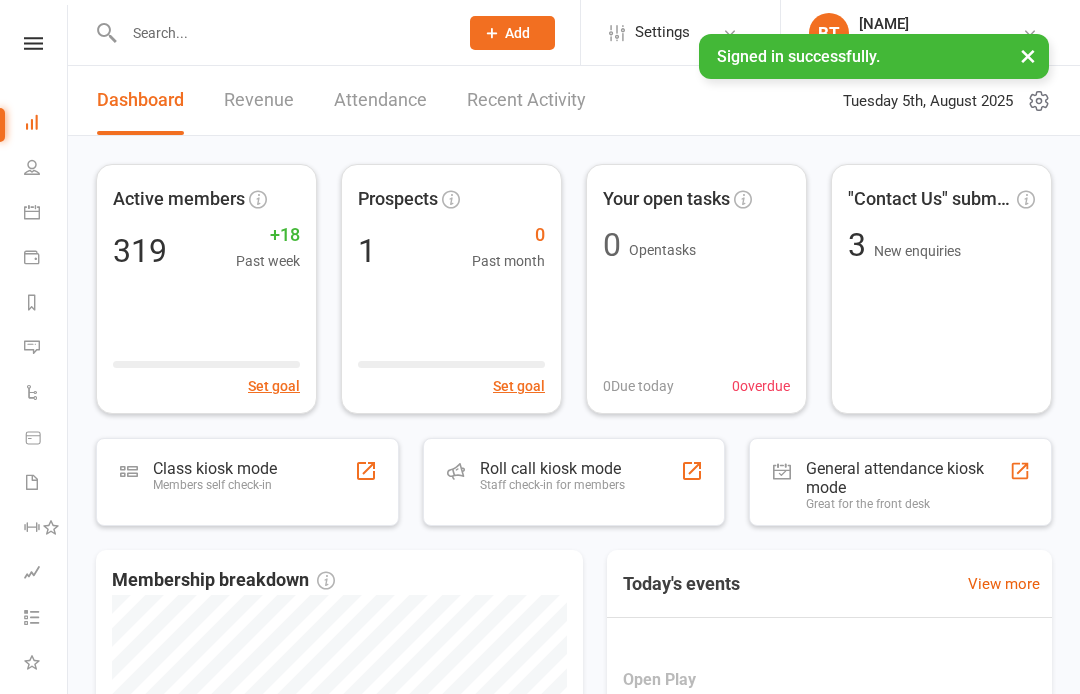 scroll, scrollTop: 0, scrollLeft: 0, axis: both 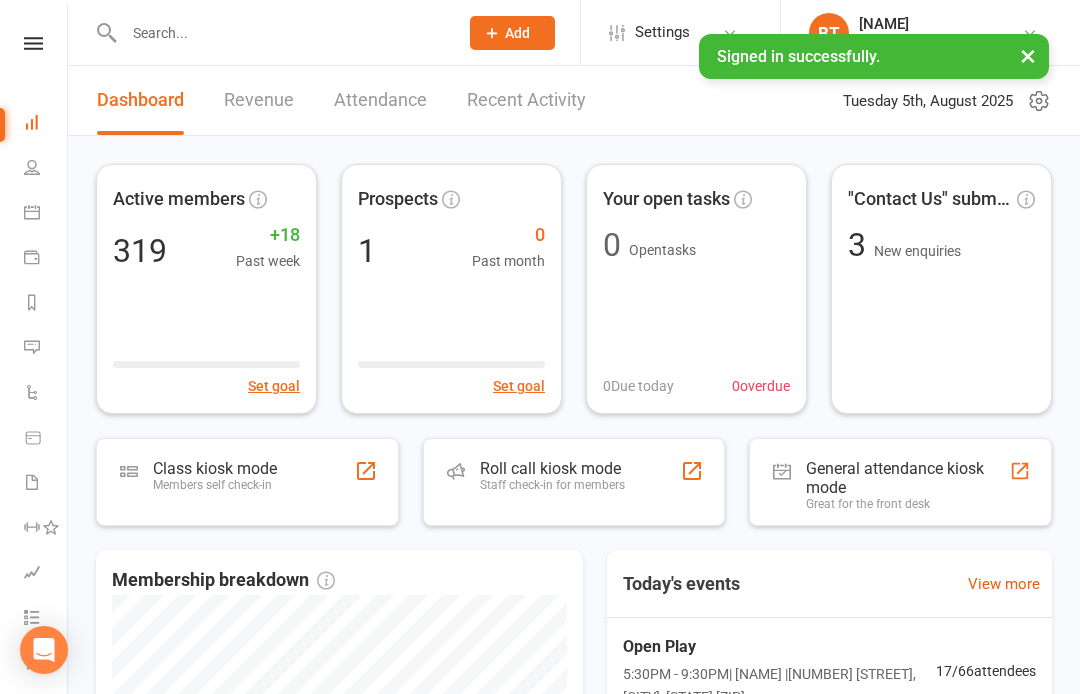click at bounding box center (33, 43) 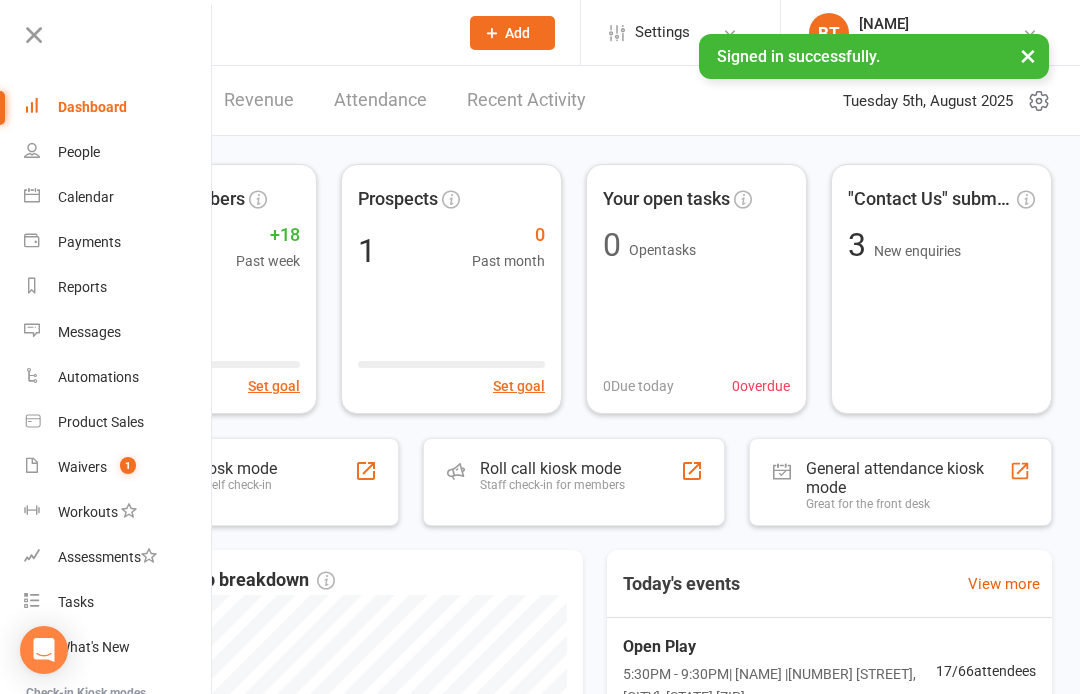 click on "Waivers   1" at bounding box center (118, 467) 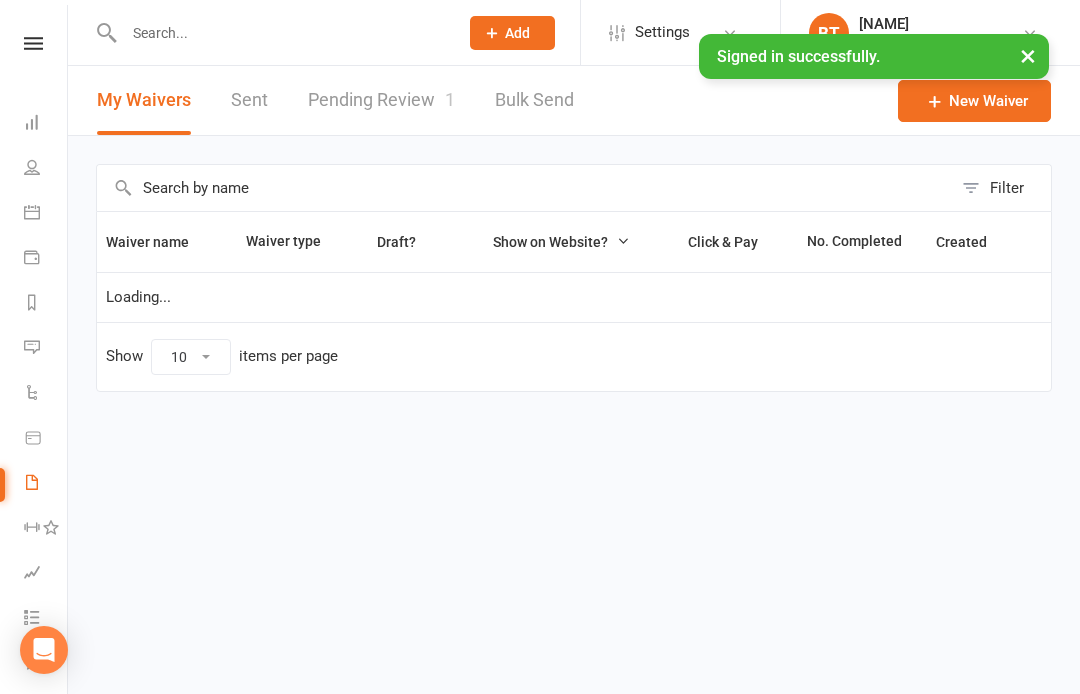 click on "Pending Review 1" at bounding box center (381, 100) 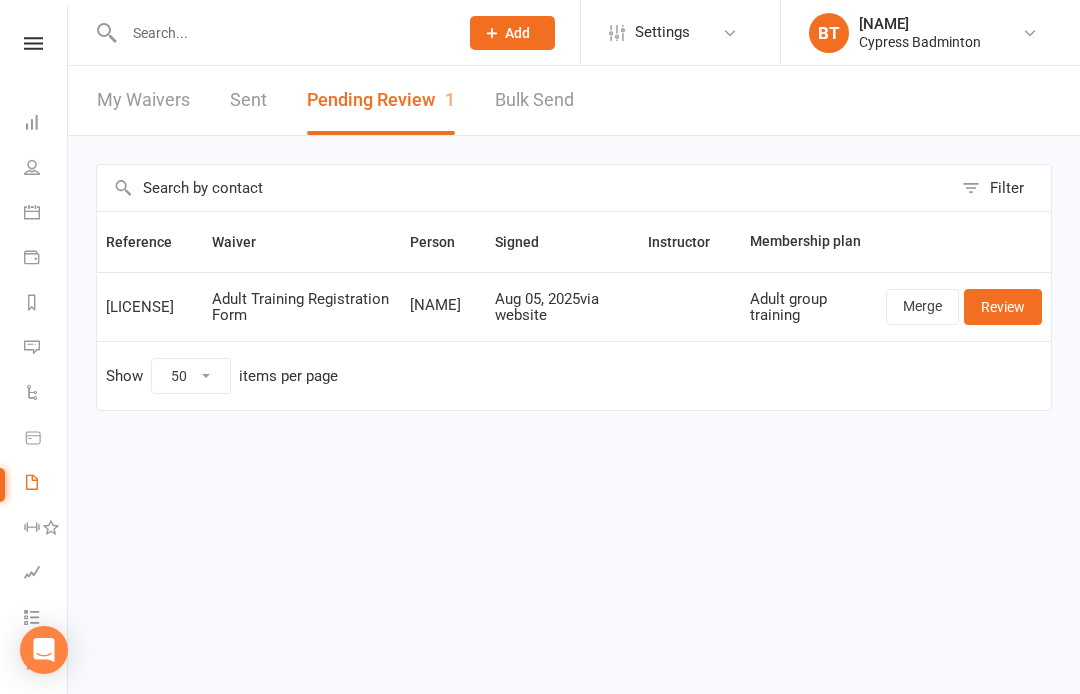 click at bounding box center (33, 43) 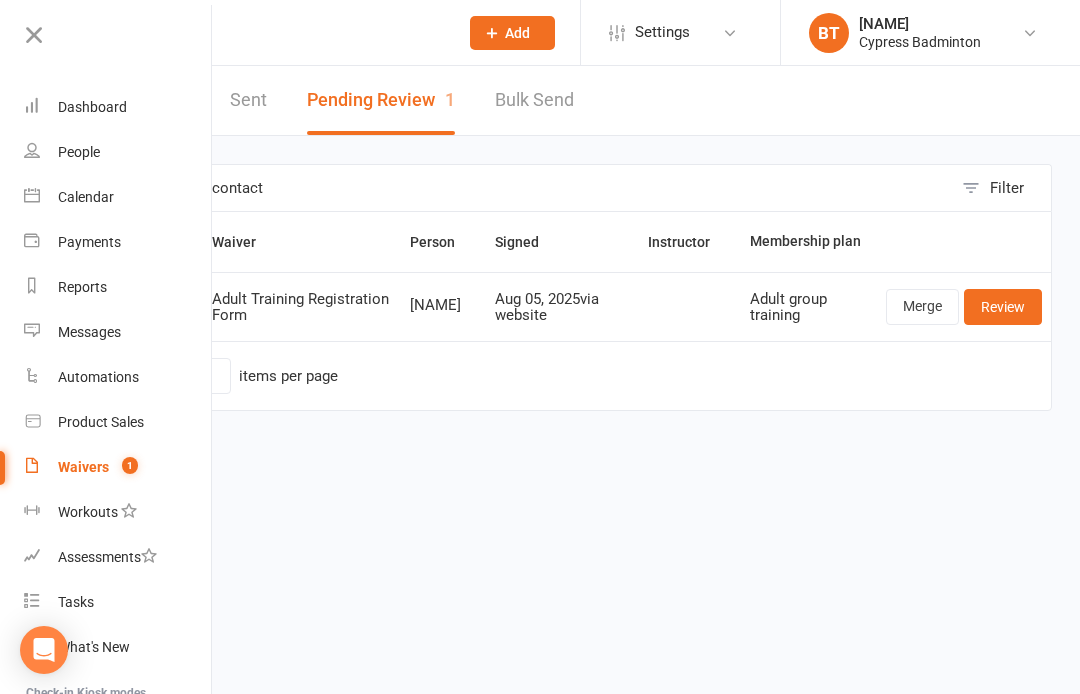 click on "Dashboard" at bounding box center (118, 107) 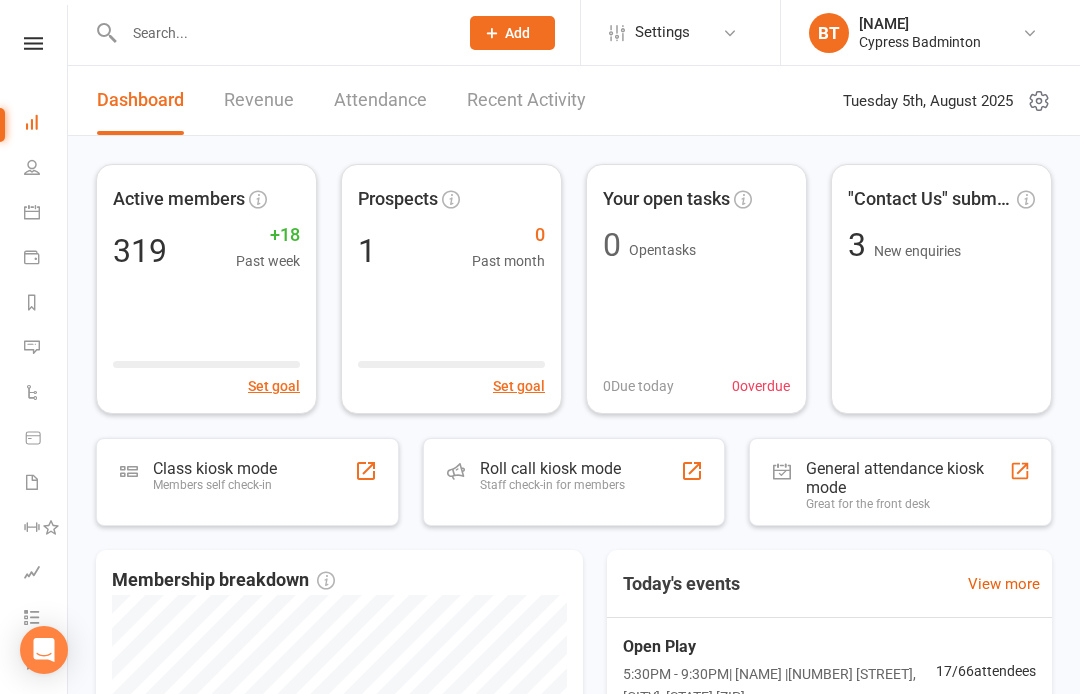 click on "Roll call kiosk mode Staff check-in for members" at bounding box center (552, 485) 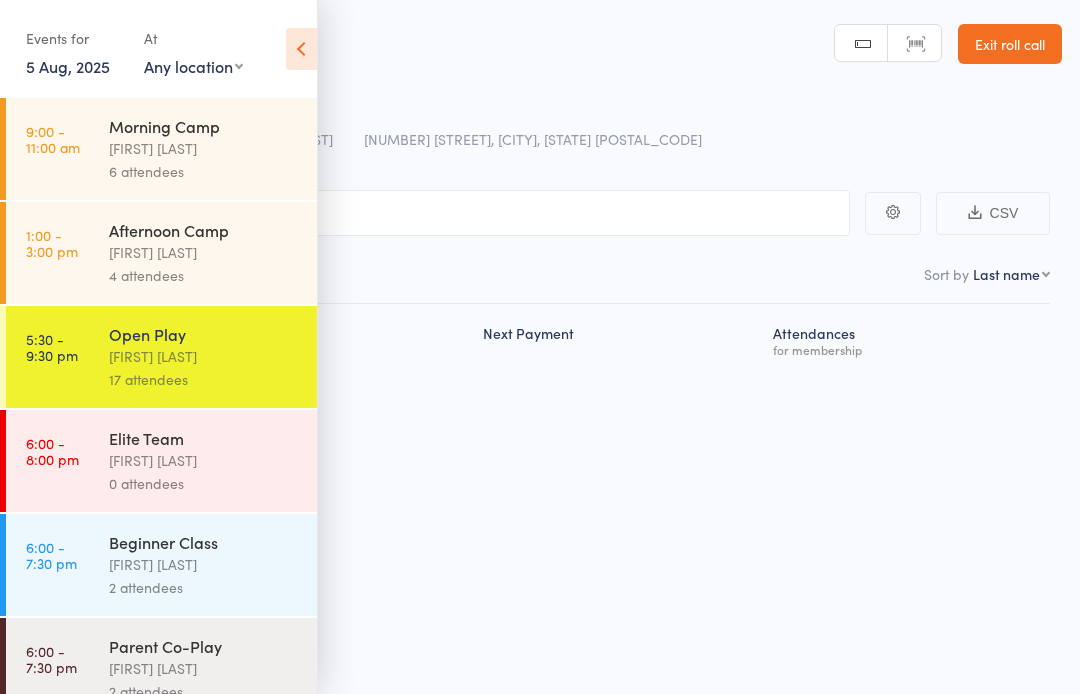 scroll, scrollTop: 0, scrollLeft: 0, axis: both 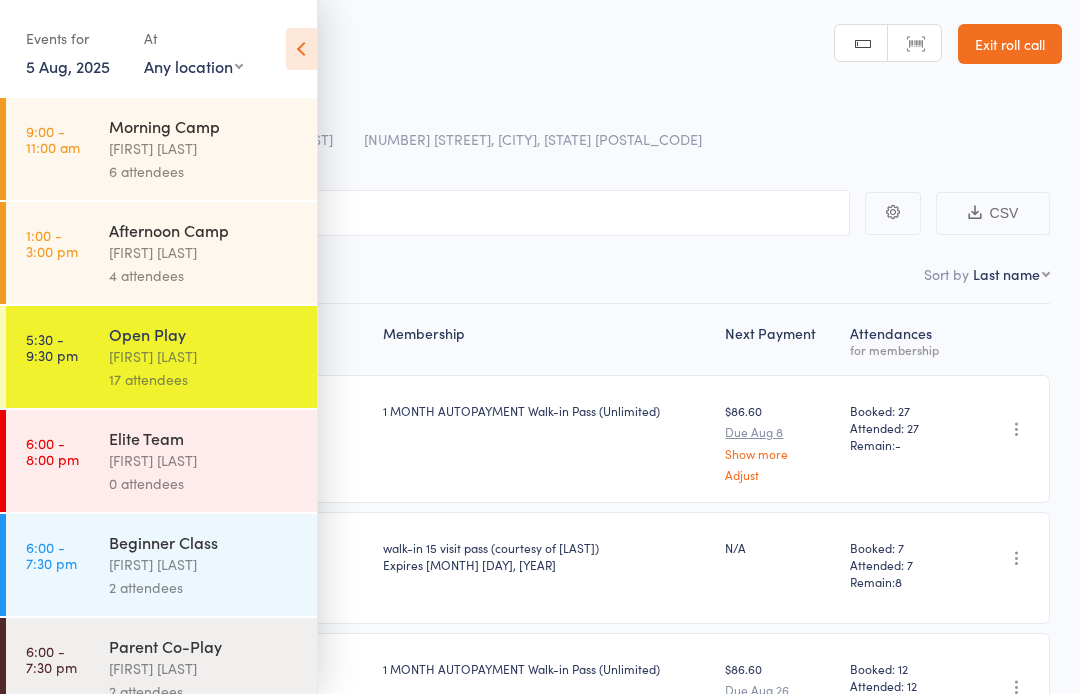 click at bounding box center (301, 49) 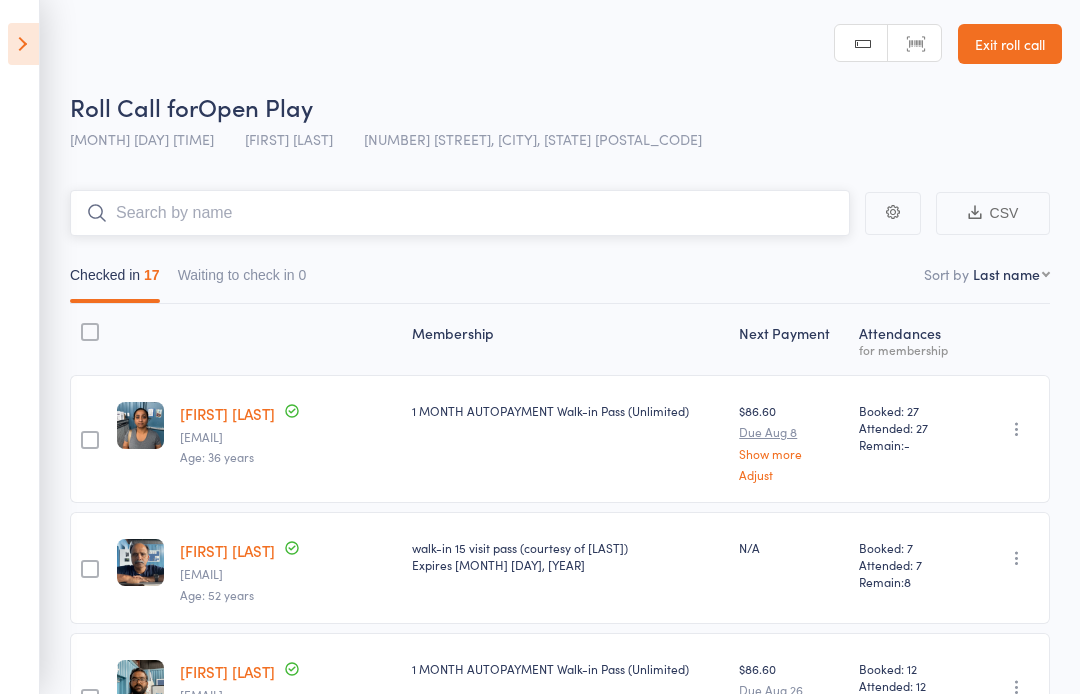 click at bounding box center (460, 213) 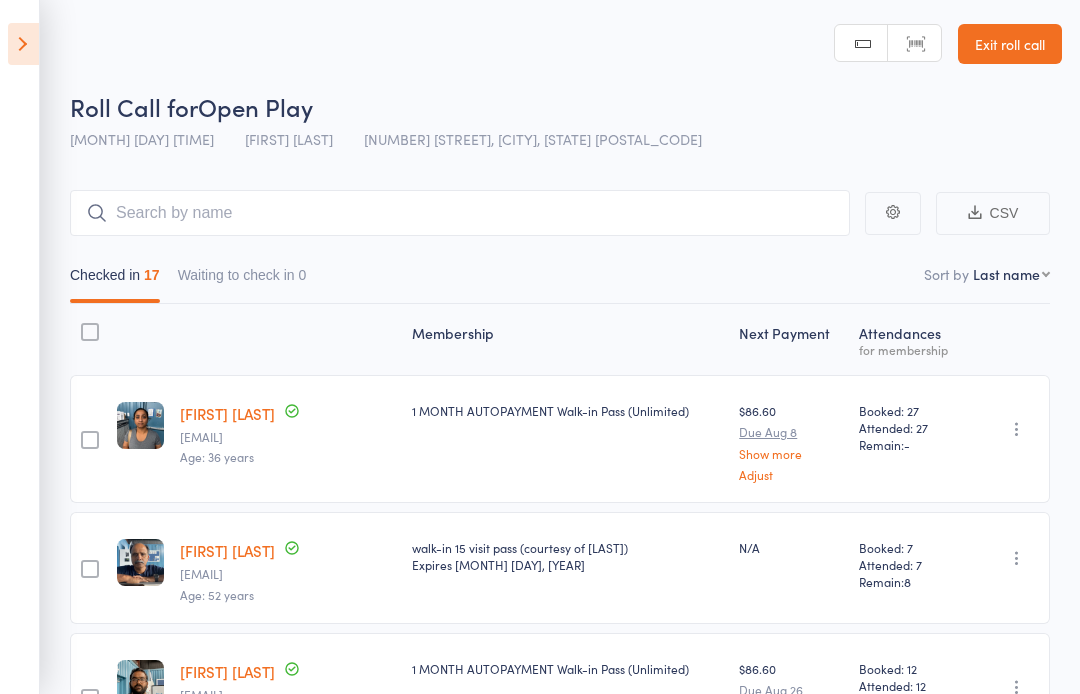 click on "First name Last name Birthday today? Behind on payments? Check in time Next payment date Next payment amount Membership name Membership expires Classes booked Classes attended Classes remaining" at bounding box center (1011, 274) 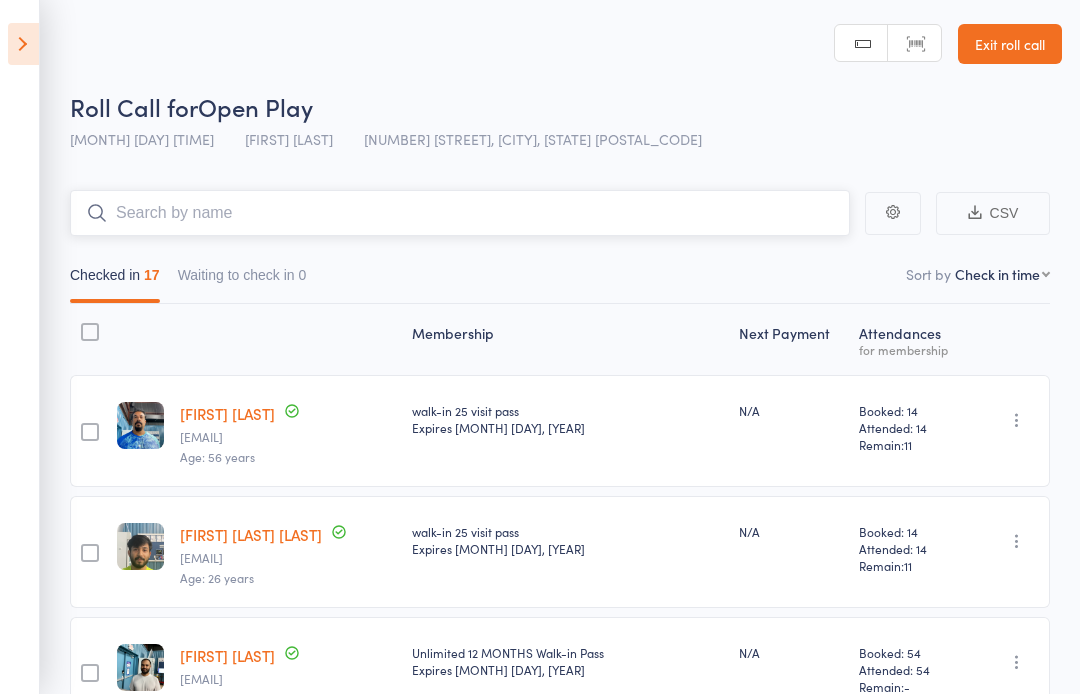 click at bounding box center [460, 213] 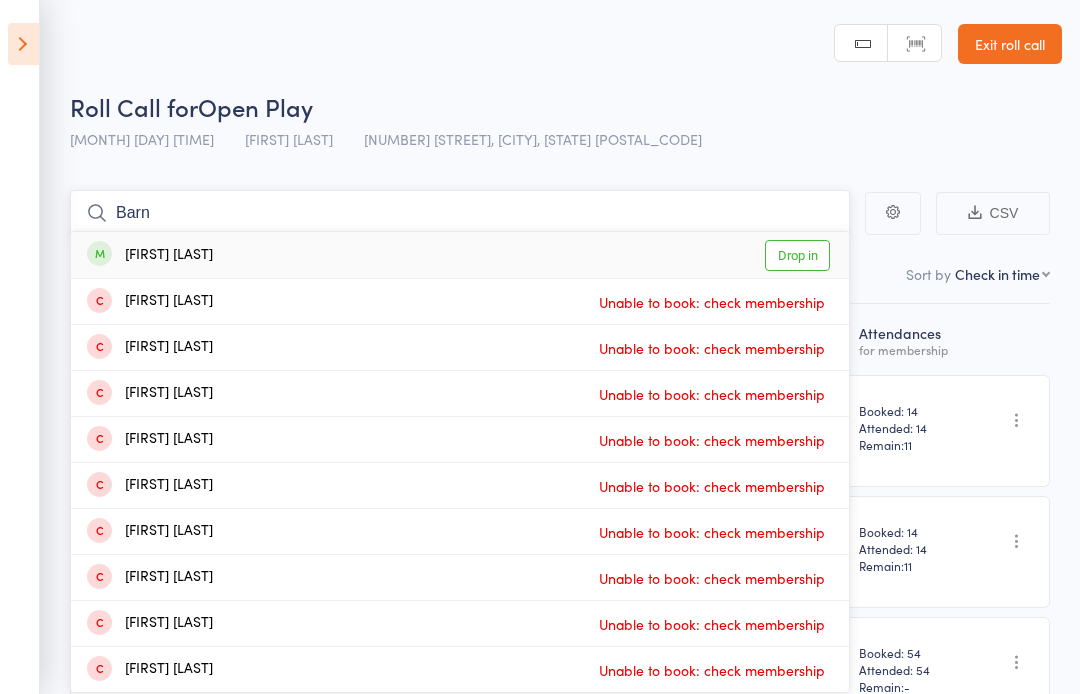 click on "Barn" at bounding box center [460, 213] 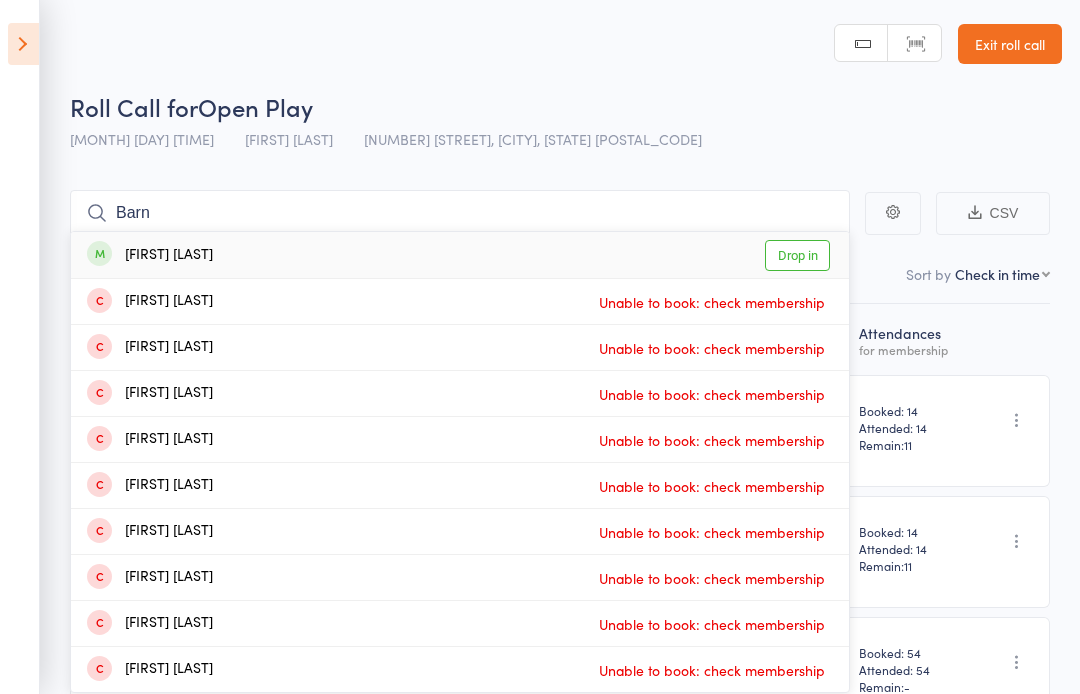 click on "Drop in" at bounding box center [797, 255] 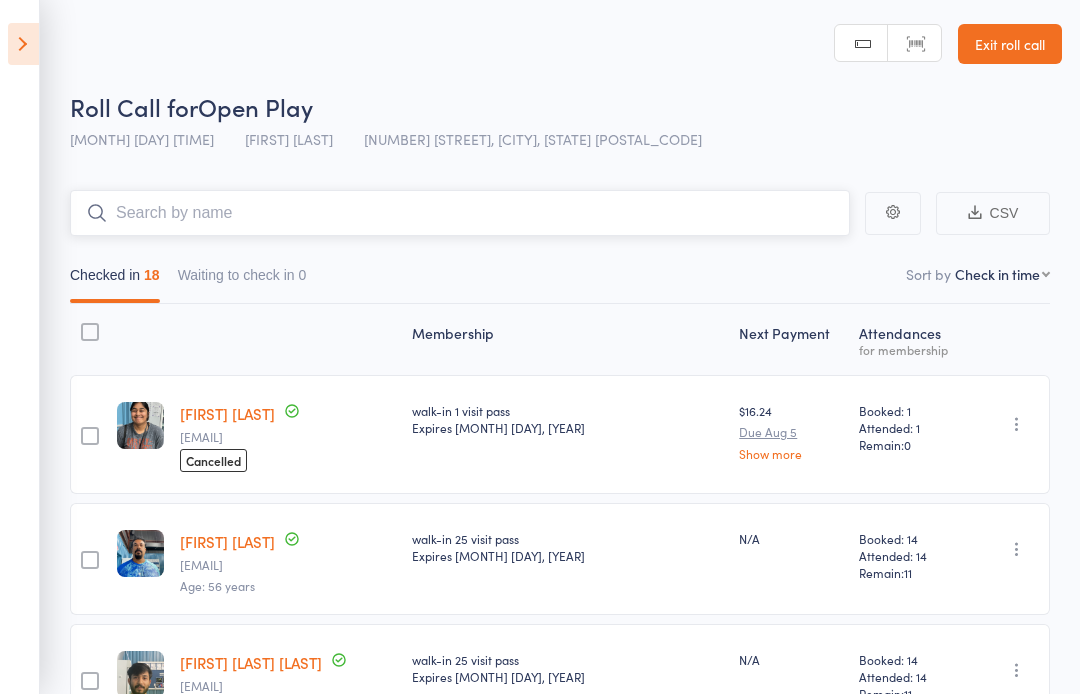 click at bounding box center (460, 213) 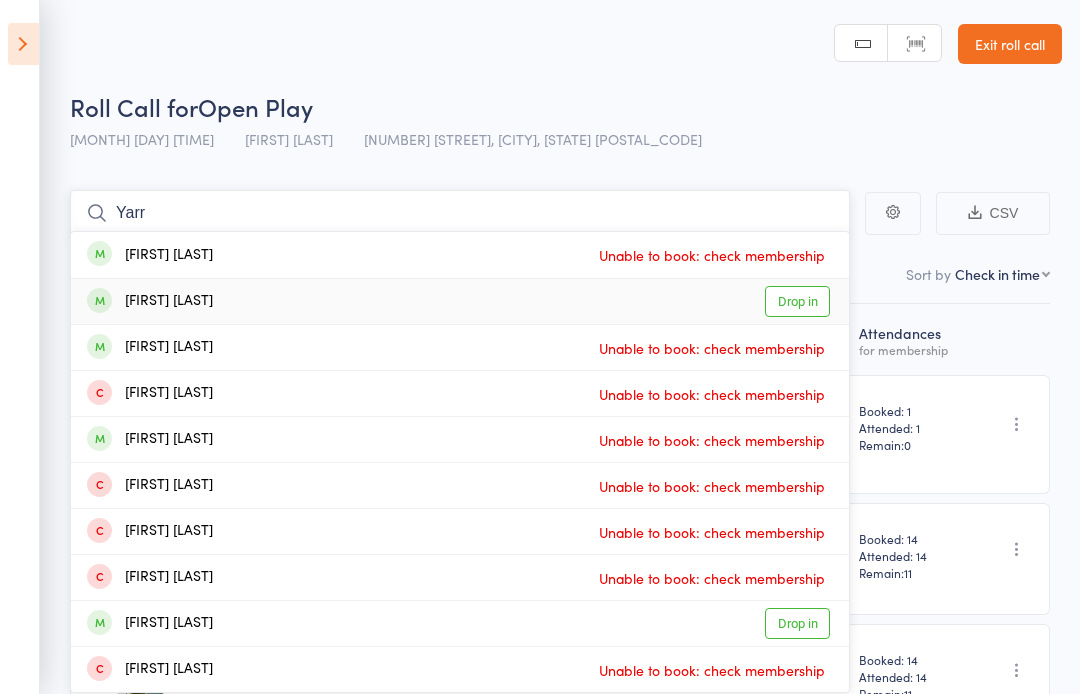 type on "Yarr" 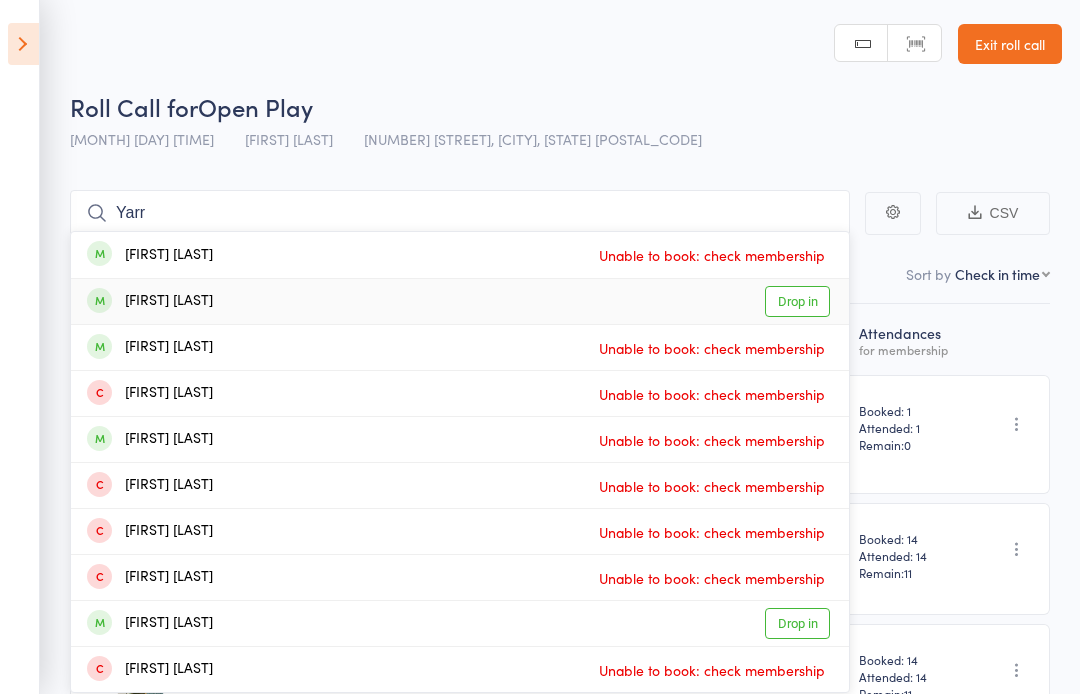 click on "Drop in" at bounding box center [797, 301] 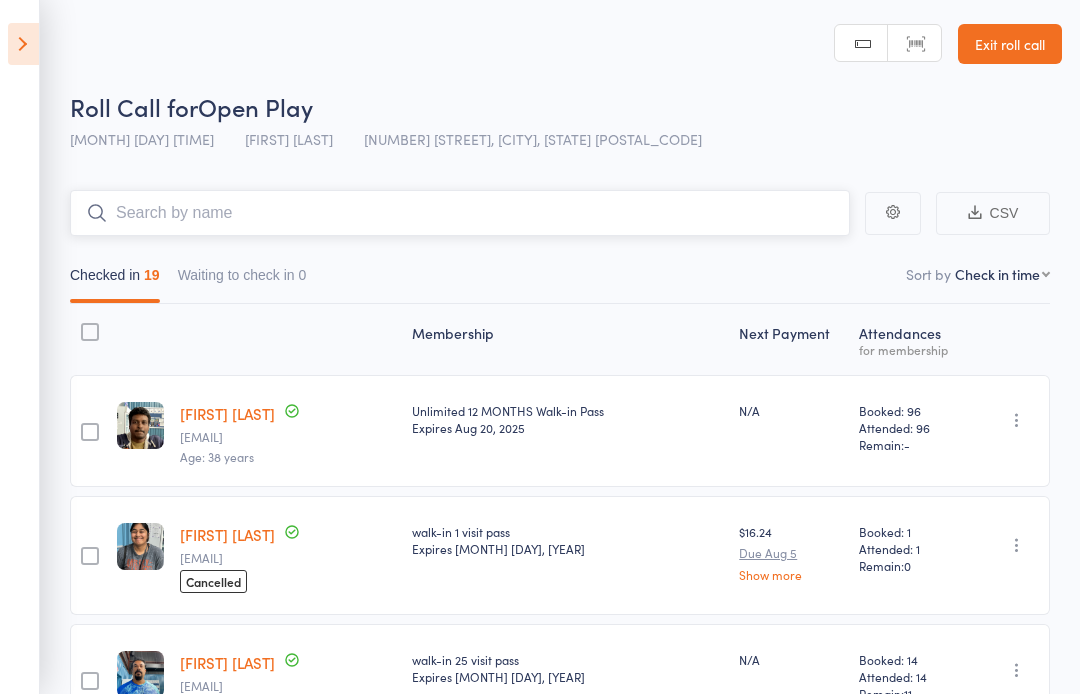 click at bounding box center (460, 213) 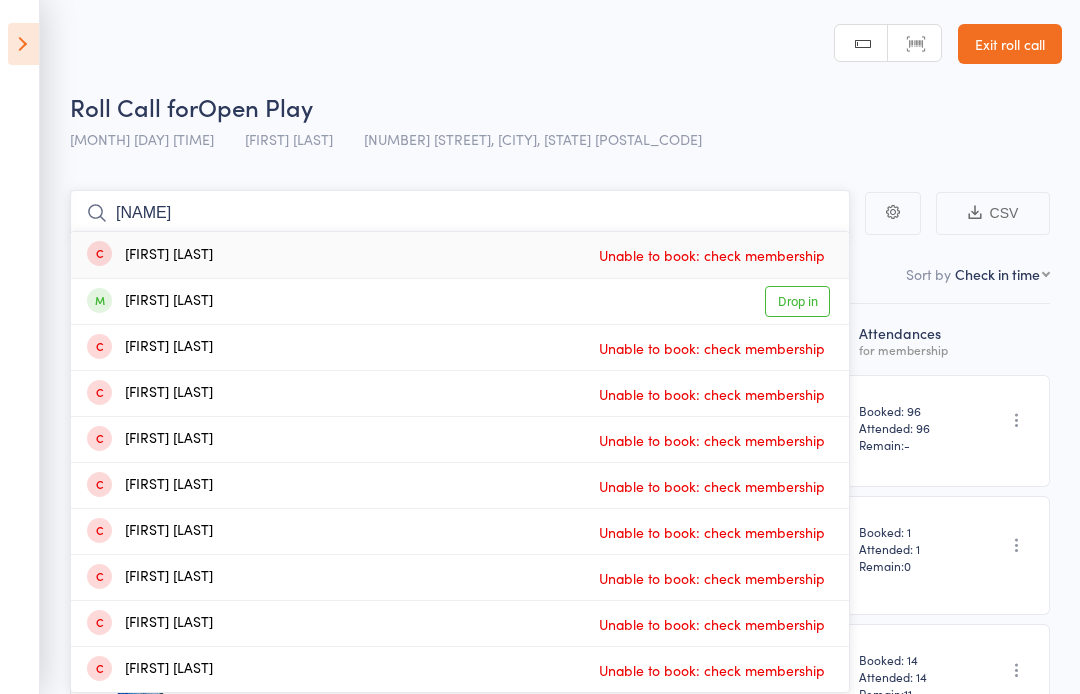 type on "Suntha" 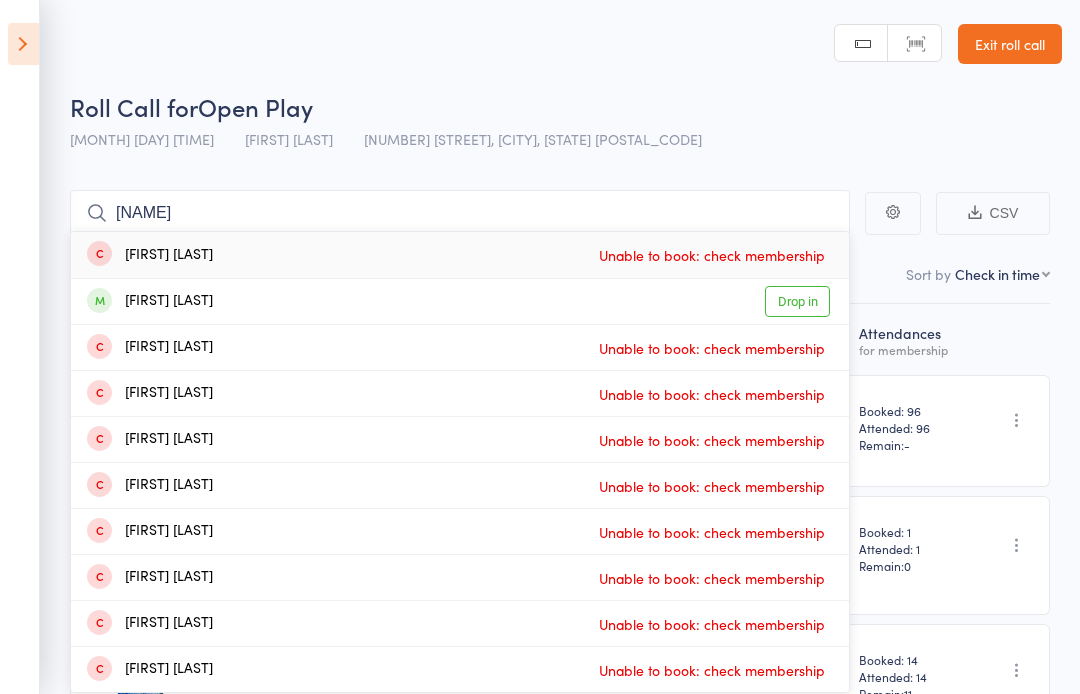 click on "Drop in" at bounding box center [797, 301] 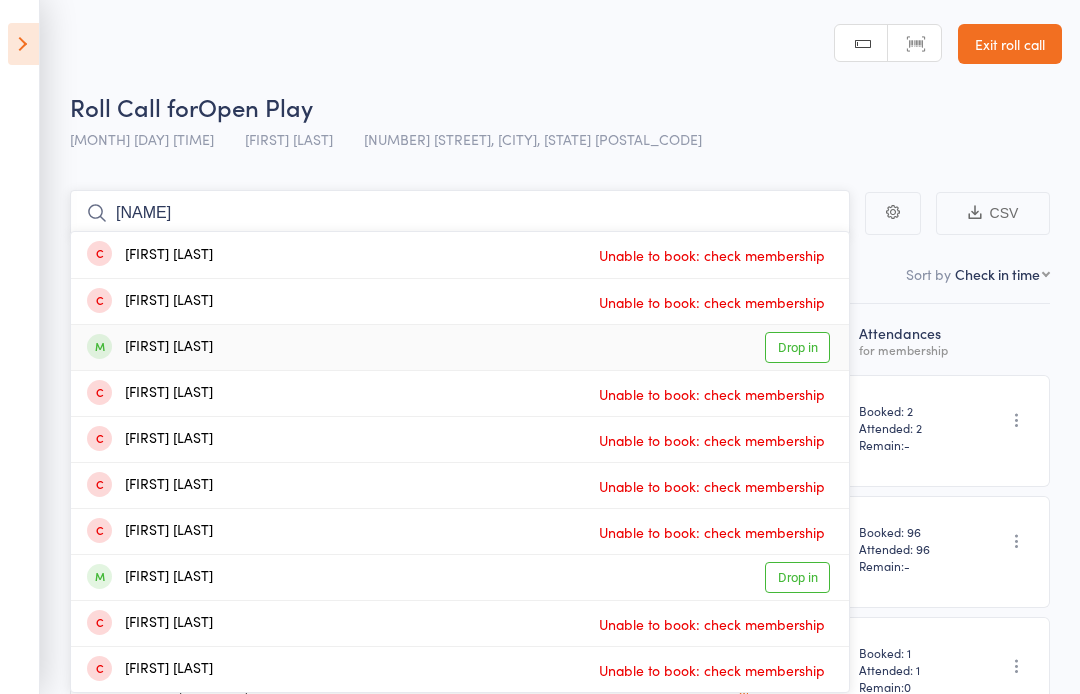 type on "Duc" 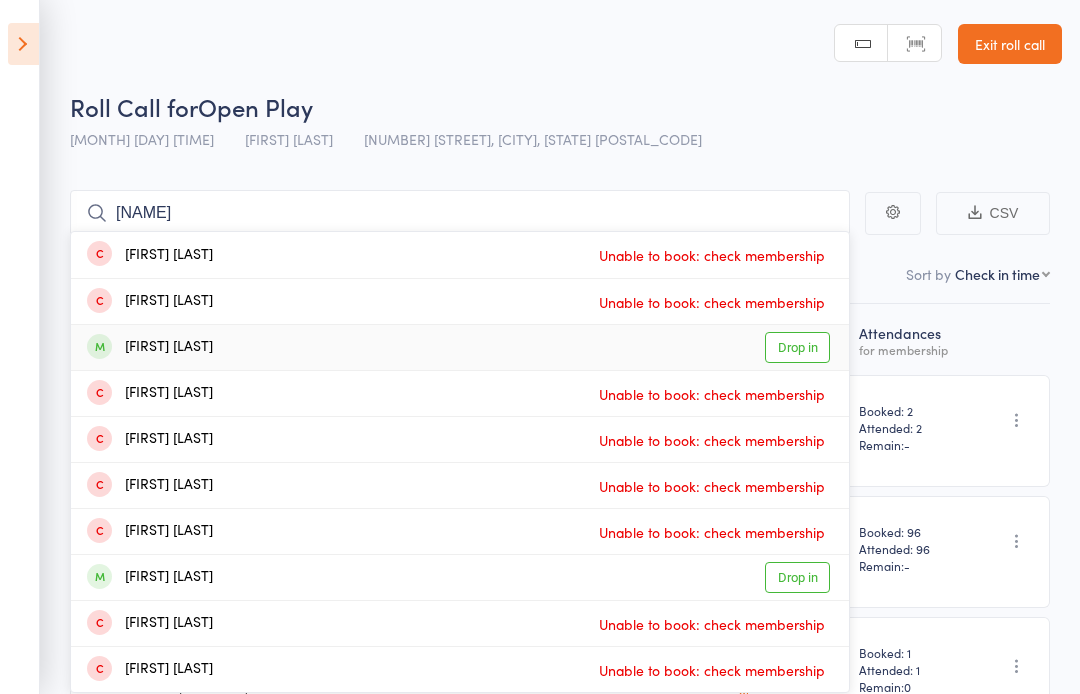 click on "Drop in" at bounding box center [797, 347] 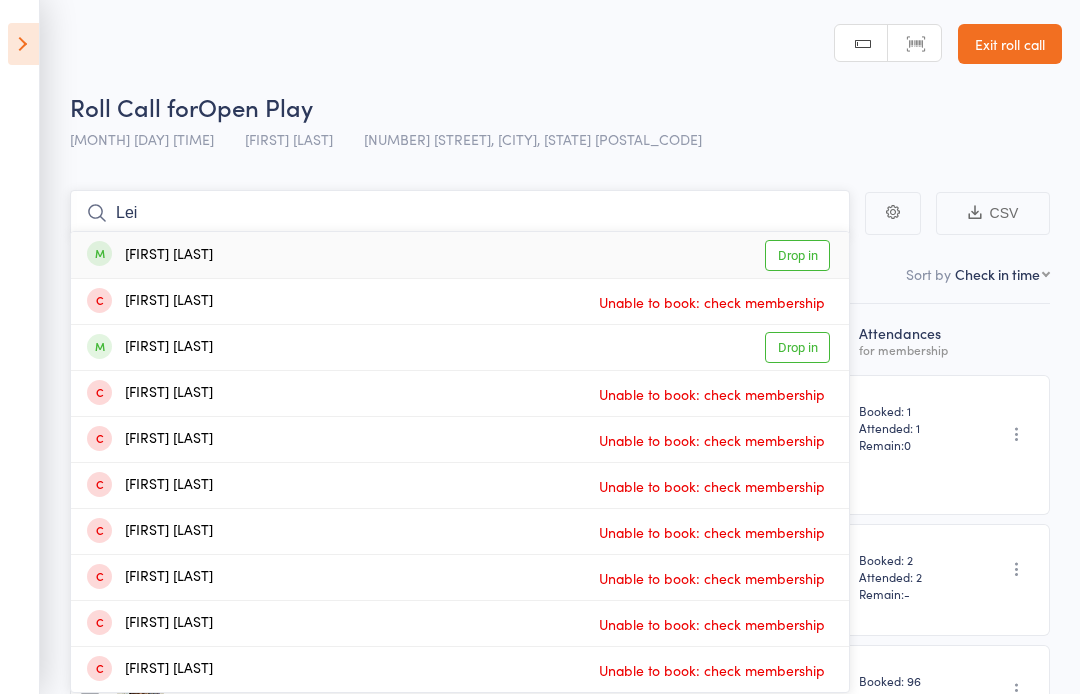 type on "Lei" 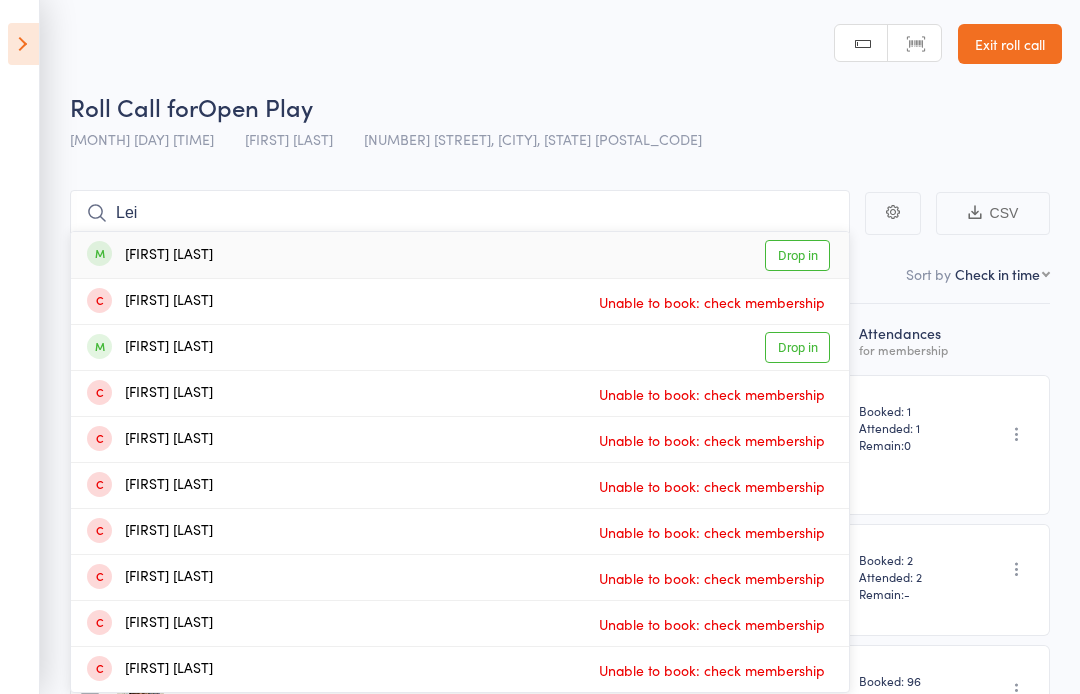 click on "Drop in" at bounding box center [797, 255] 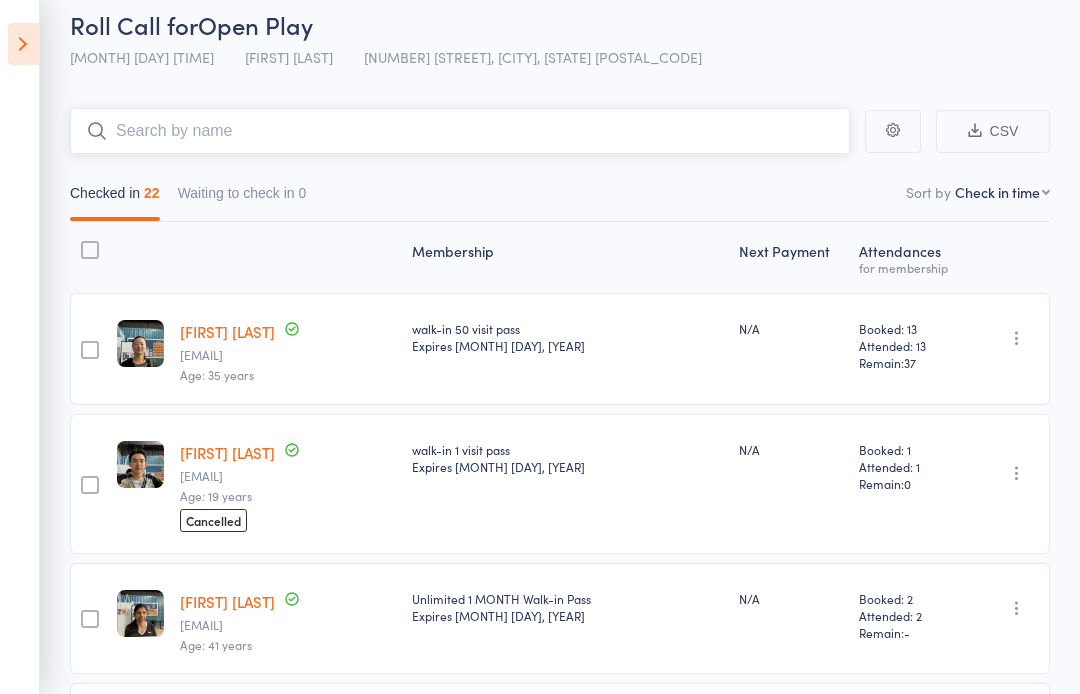 scroll, scrollTop: 81, scrollLeft: 0, axis: vertical 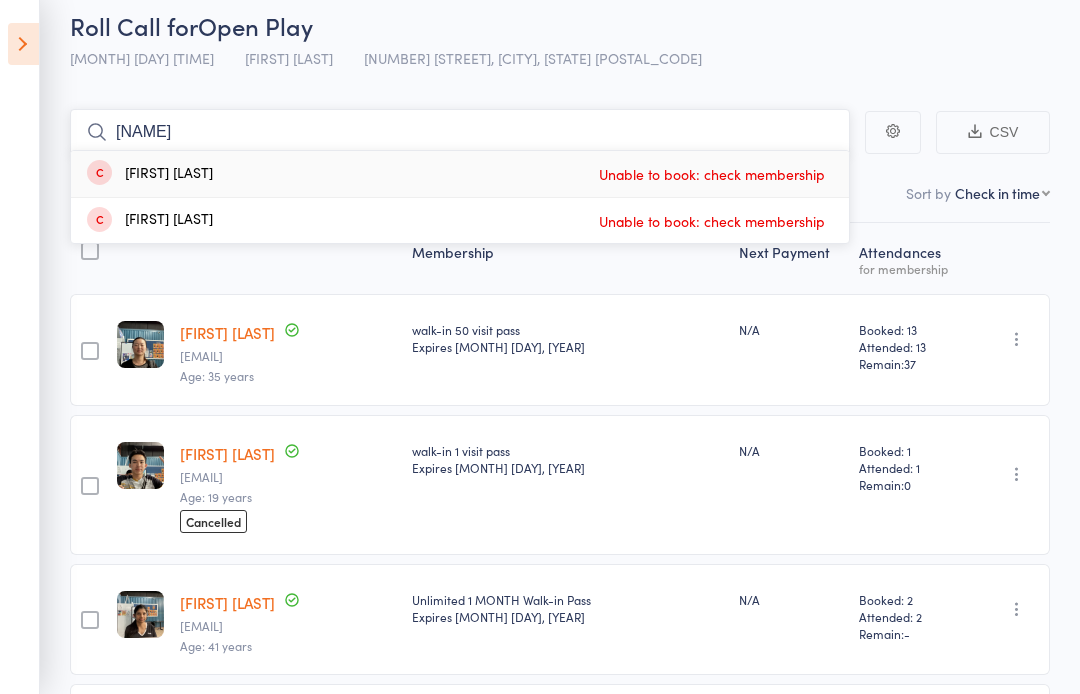 type on "Nevlle" 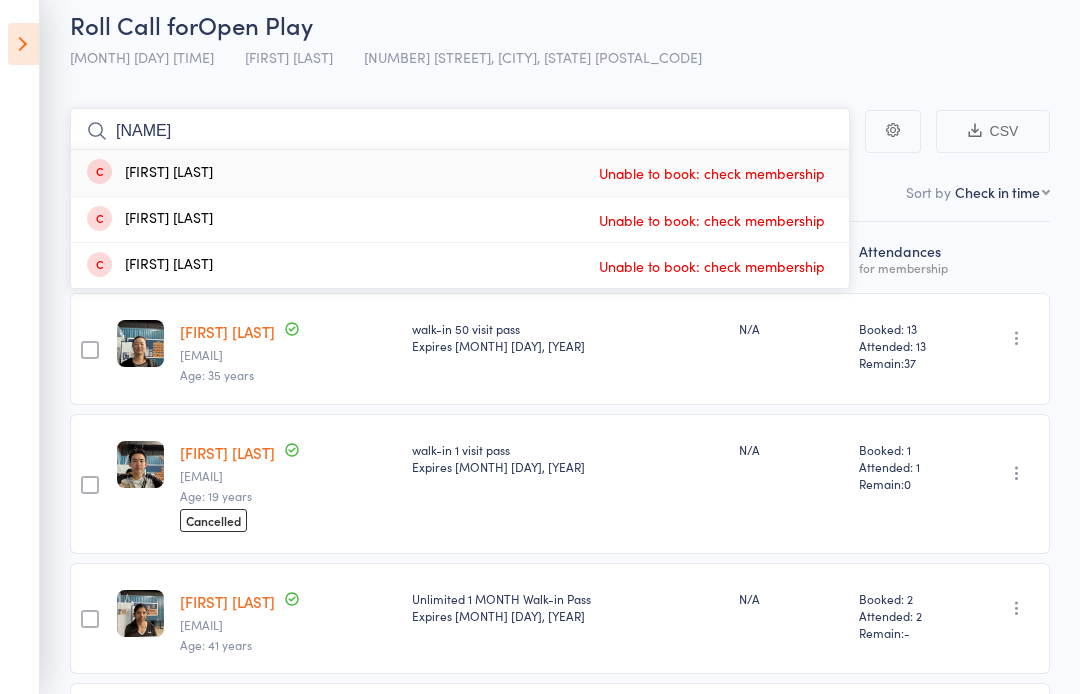 scroll, scrollTop: 81, scrollLeft: 0, axis: vertical 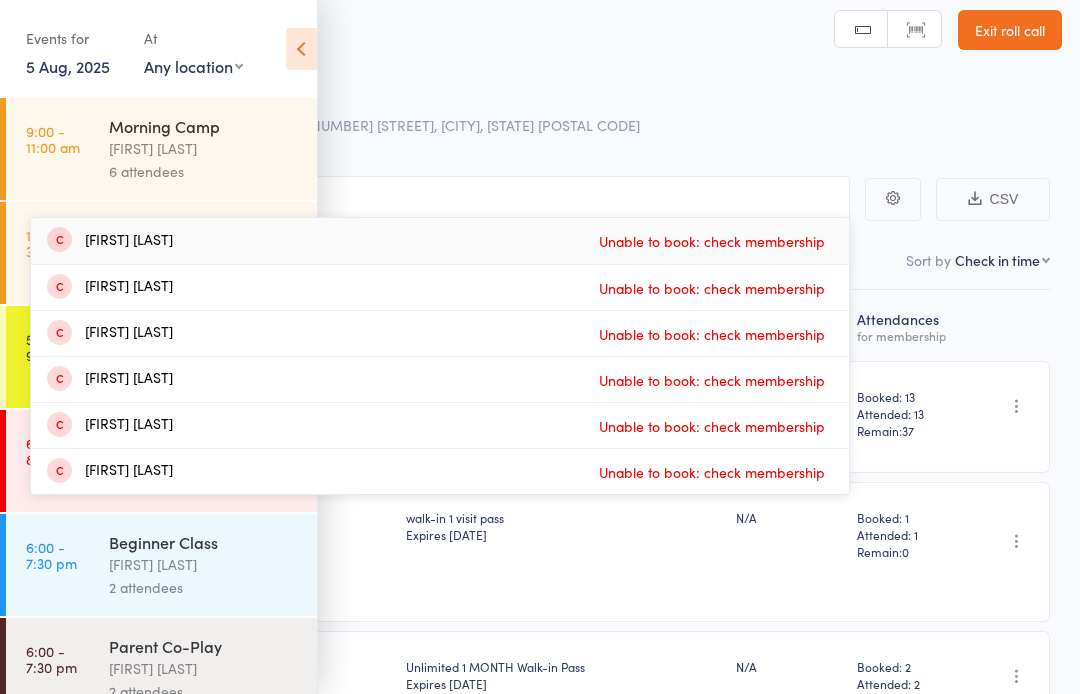 click at bounding box center (301, 49) 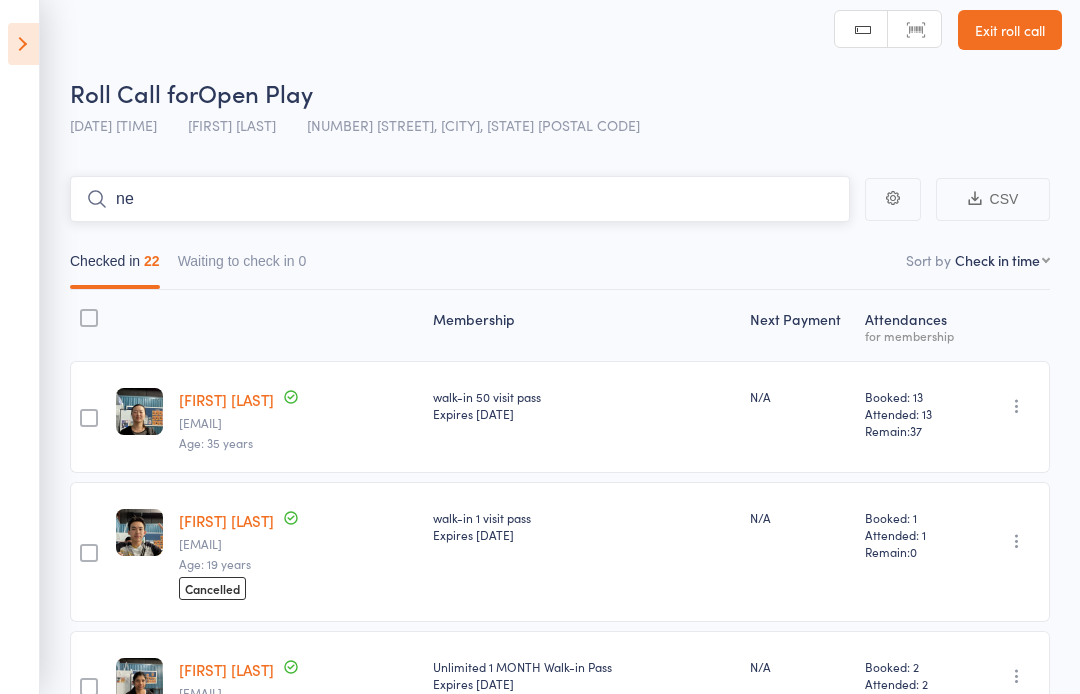click on "ne" at bounding box center [460, 199] 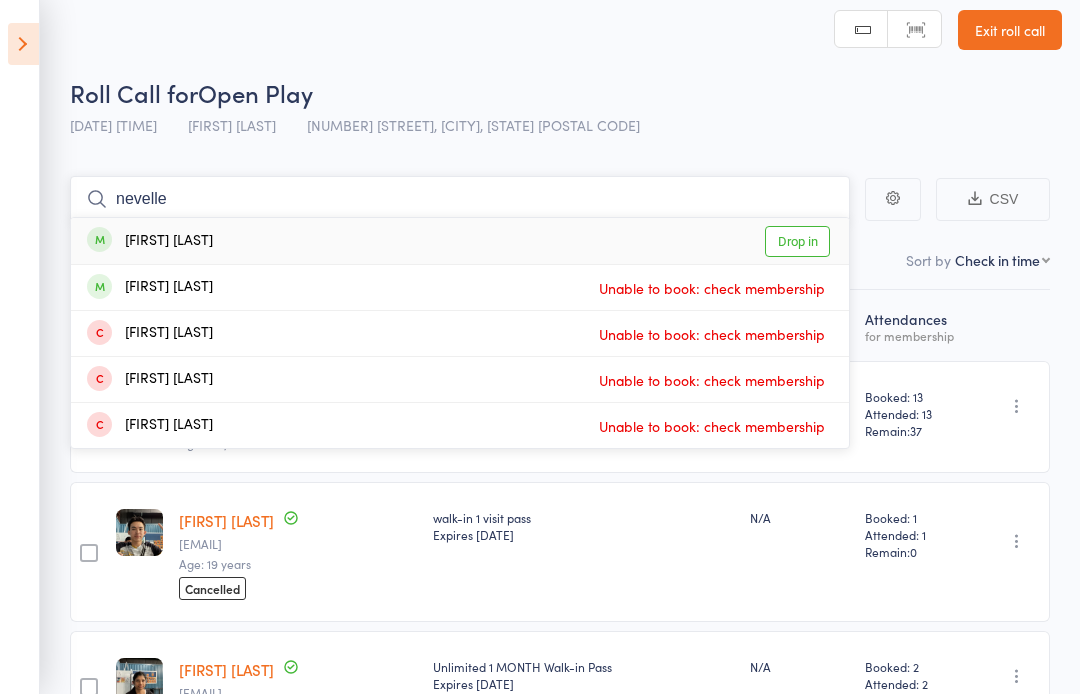 type on "nevelle" 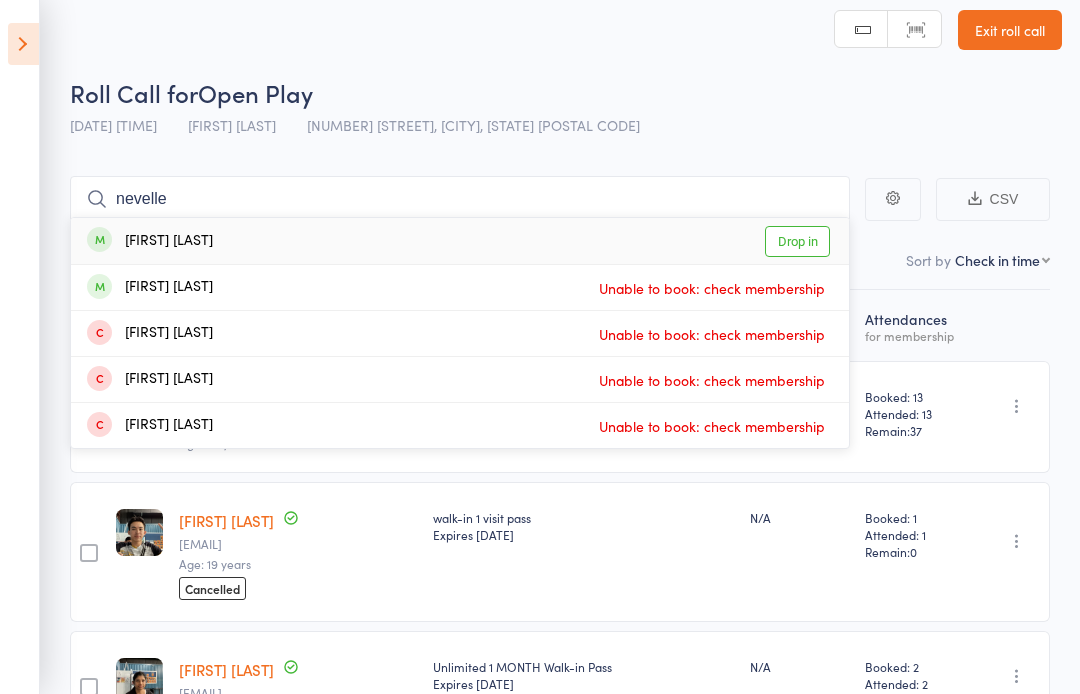 click on "Drop in" at bounding box center [797, 241] 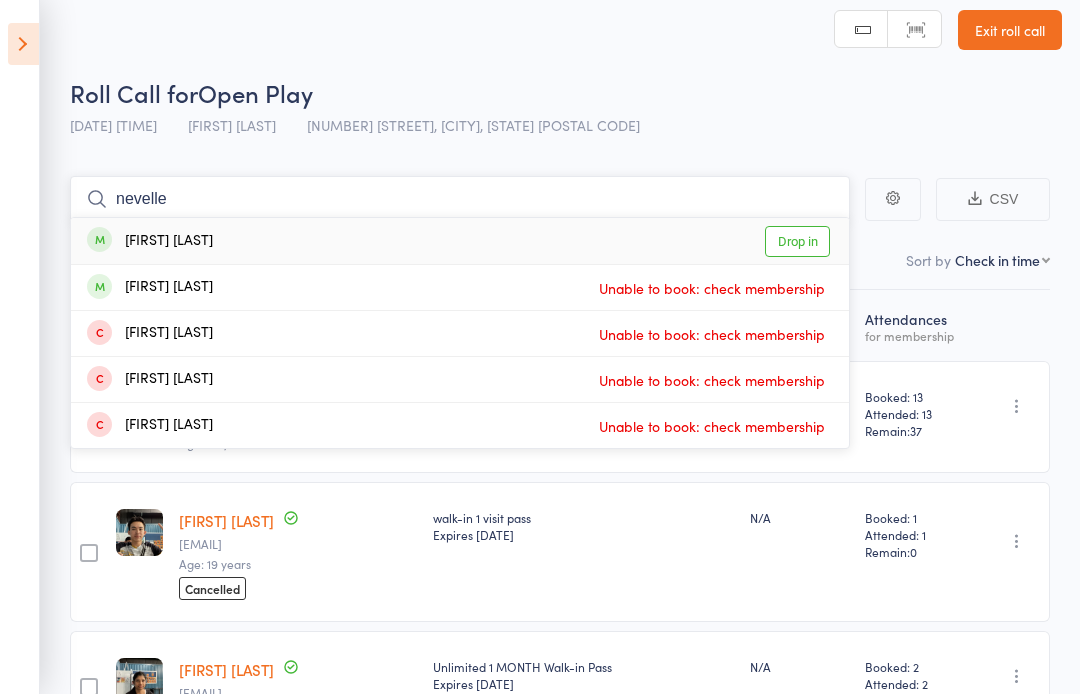 type 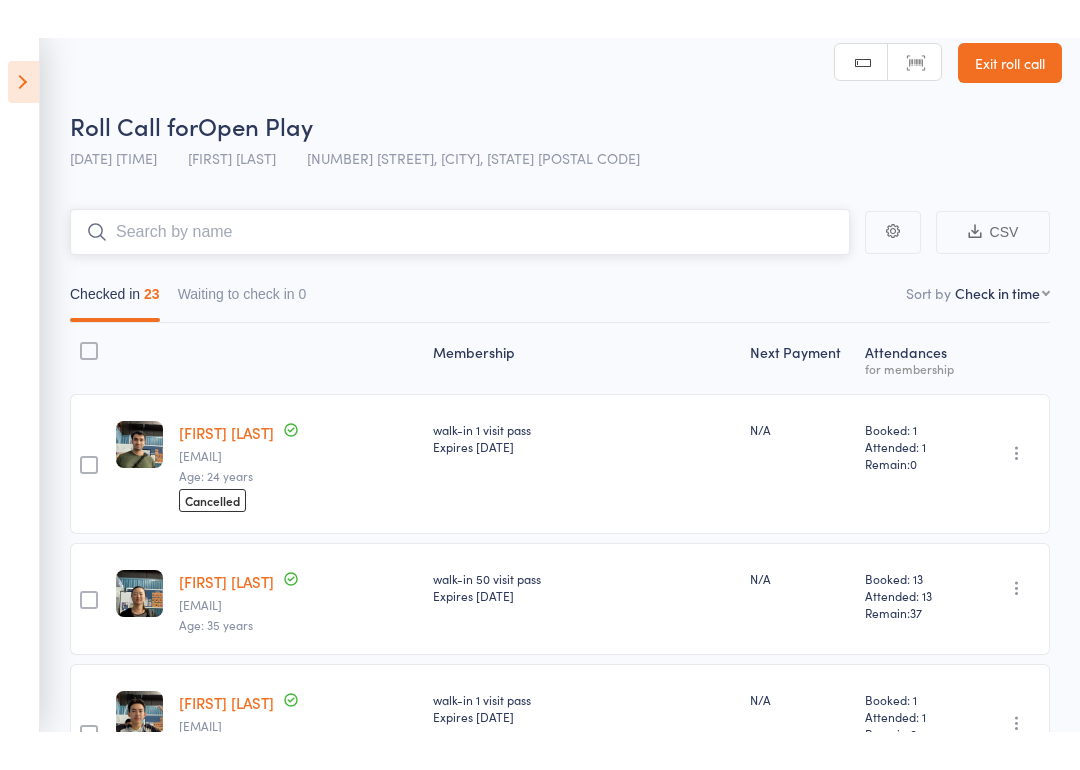 scroll, scrollTop: 0, scrollLeft: 0, axis: both 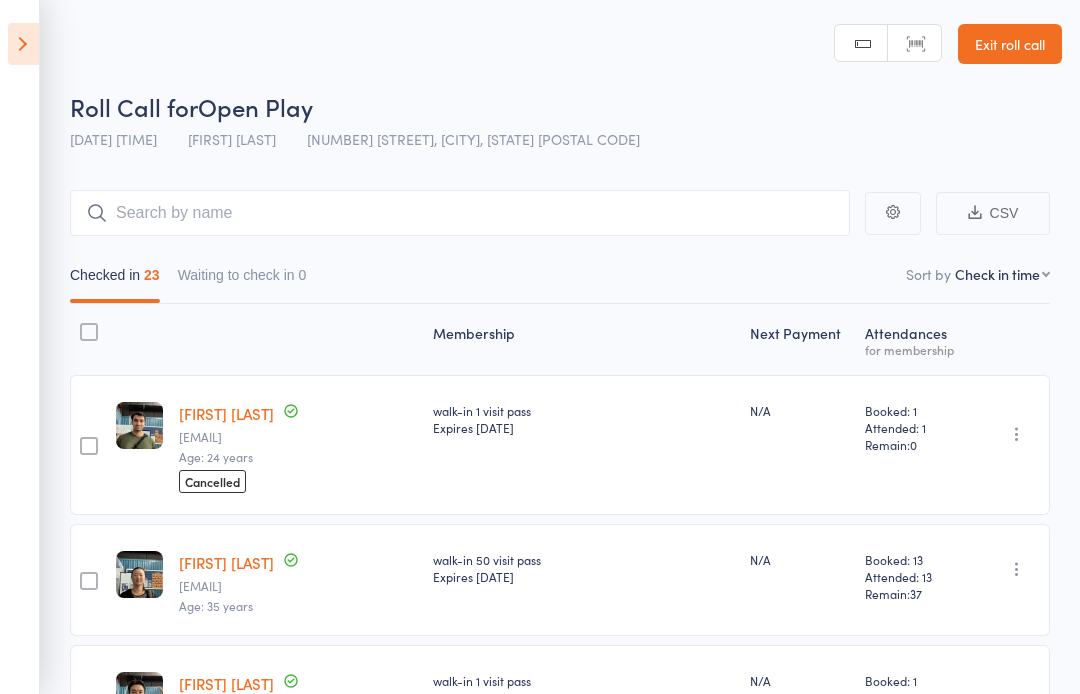 click at bounding box center [23, 44] 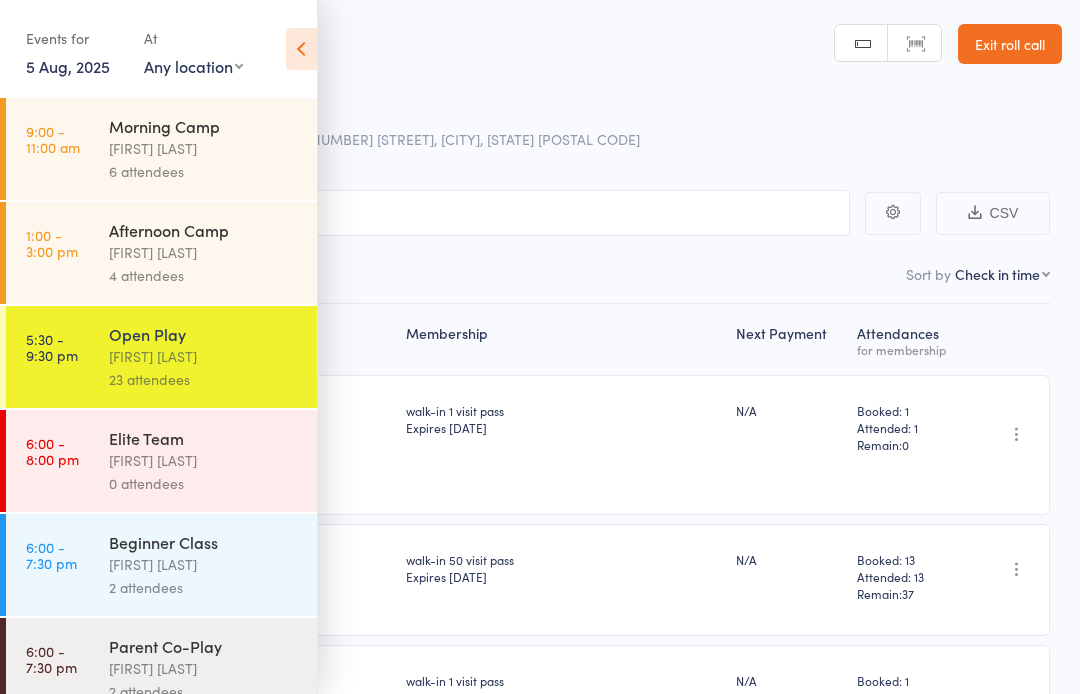 click on "Belle Chatupornkarnchana" at bounding box center [204, 668] 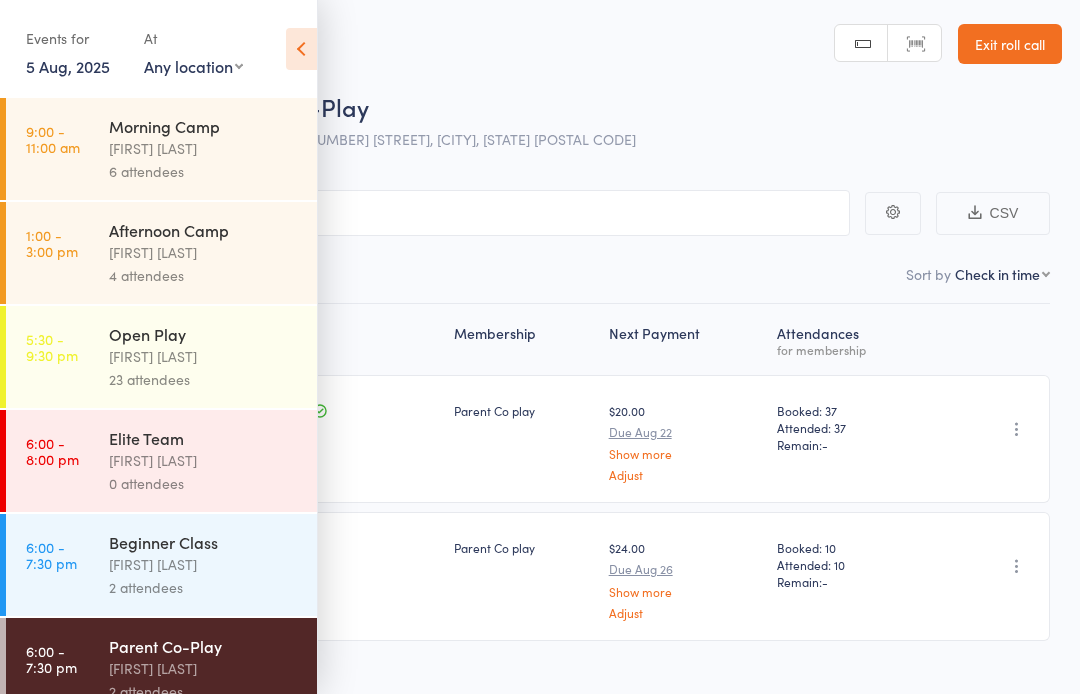 click at bounding box center (301, 49) 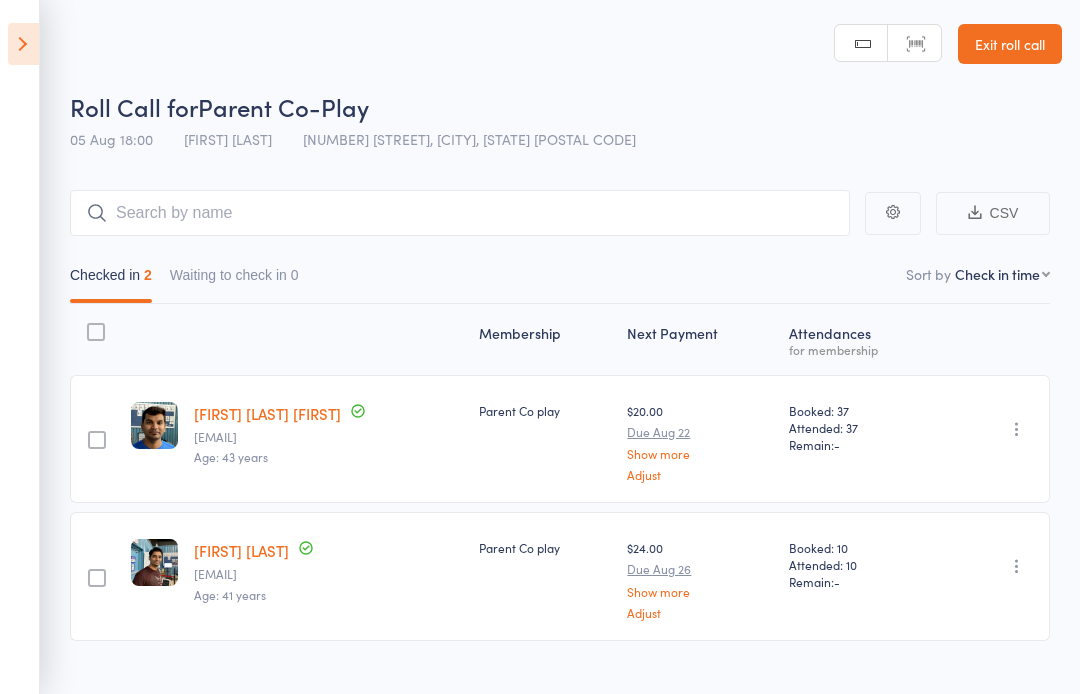 click on "Chetan Dinda Srinivasa    chetands@gmail.com Age: 43 years" at bounding box center (329, 439) 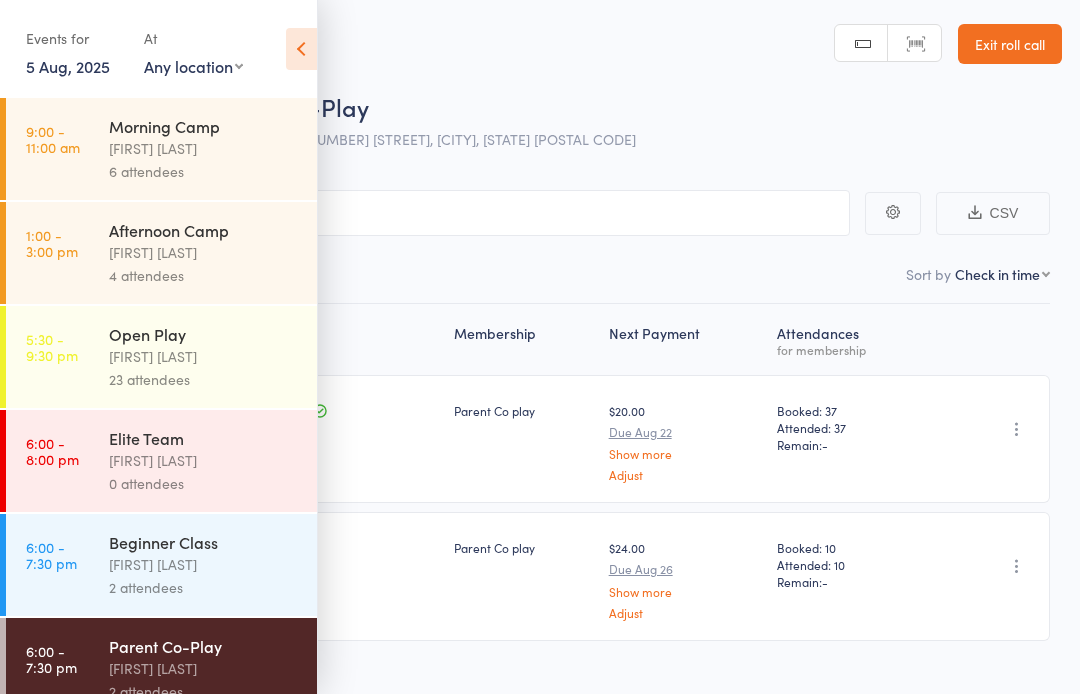 click on "Calvin Kristanto" at bounding box center (204, 356) 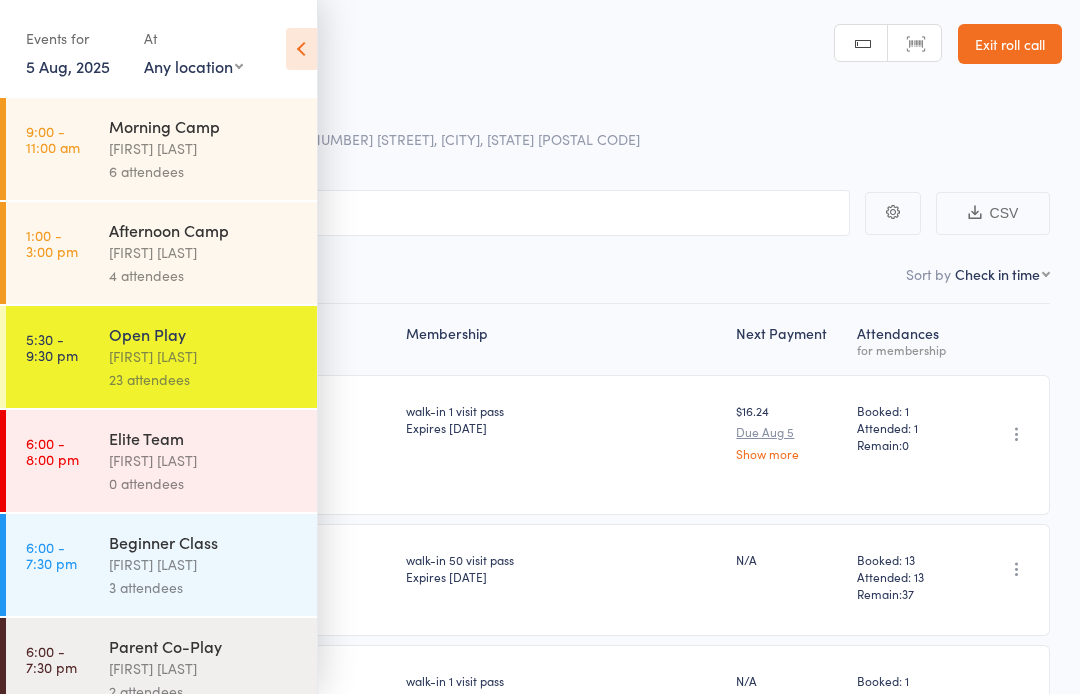 click at bounding box center (301, 49) 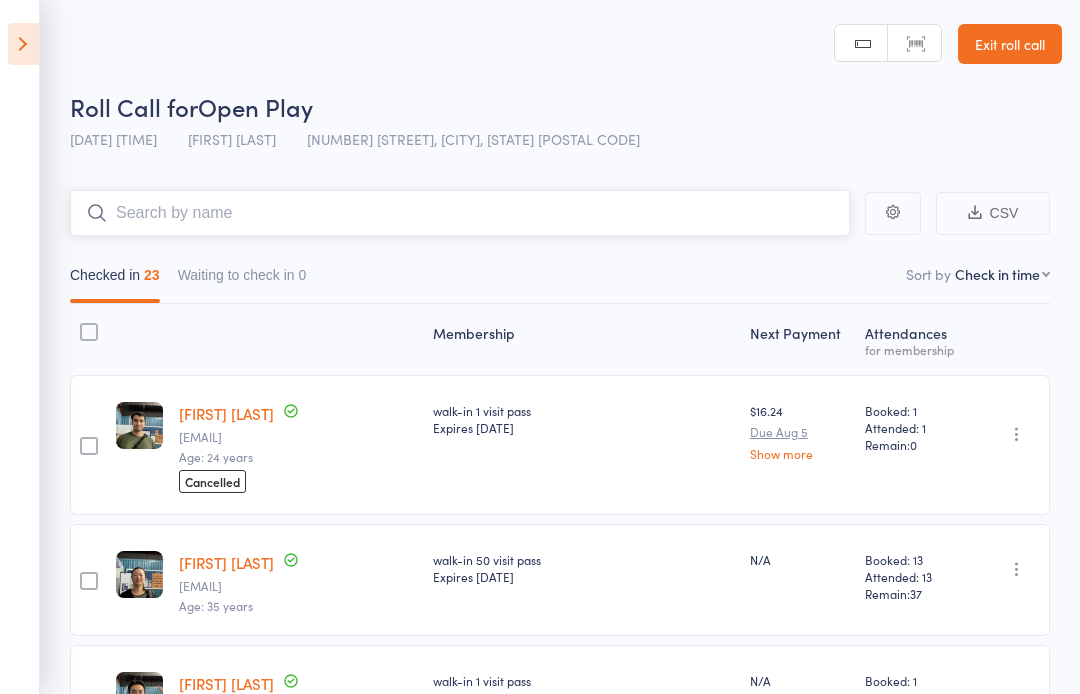 click at bounding box center (460, 213) 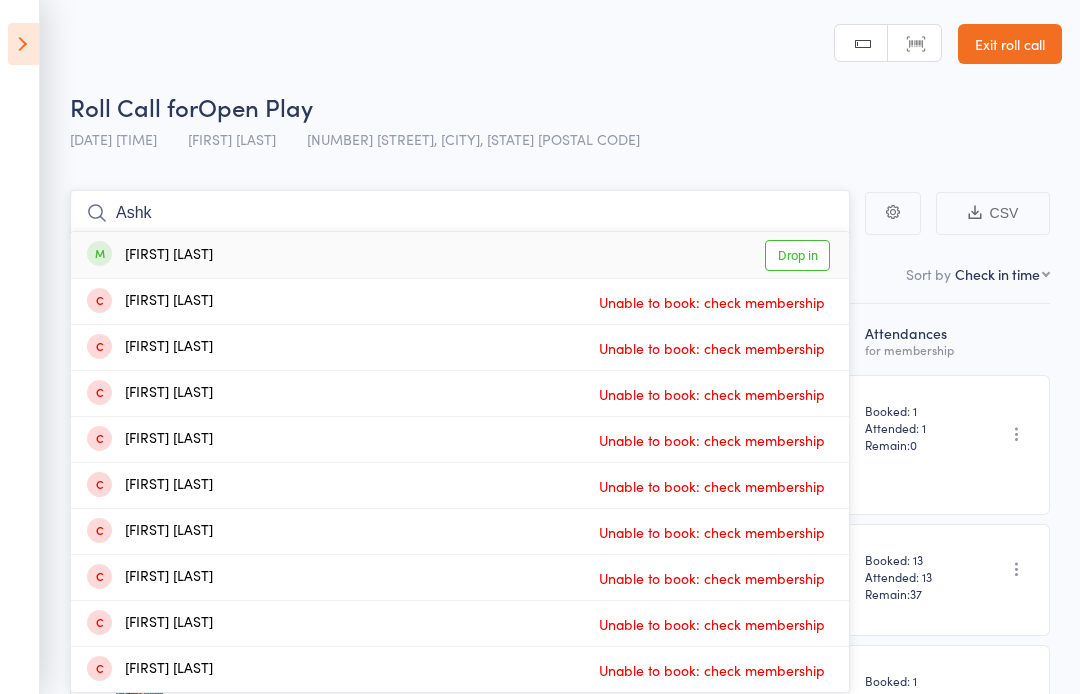 type on "Ashk" 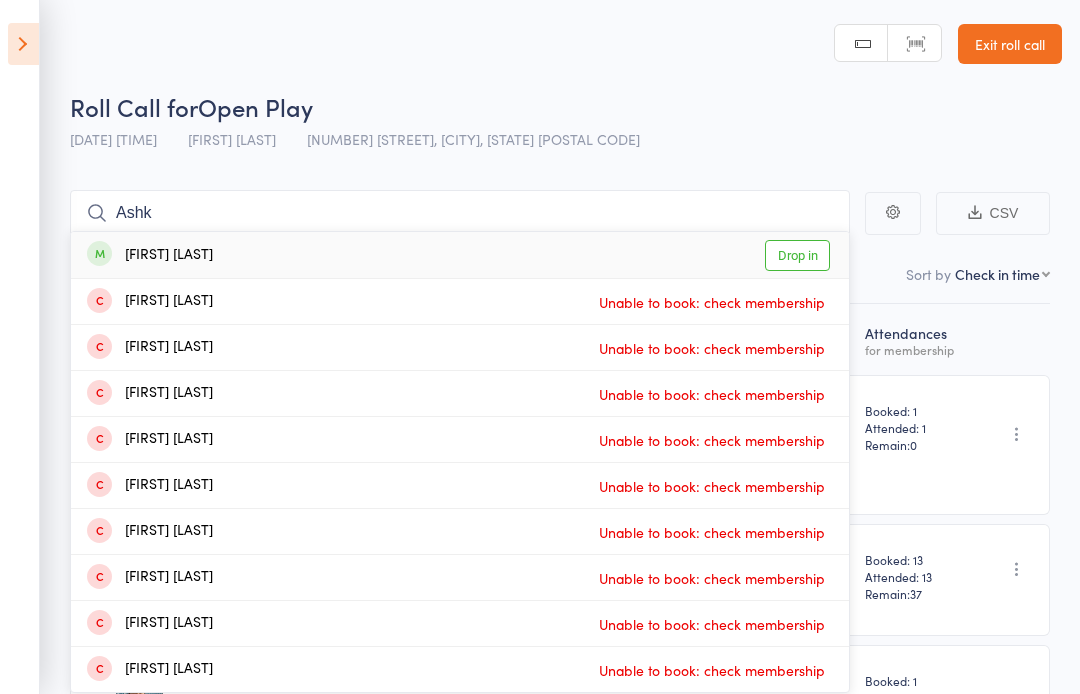 click on "Drop in" at bounding box center [797, 255] 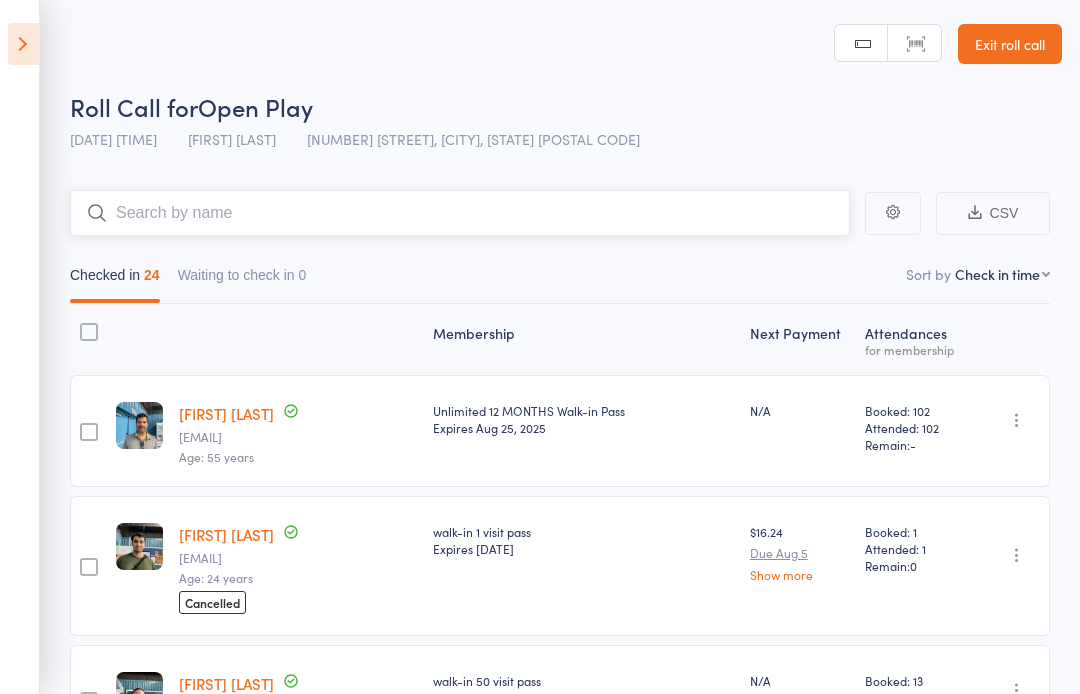 click at bounding box center [460, 213] 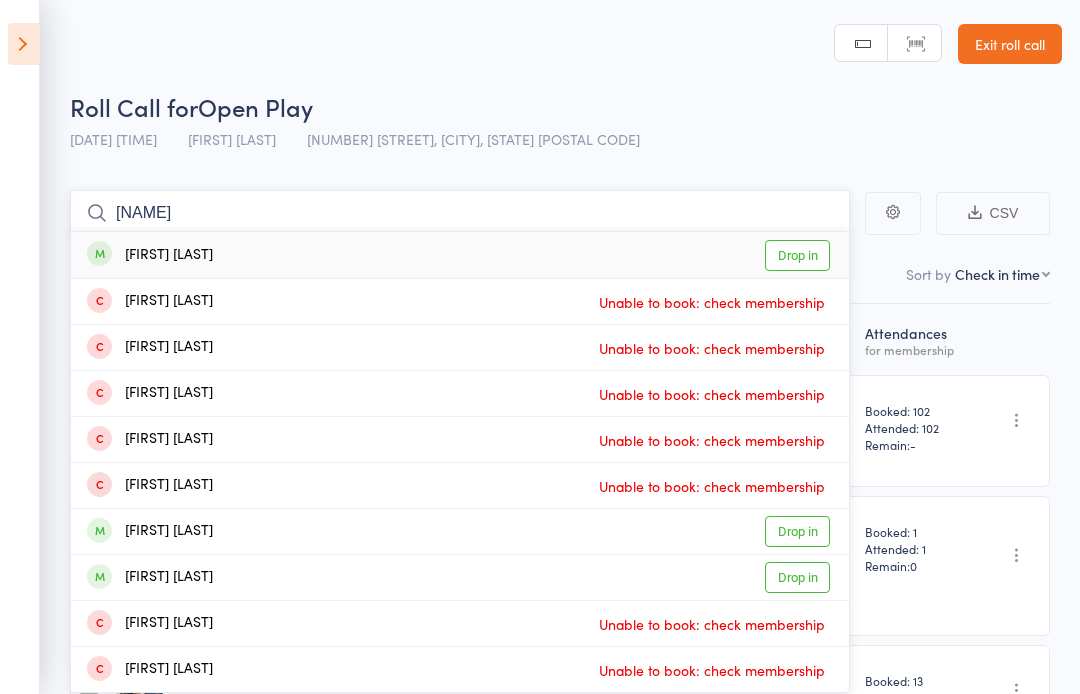 type on "Vicky" 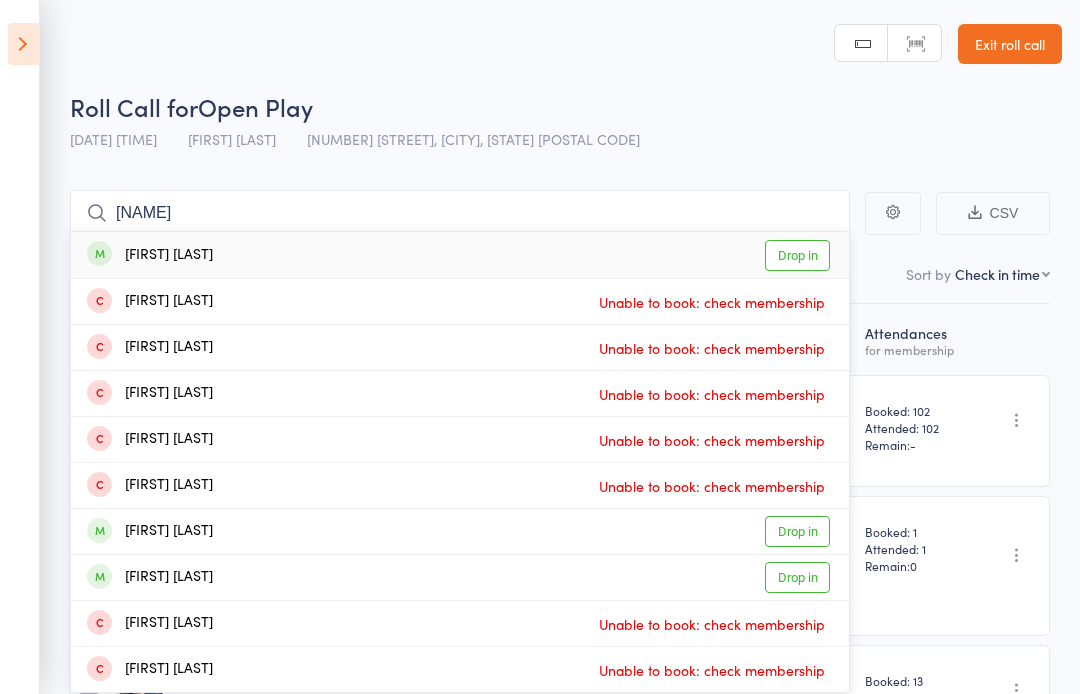 click on "Drop in" at bounding box center [797, 255] 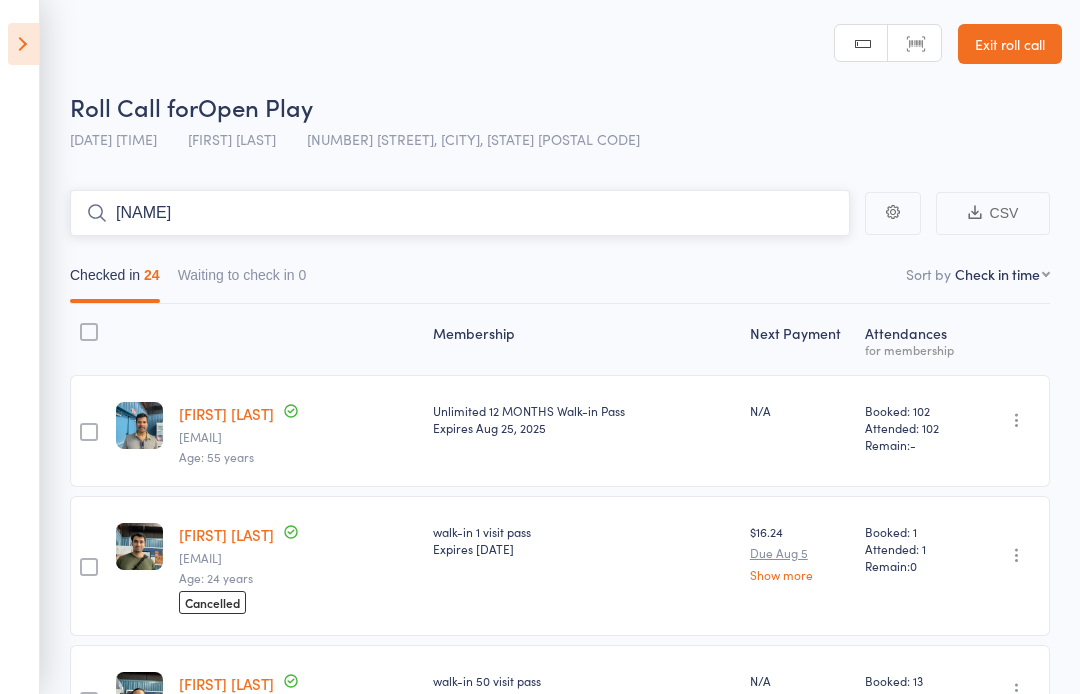 type 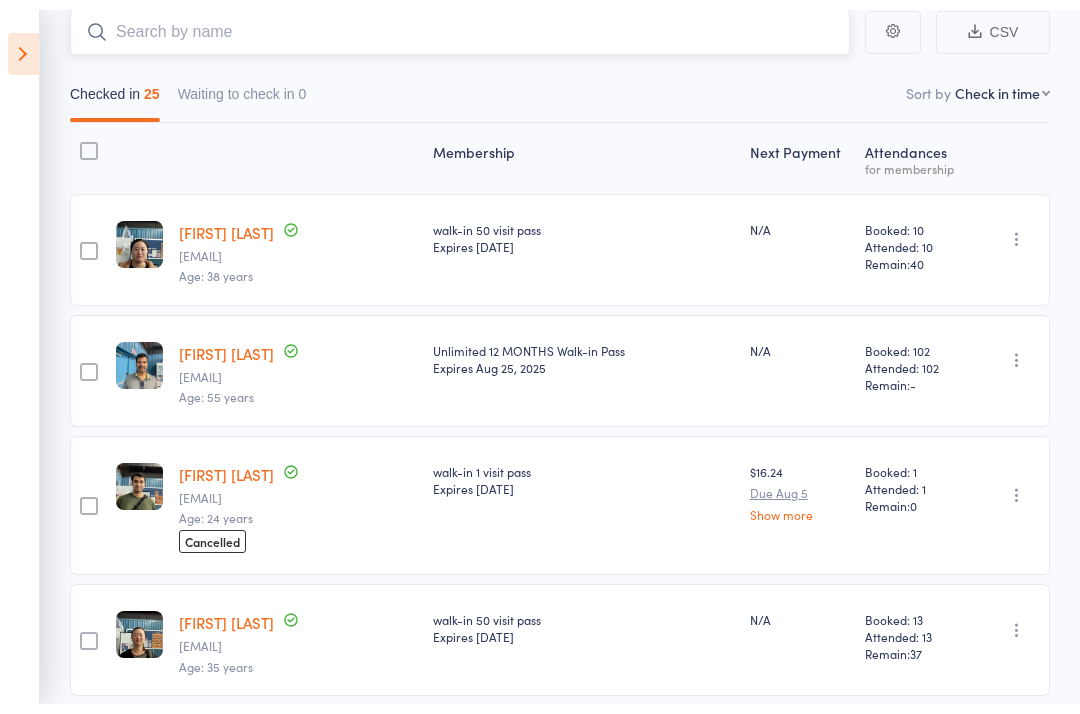 scroll, scrollTop: 0, scrollLeft: 0, axis: both 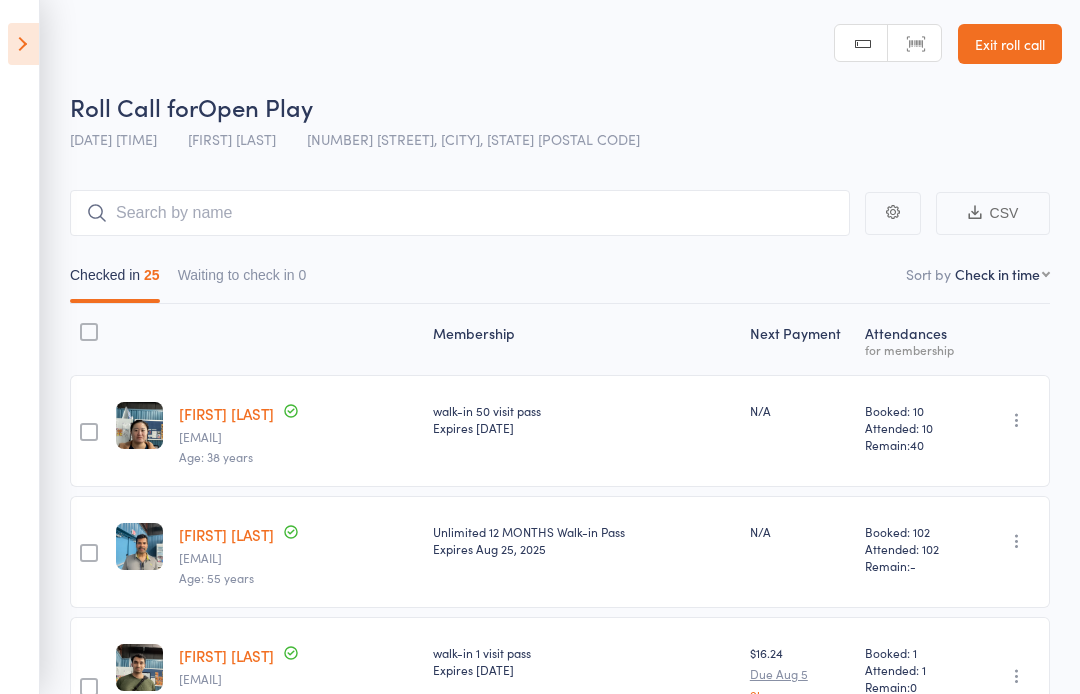 click at bounding box center (23, 44) 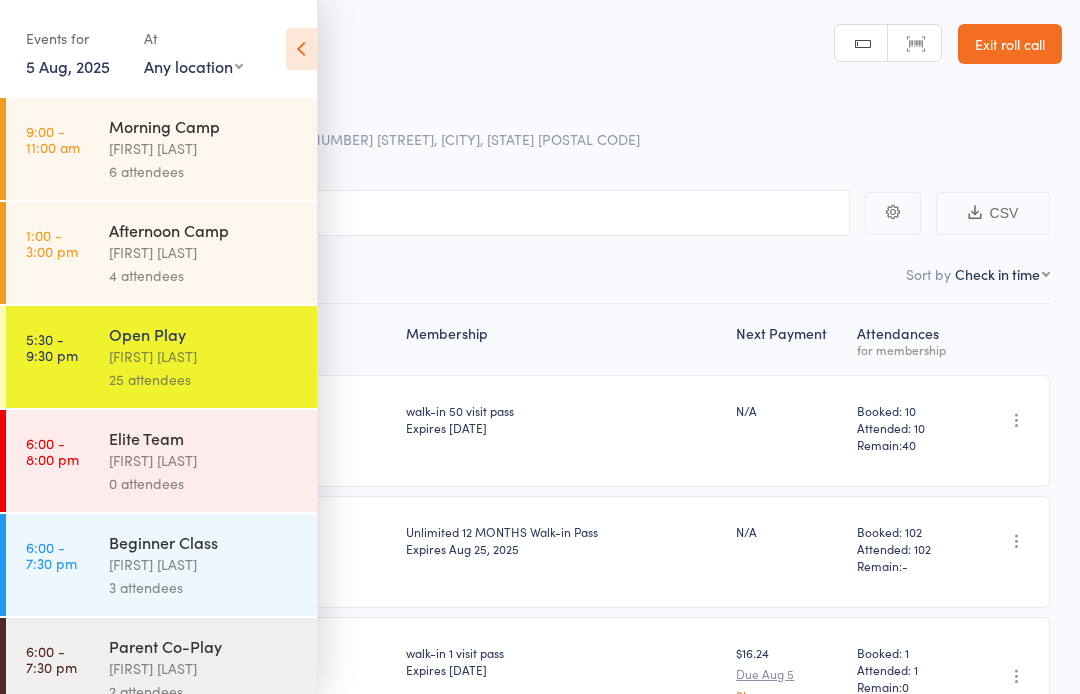 click on "Calvin Kristanto" at bounding box center [204, 460] 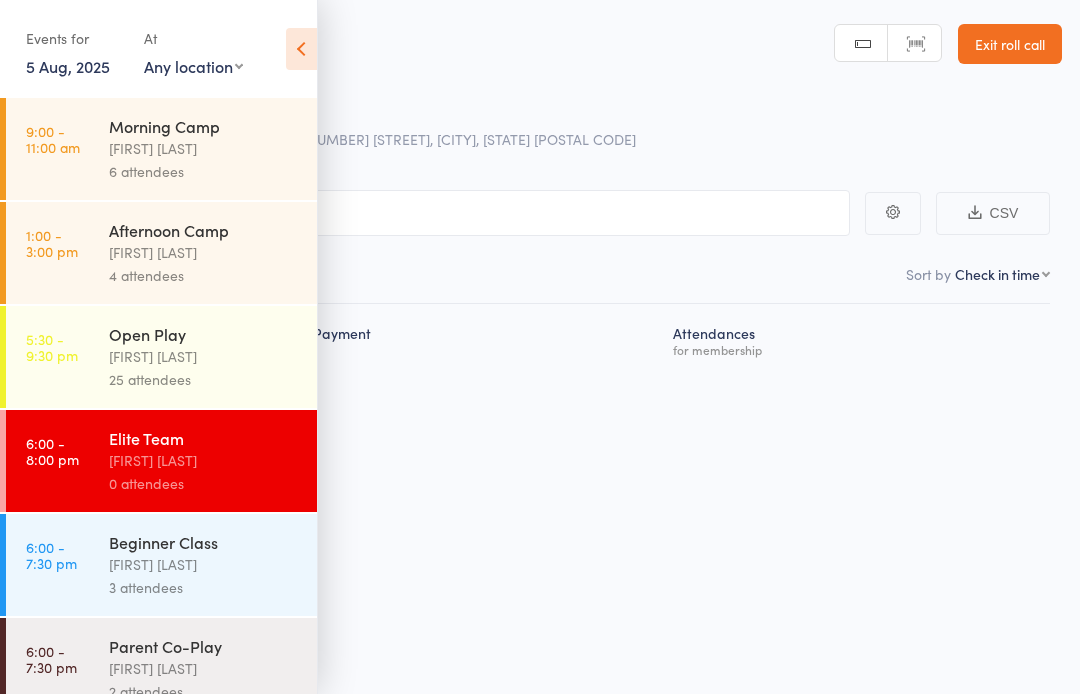 click at bounding box center (301, 49) 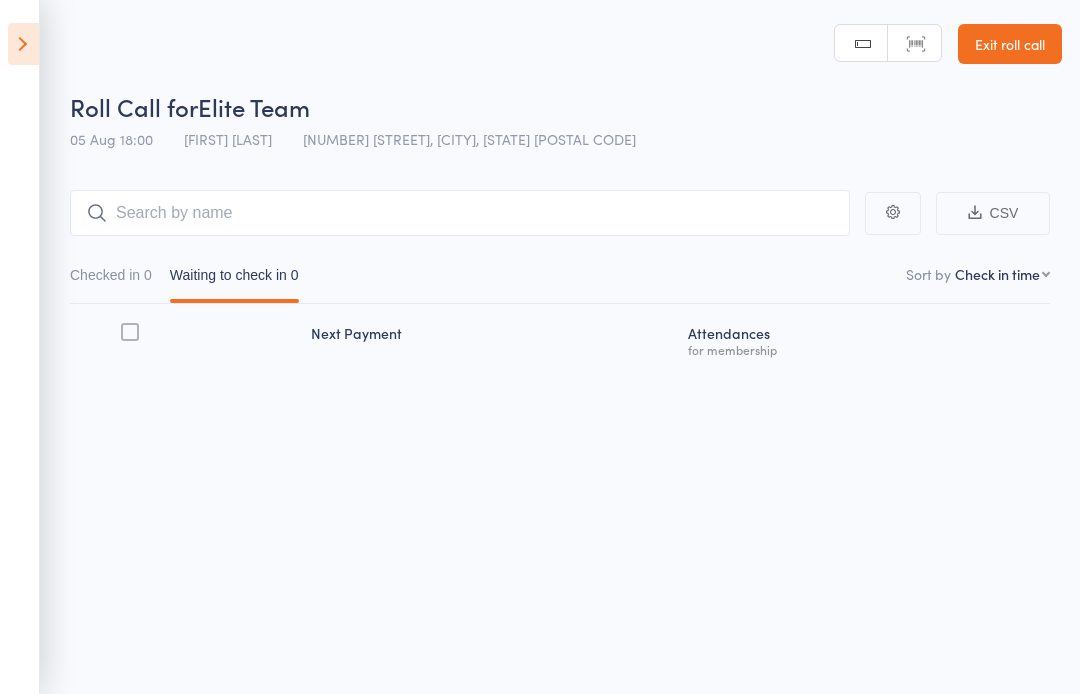 click at bounding box center [23, 44] 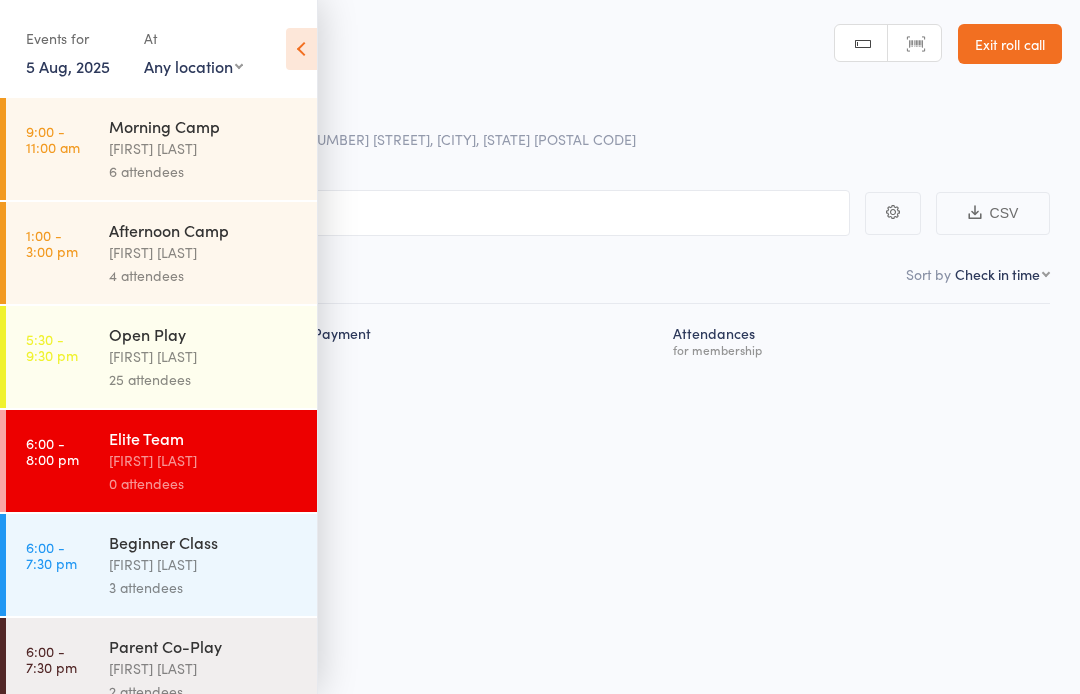 click on "Belle Chatupornkarnchana" at bounding box center [204, 564] 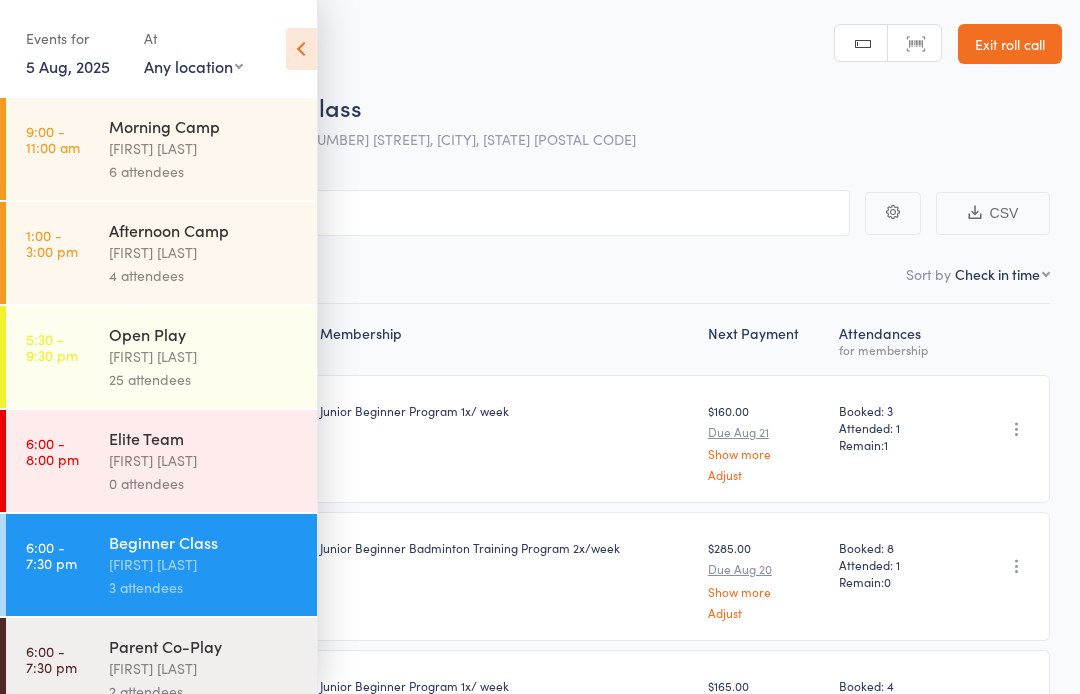 click at bounding box center (301, 49) 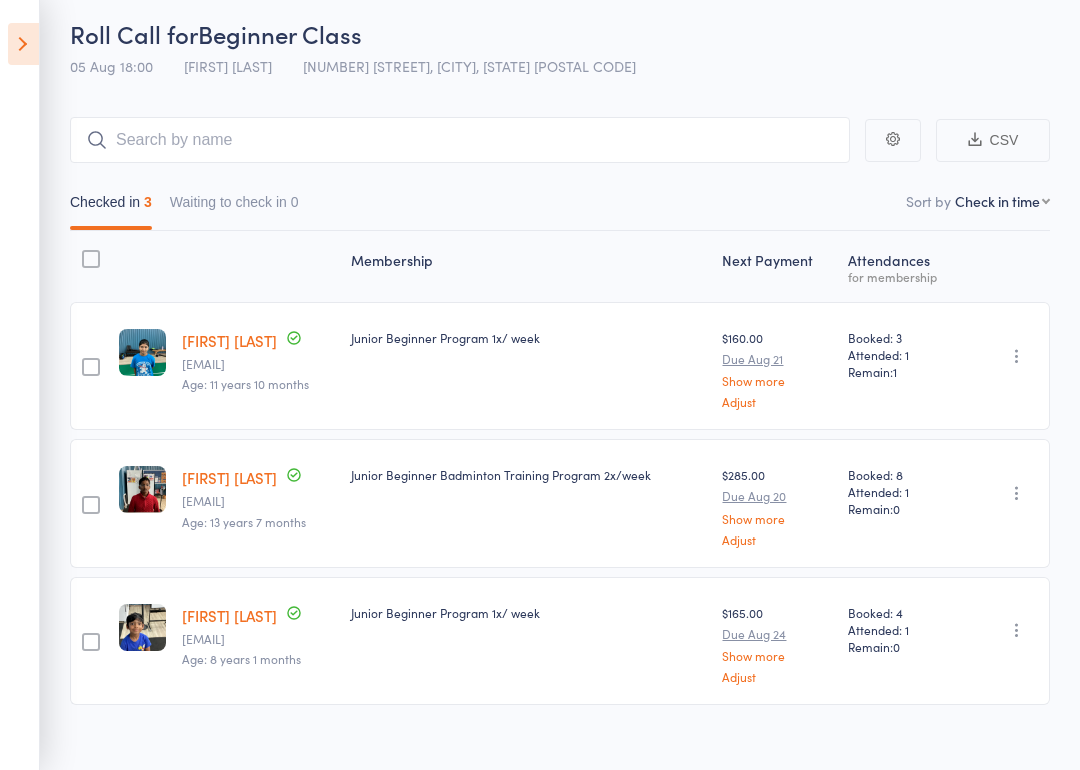 scroll, scrollTop: 74, scrollLeft: 0, axis: vertical 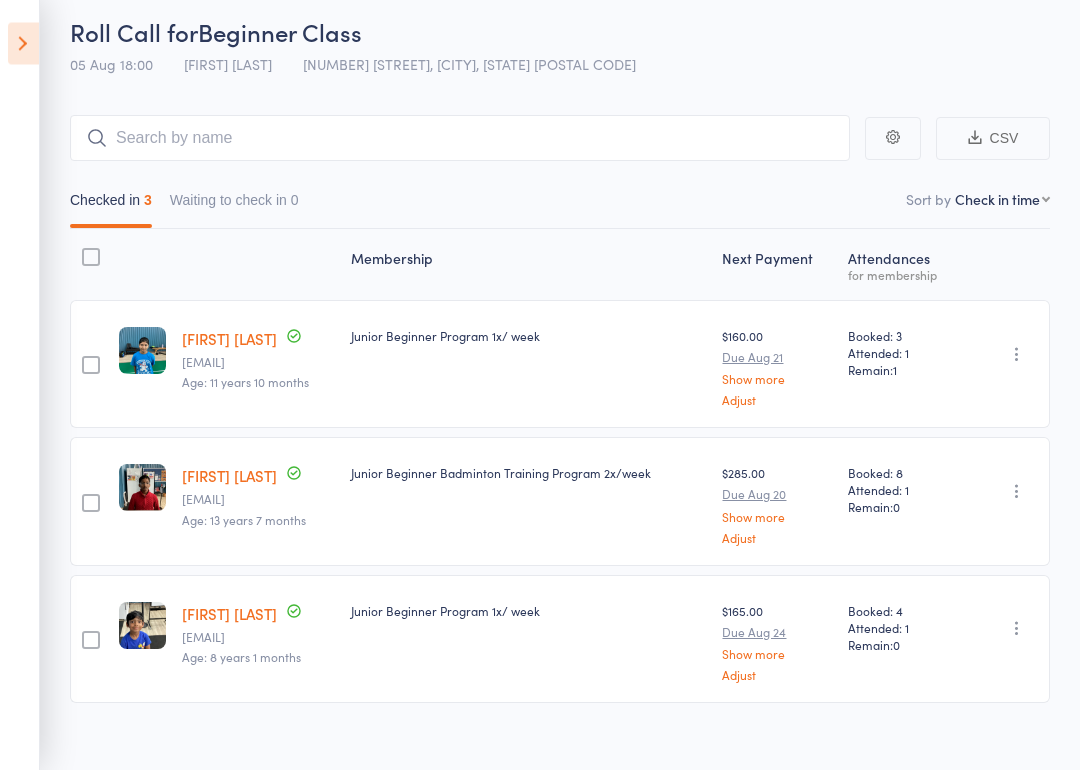 click at bounding box center (23, 44) 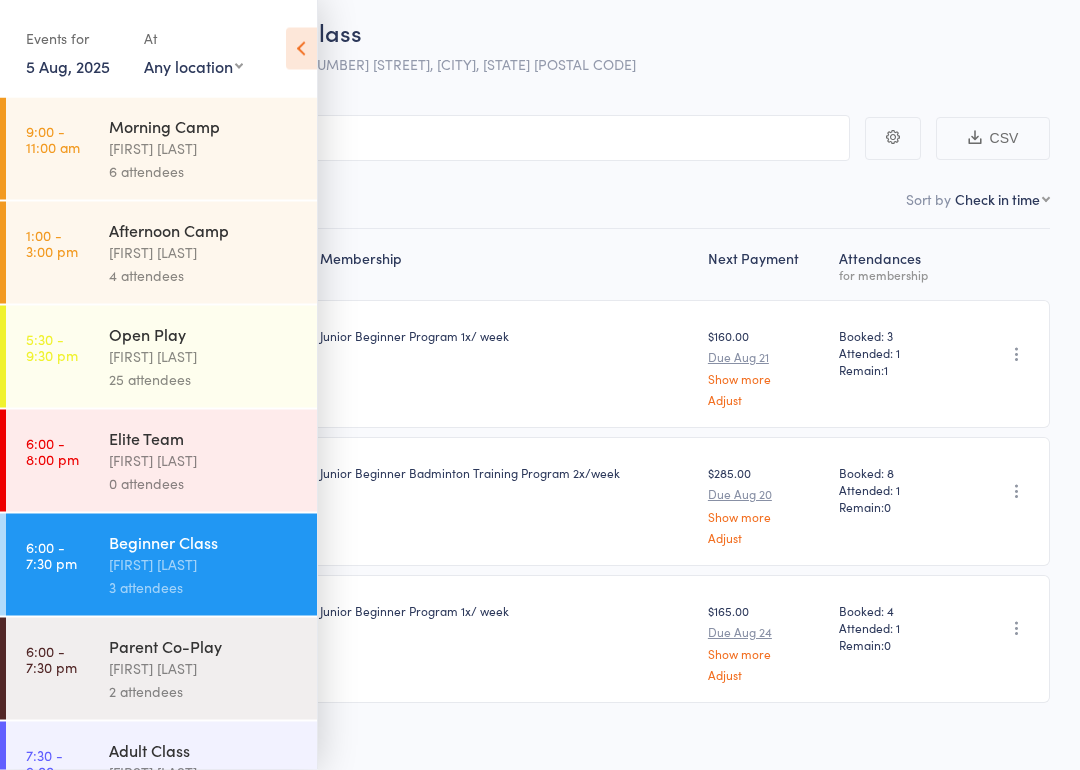 scroll, scrollTop: 75, scrollLeft: 0, axis: vertical 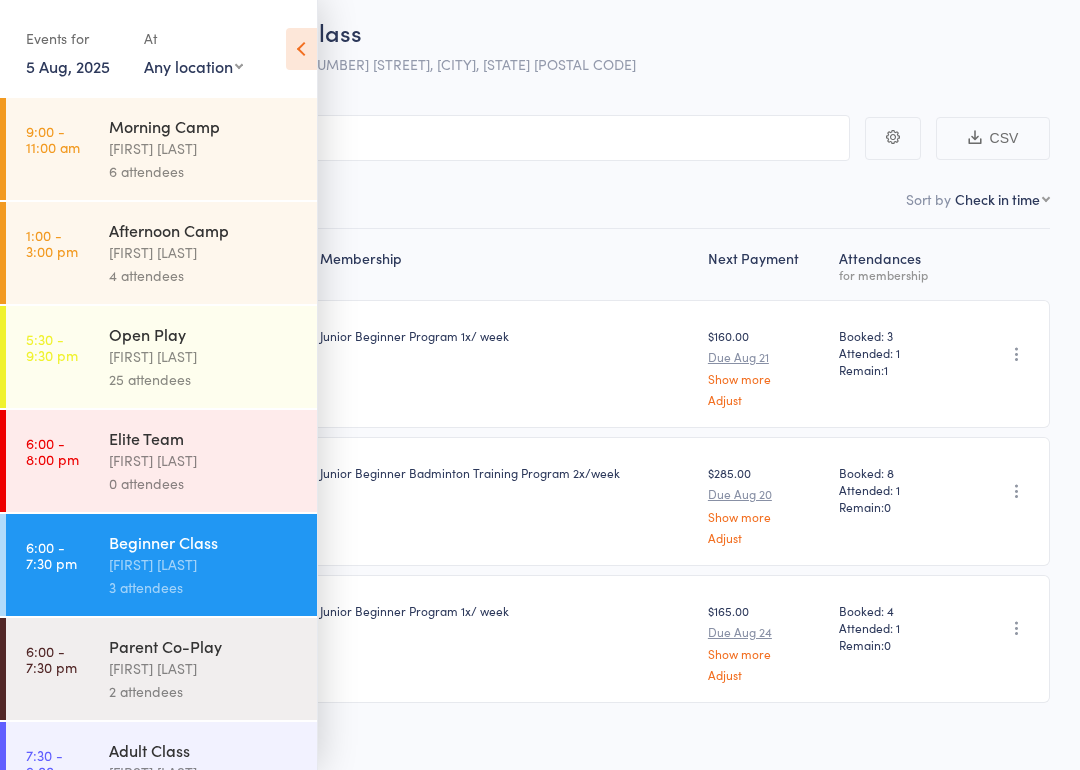 click on "6:00 - 8:00 pm" at bounding box center [52, 451] 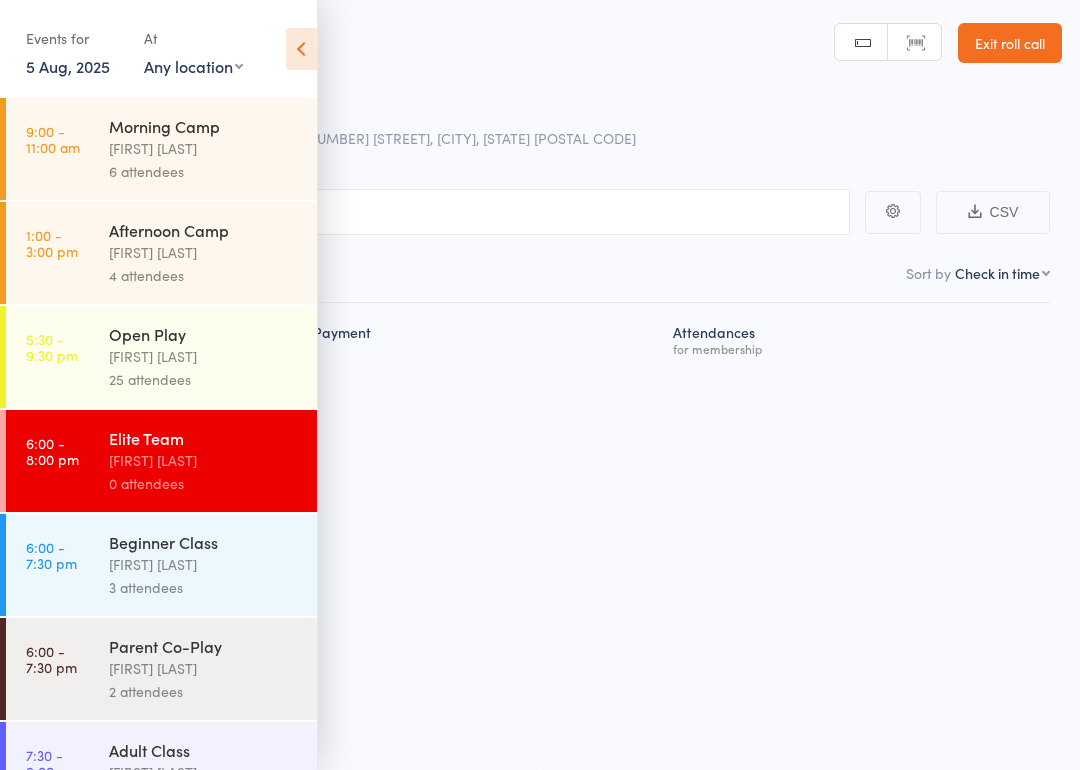 scroll, scrollTop: 0, scrollLeft: 0, axis: both 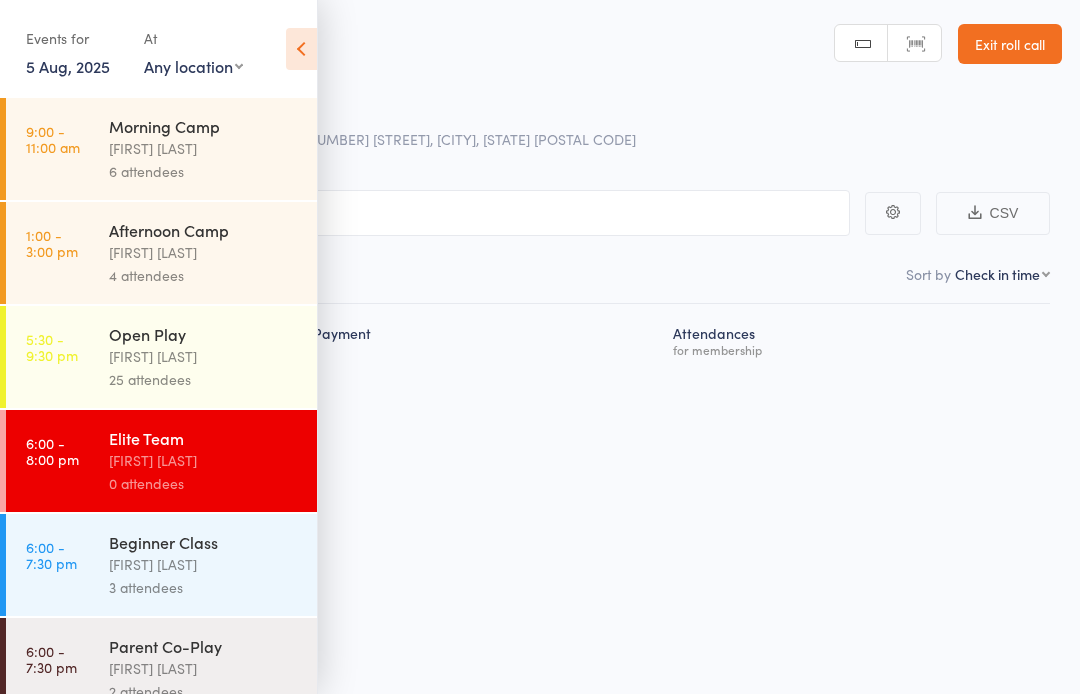 click at bounding box center (301, 49) 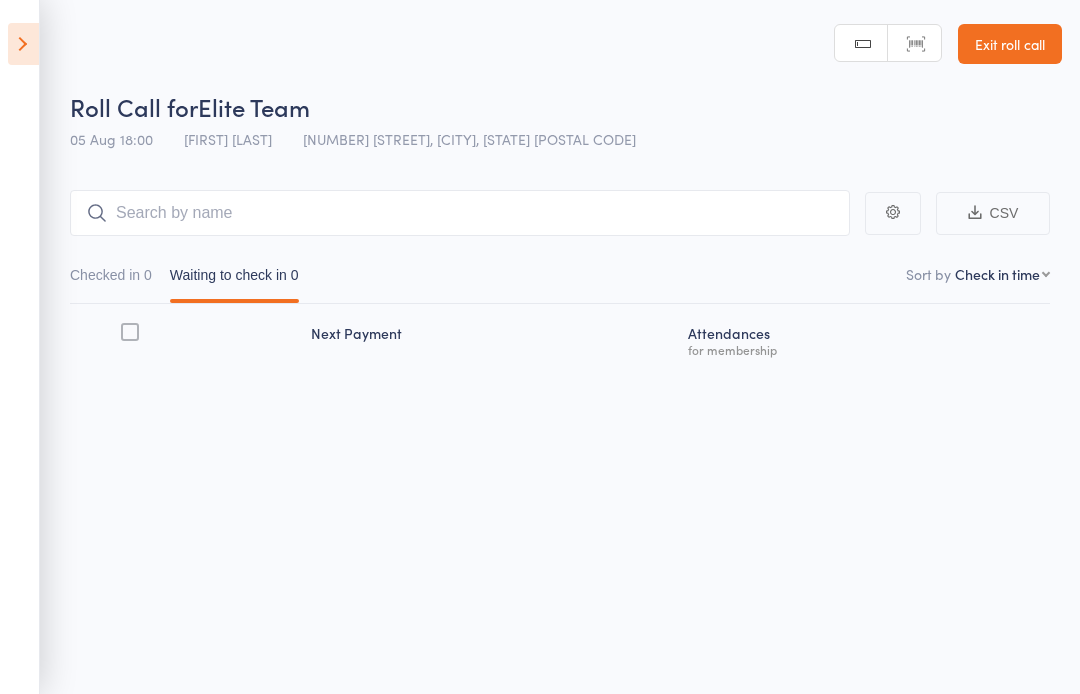 click at bounding box center (23, 44) 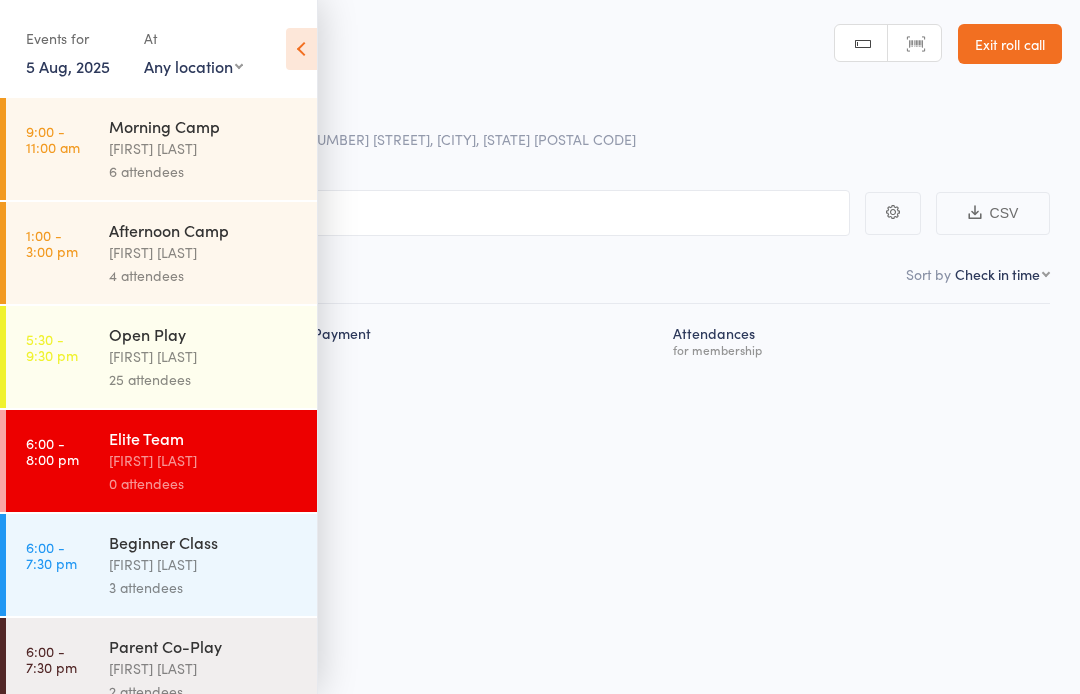 click on "Calvin Kristanto" at bounding box center (204, 356) 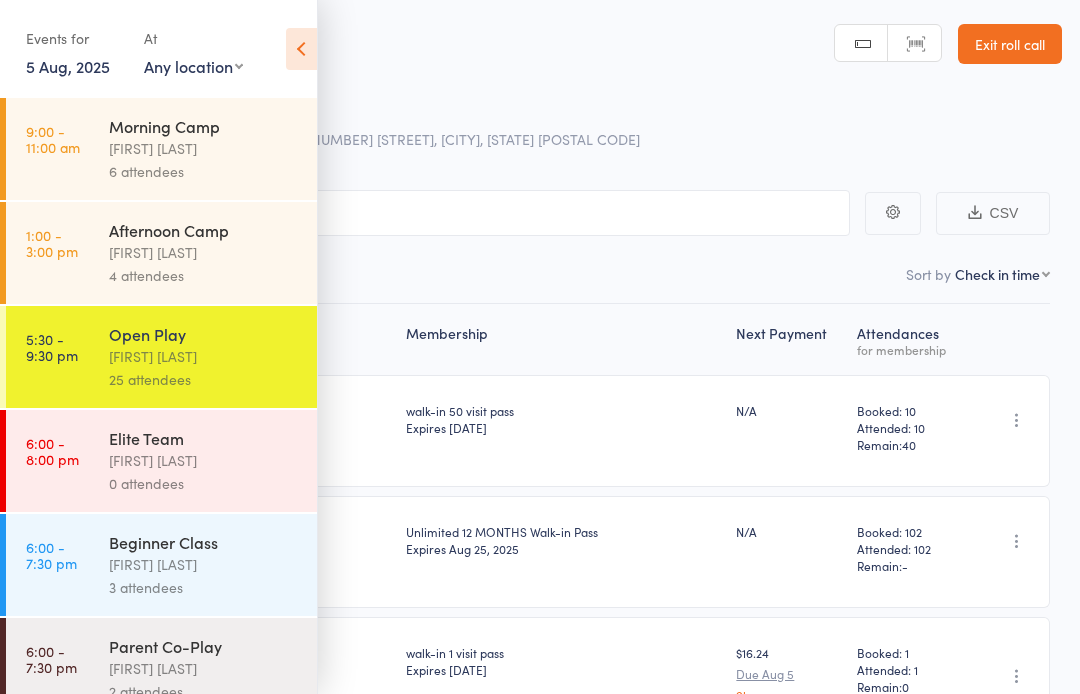 click at bounding box center (301, 49) 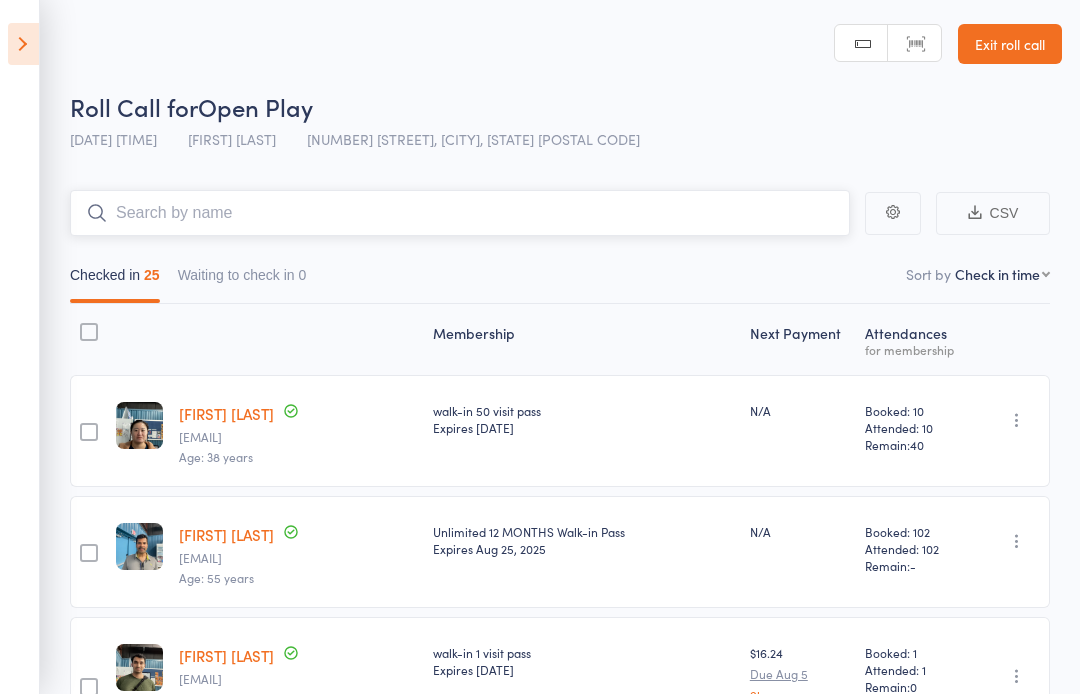 click at bounding box center [460, 213] 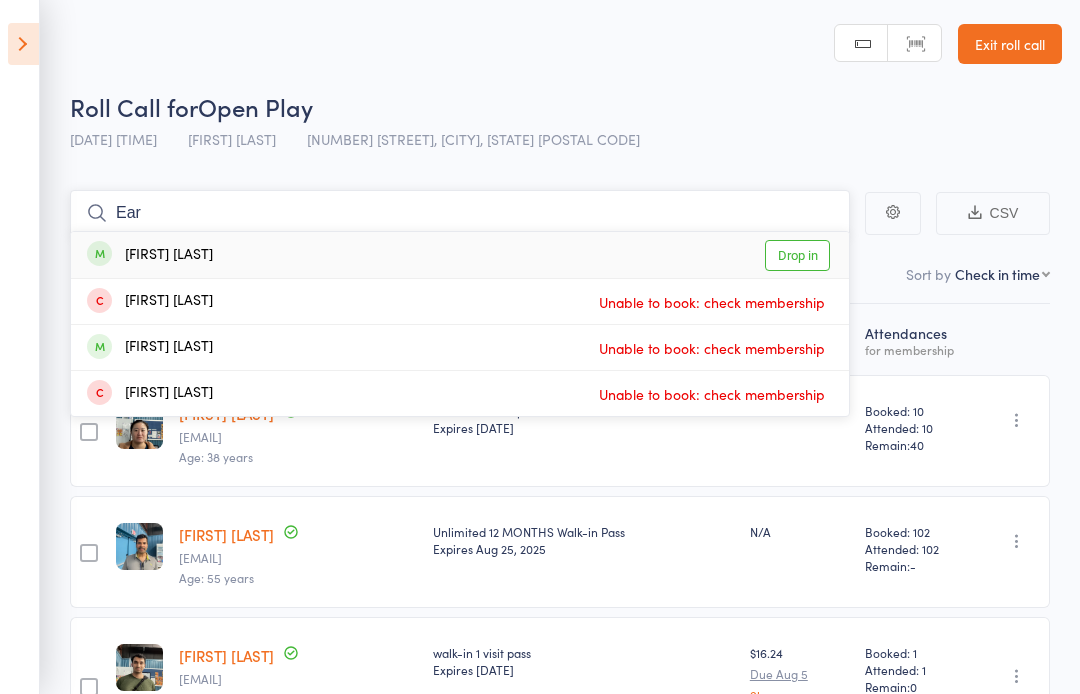 type on "Ear" 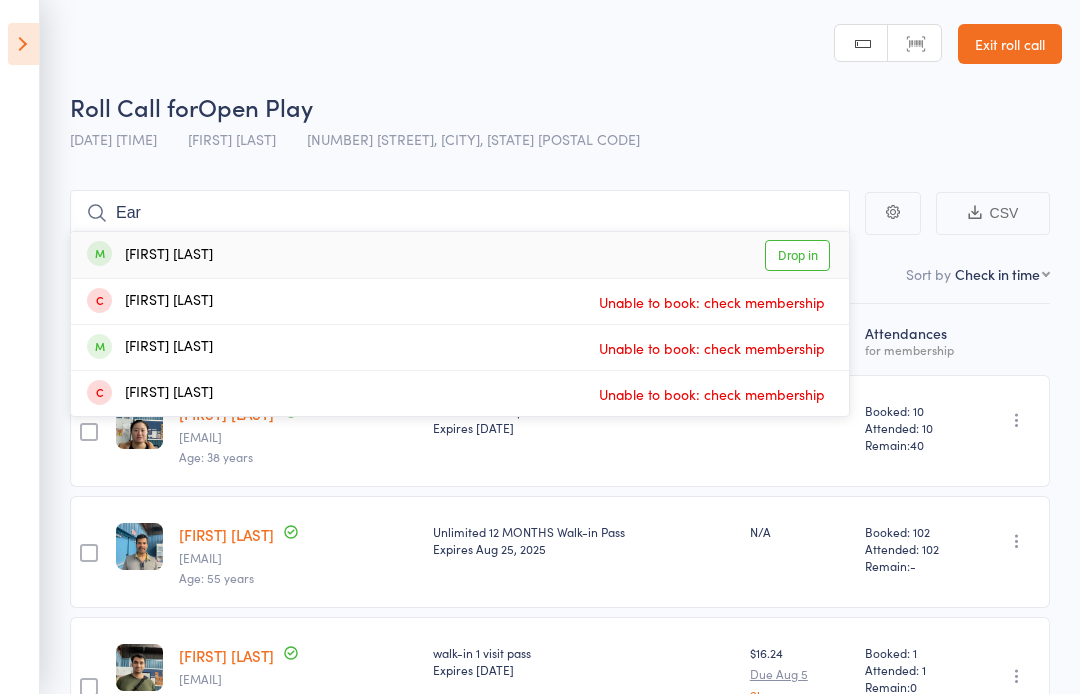 click on "Drop in" at bounding box center [797, 255] 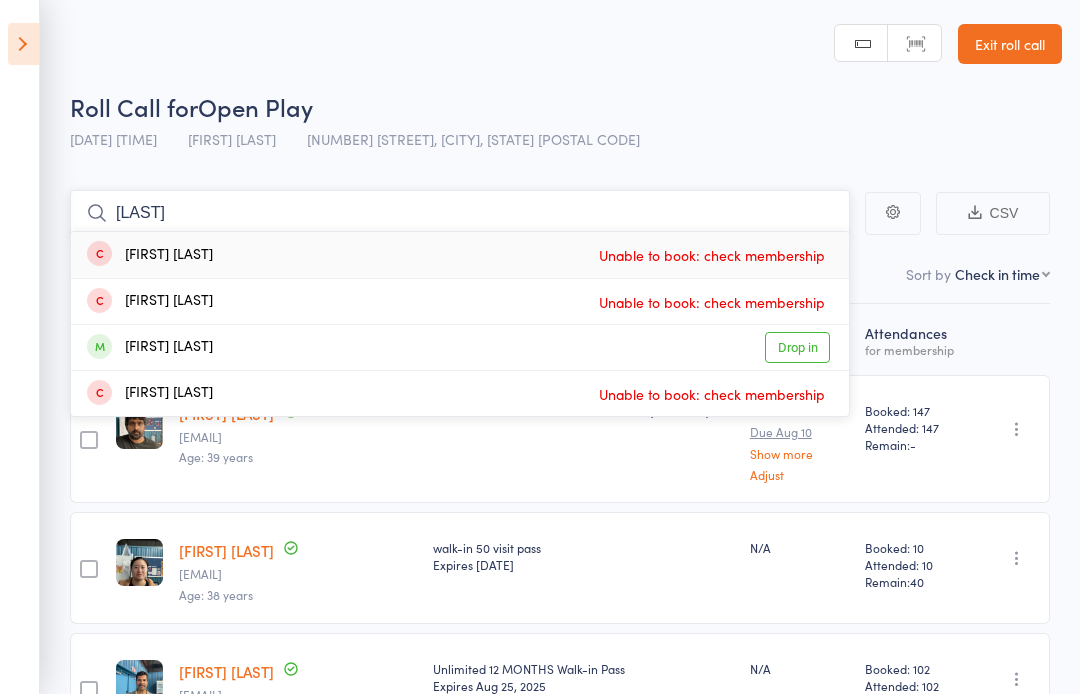 type on "Dixon" 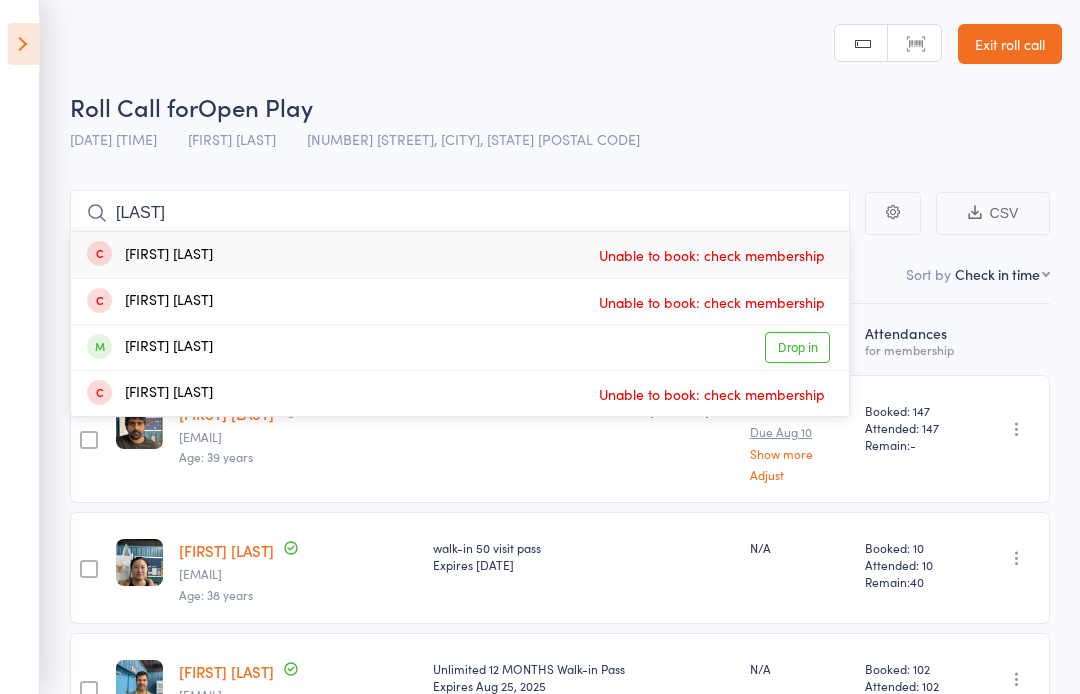 click on "Drop in" at bounding box center (797, 347) 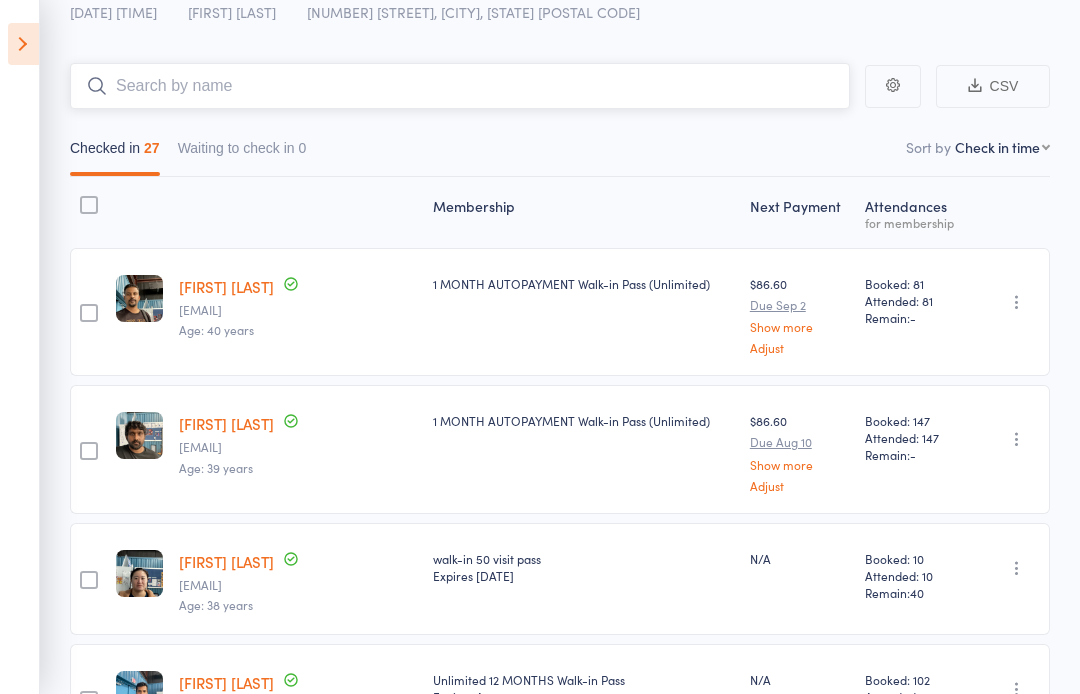 scroll, scrollTop: 0, scrollLeft: 0, axis: both 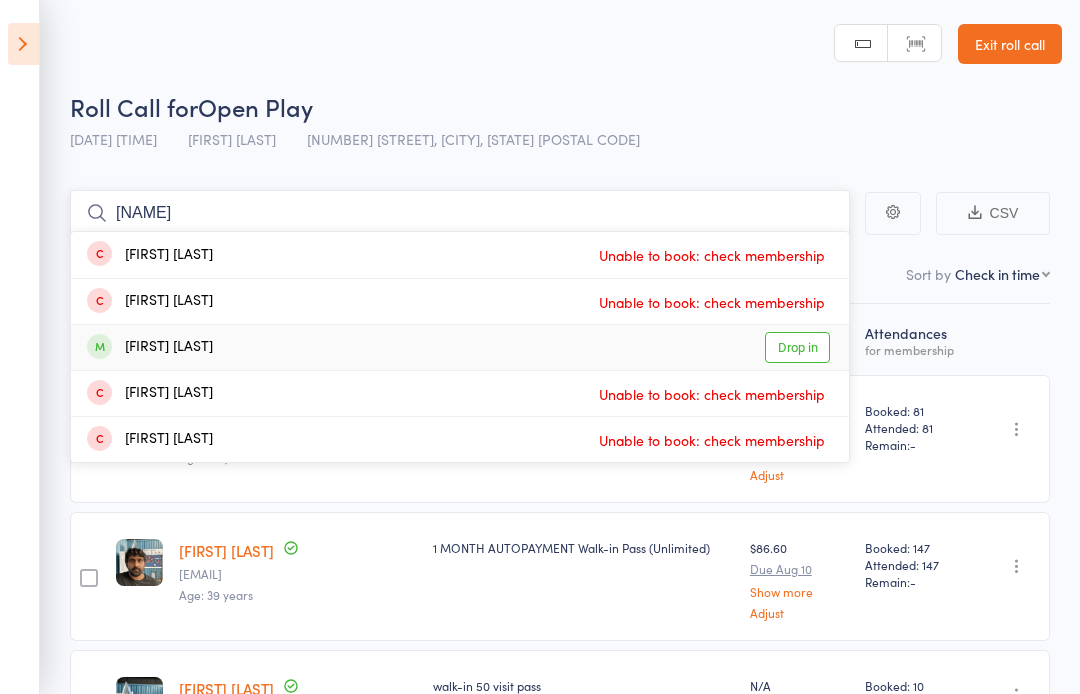 type on "Yogesh" 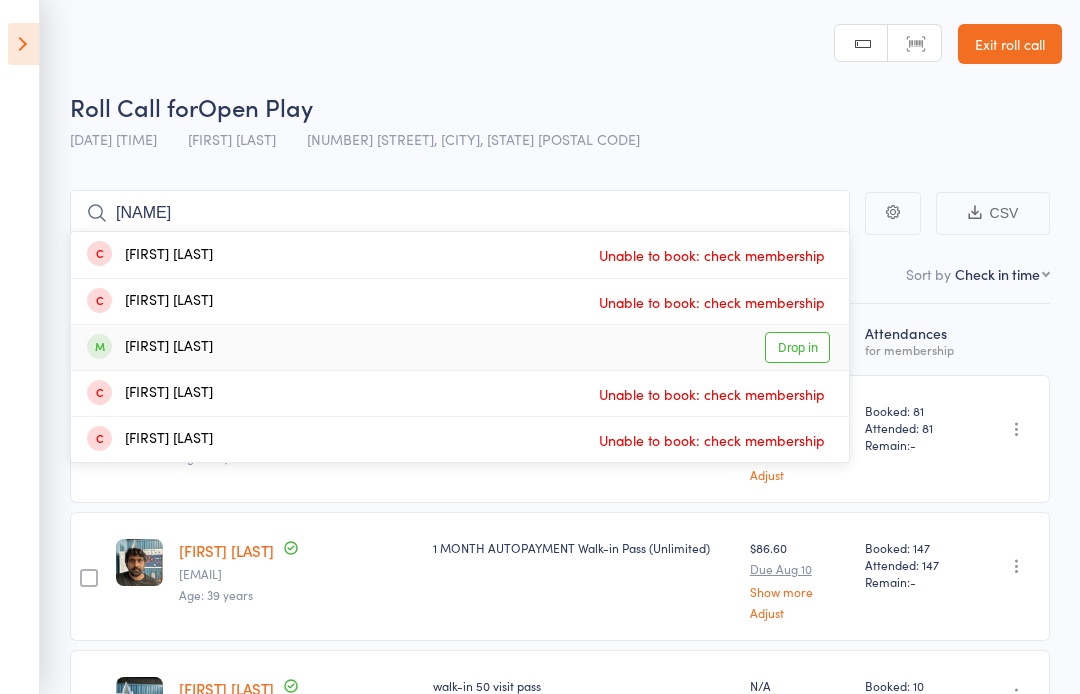 click on "Drop in" at bounding box center (797, 347) 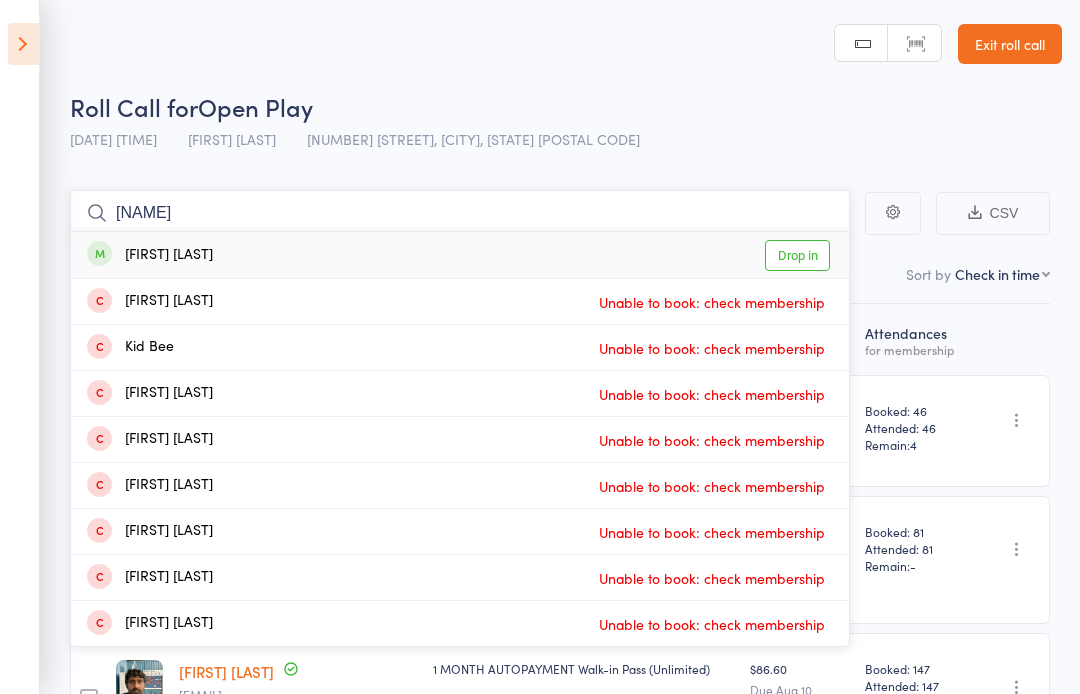 type on "Ben" 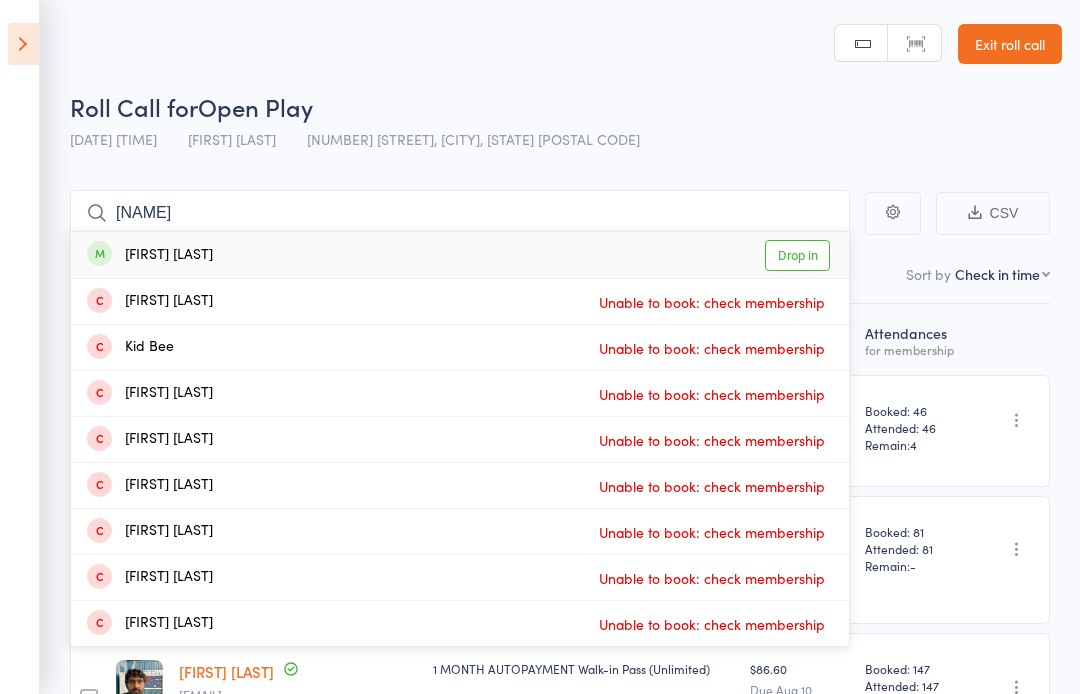 click on "Drop in" at bounding box center [797, 255] 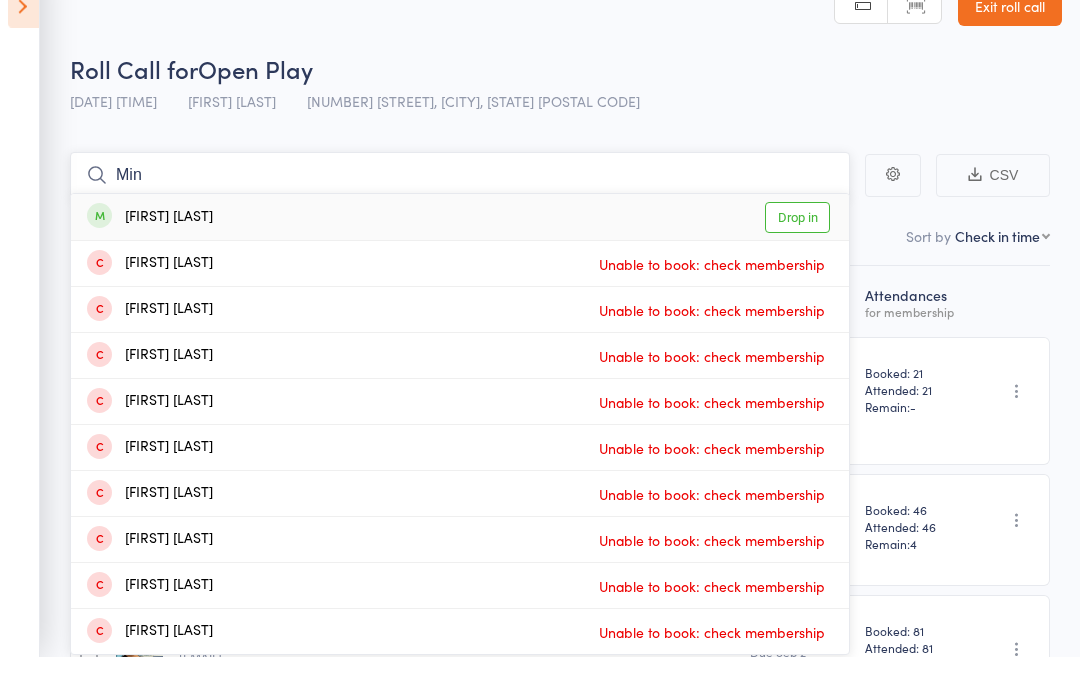 type on "Min" 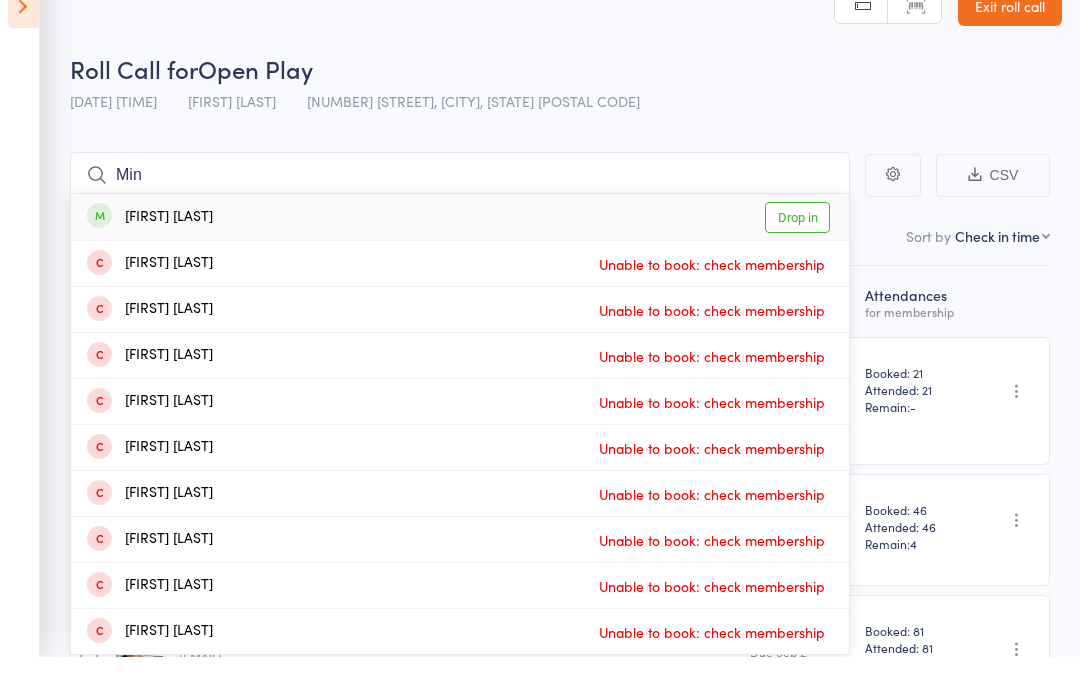 click on "Drop in" at bounding box center (797, 255) 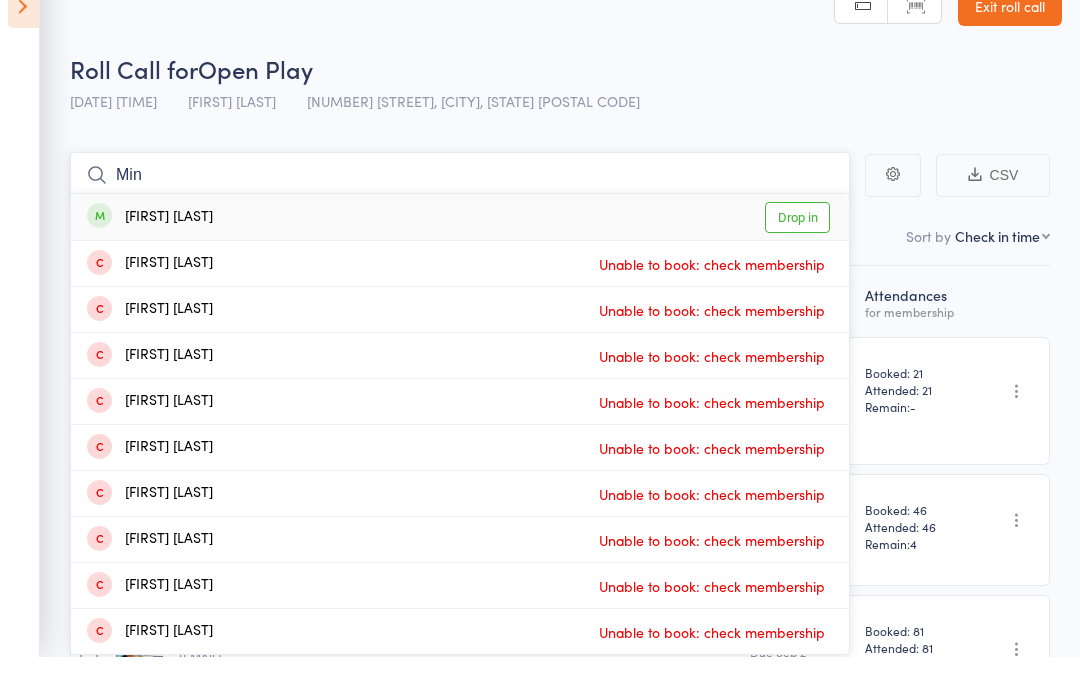 type 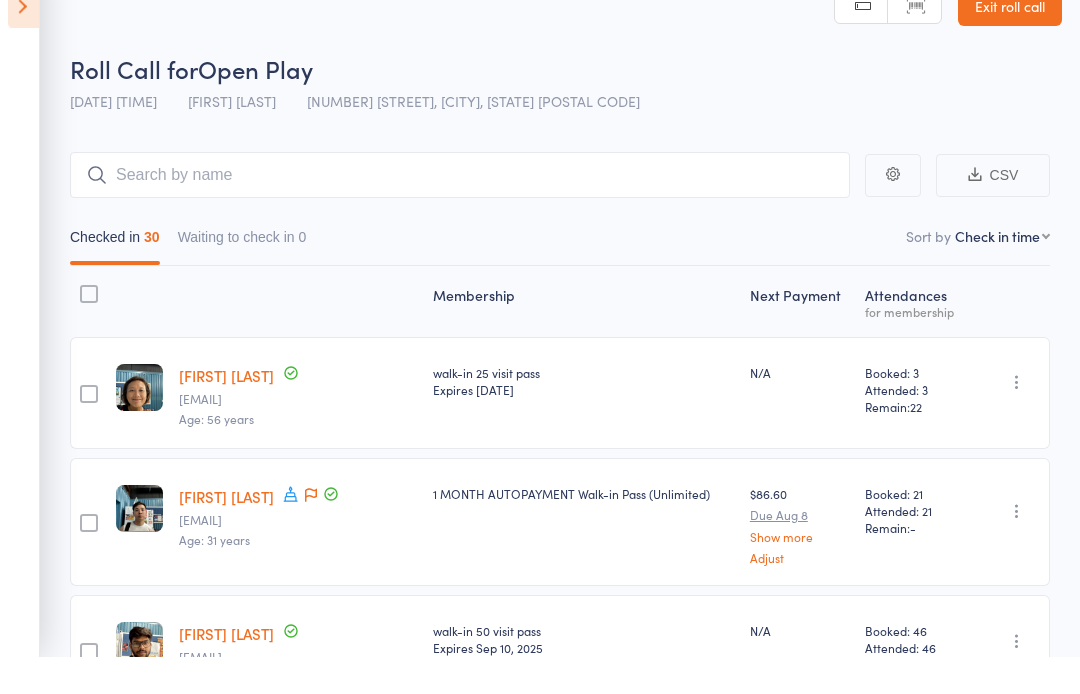 click at bounding box center [23, 44] 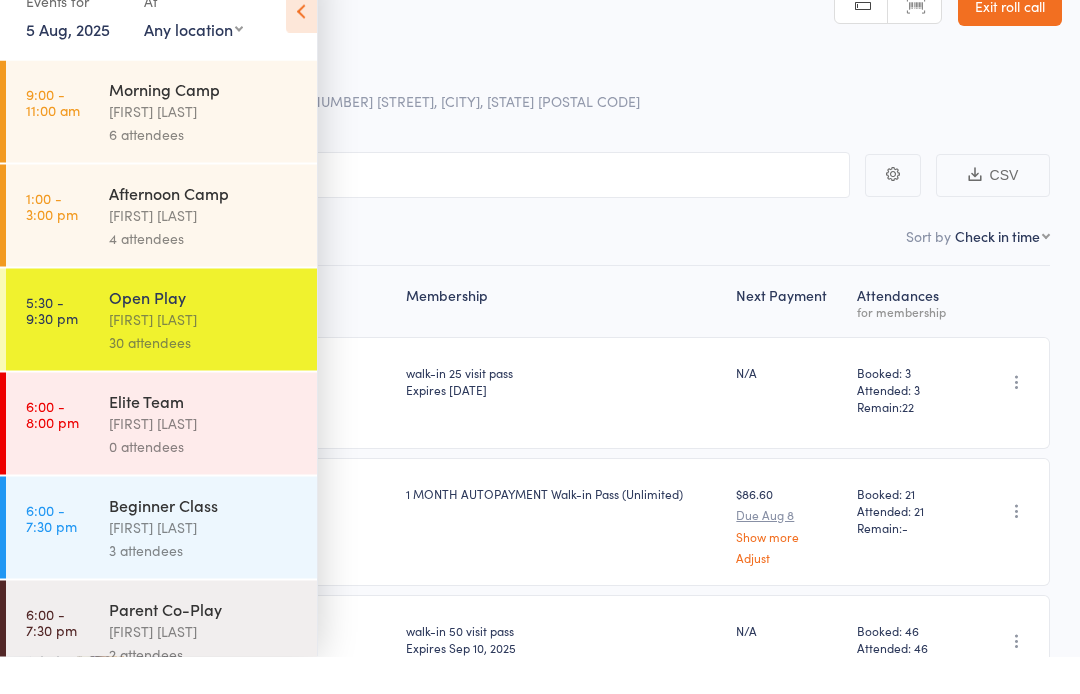 scroll, scrollTop: 38, scrollLeft: 0, axis: vertical 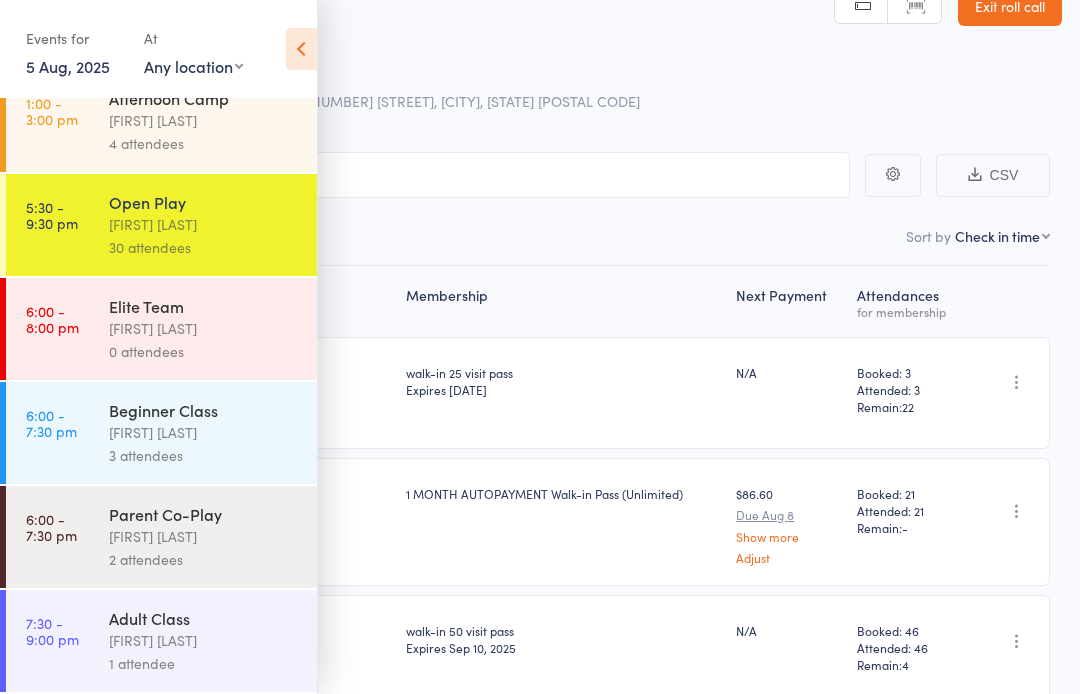 click on "Adult Class" at bounding box center (204, 618) 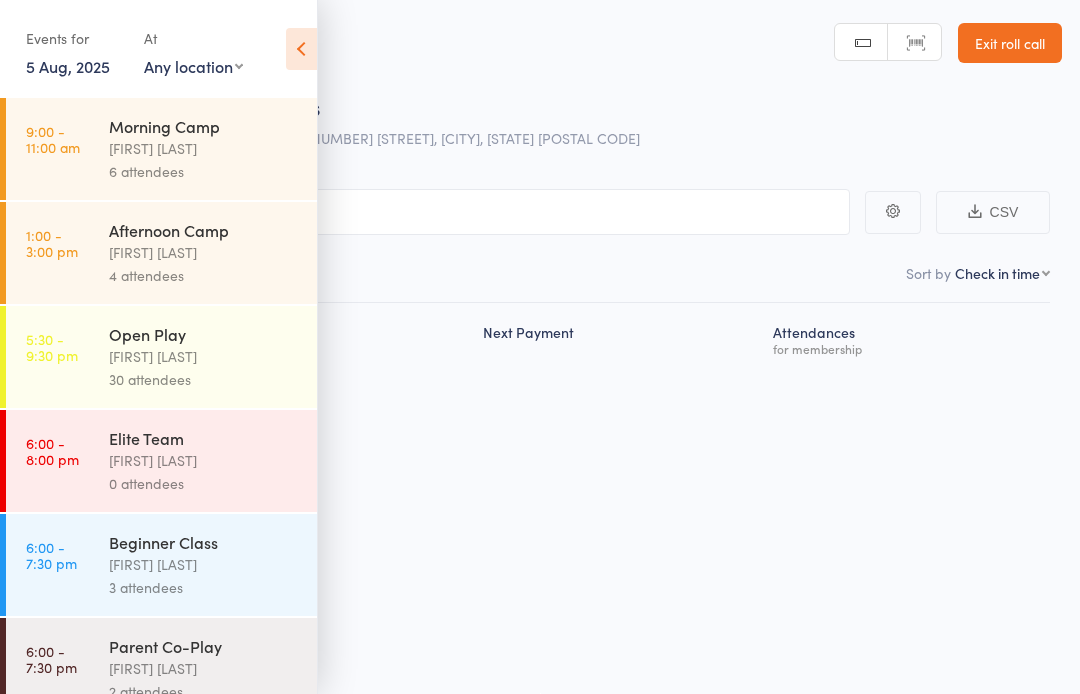 scroll, scrollTop: 14, scrollLeft: 0, axis: vertical 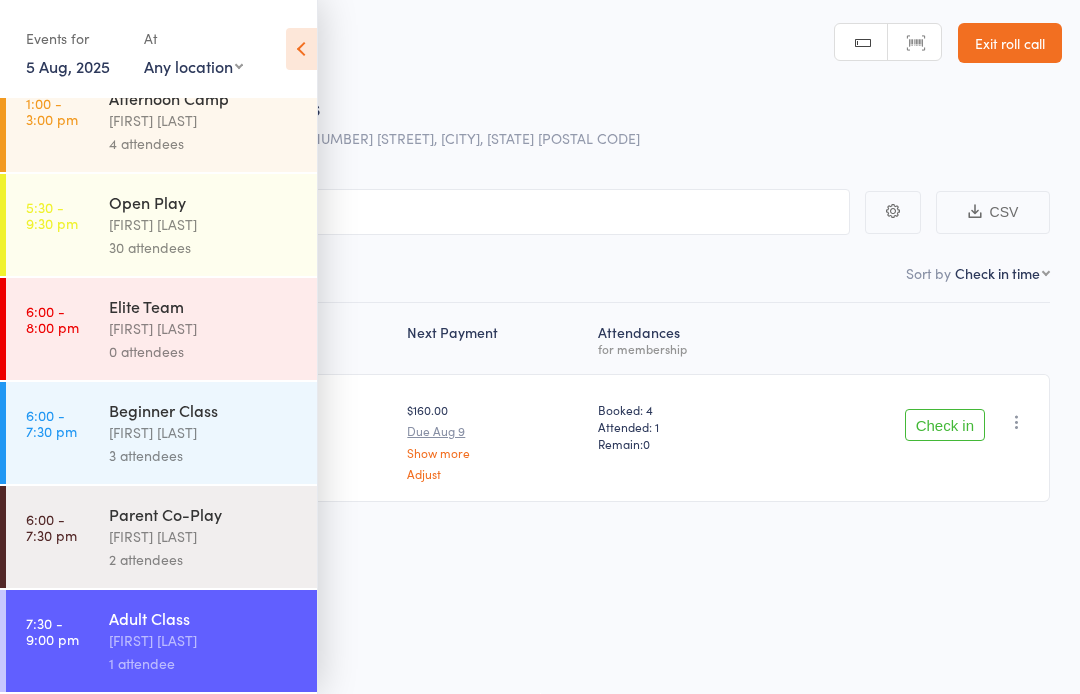 click at bounding box center [301, 49] 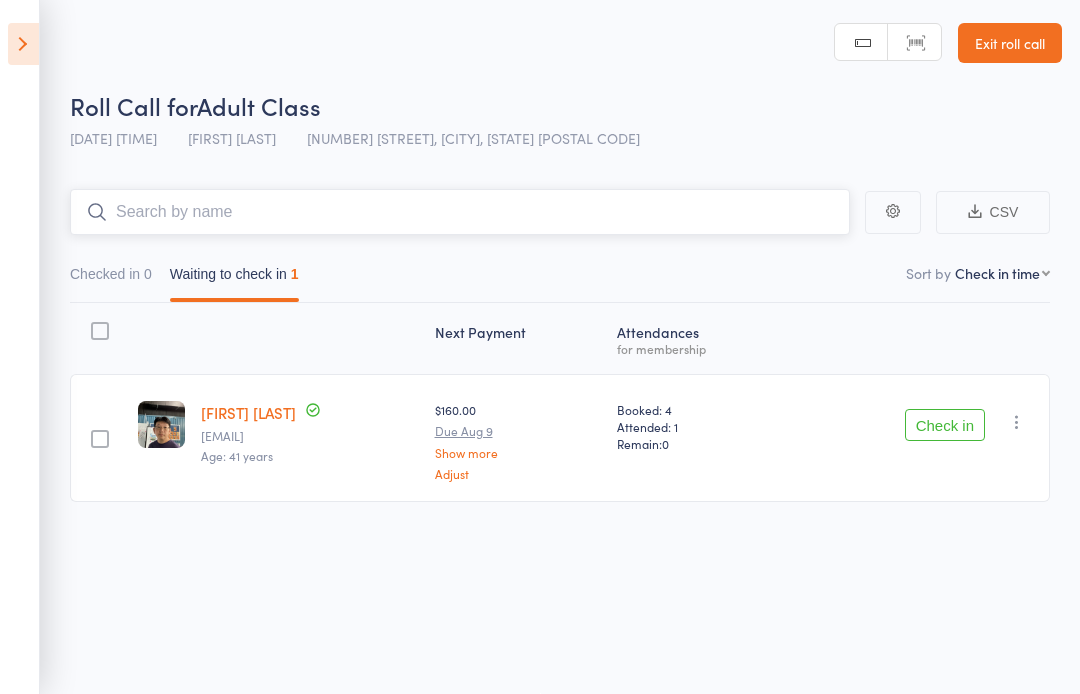 click at bounding box center (460, 212) 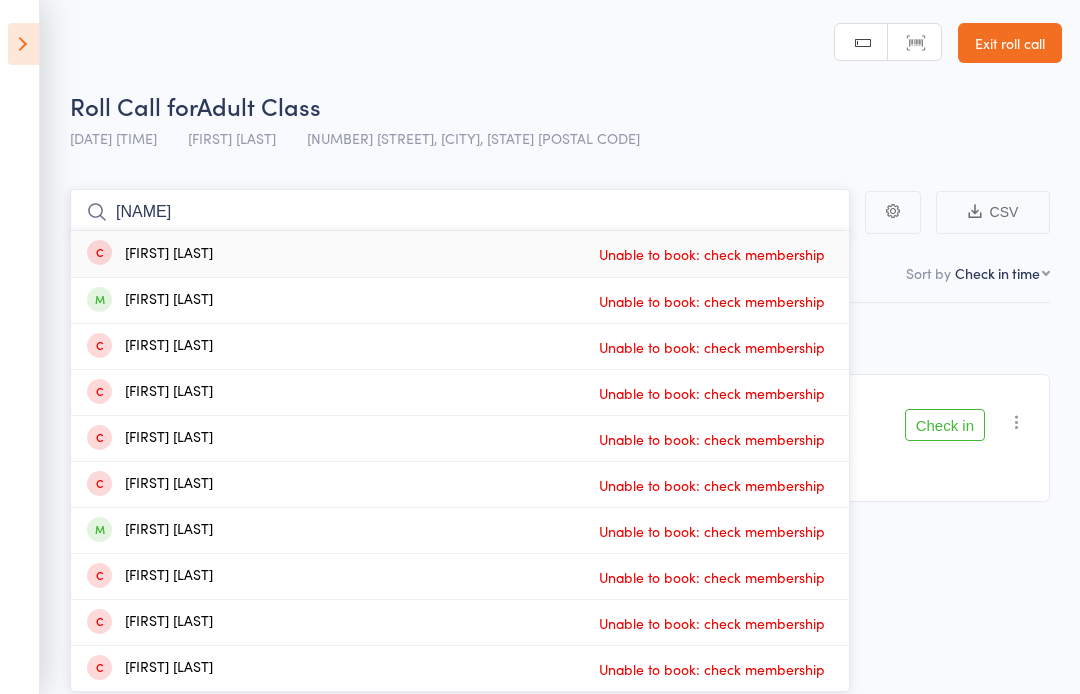 type on "Zhi" 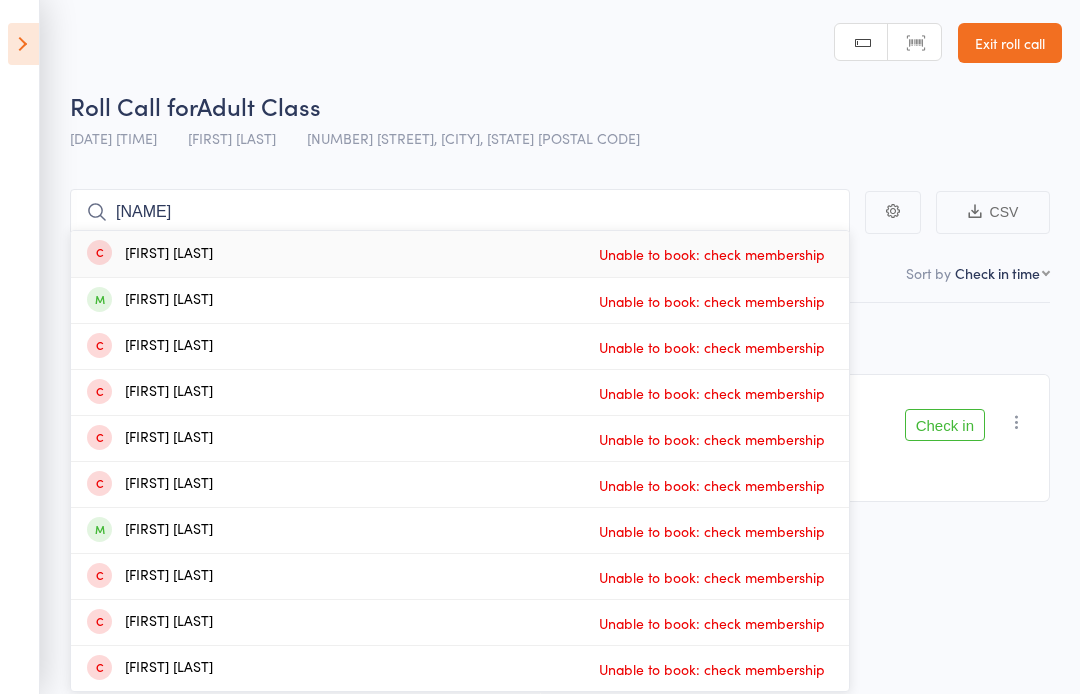 click at bounding box center [23, 44] 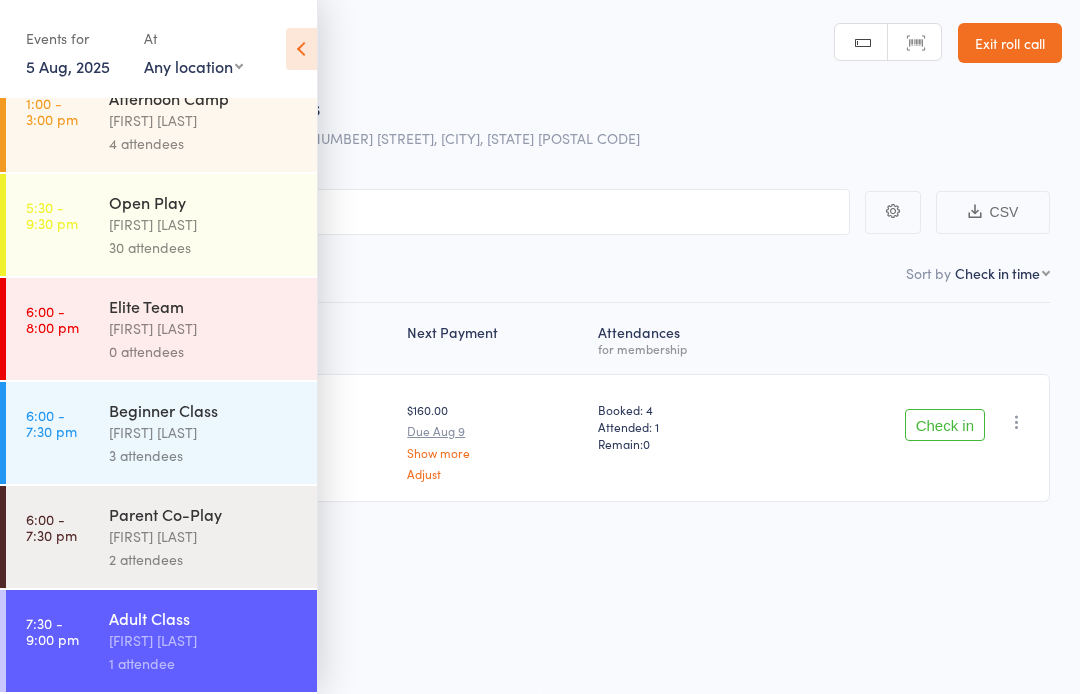scroll, scrollTop: 0, scrollLeft: 0, axis: both 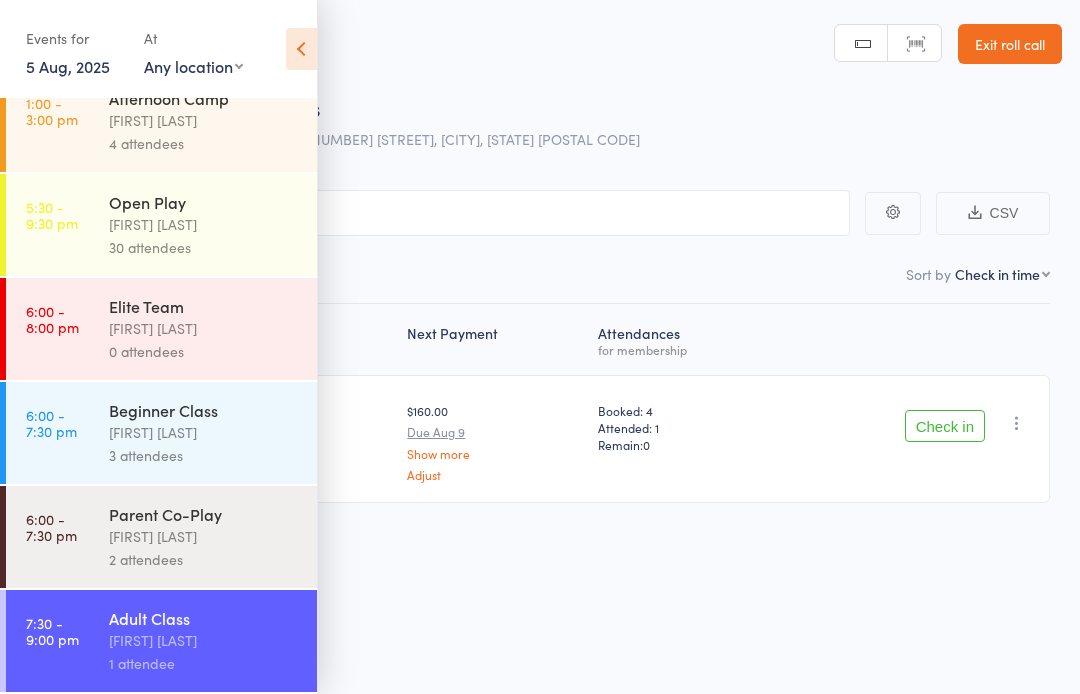 click at bounding box center [301, 49] 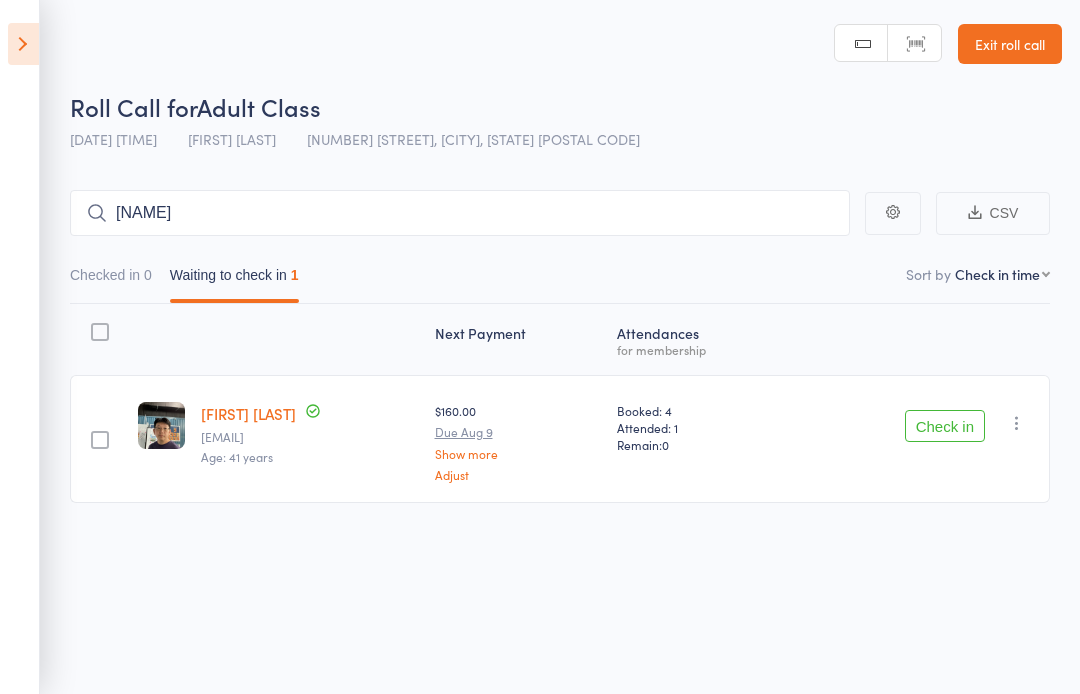 click on "Exit roll call" at bounding box center [1010, 44] 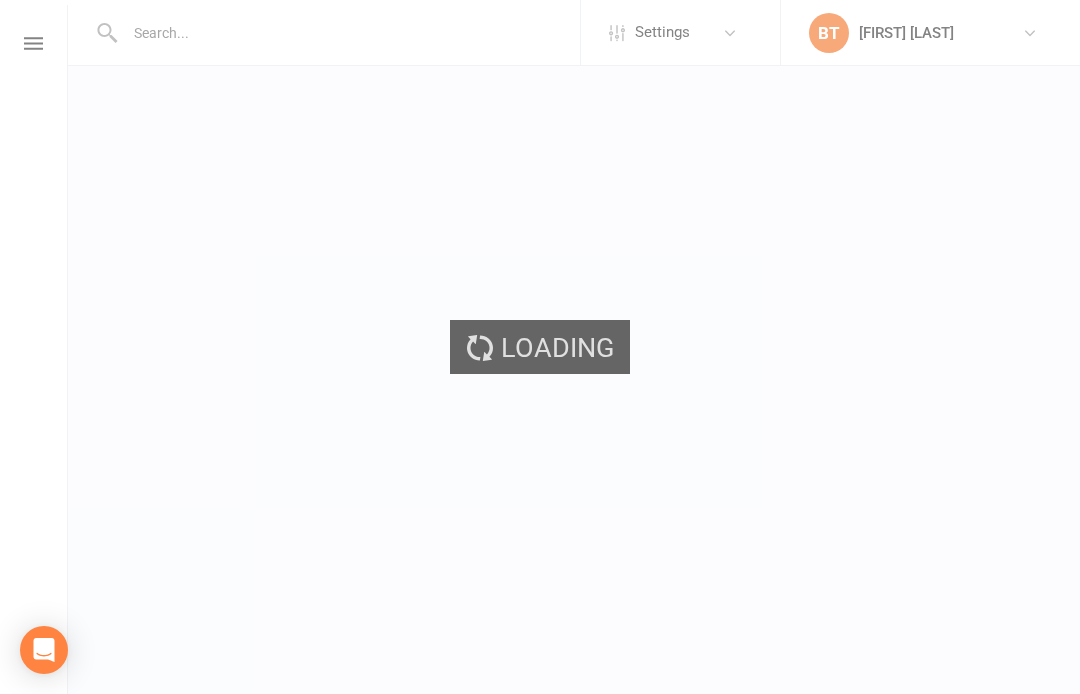 scroll, scrollTop: 0, scrollLeft: 0, axis: both 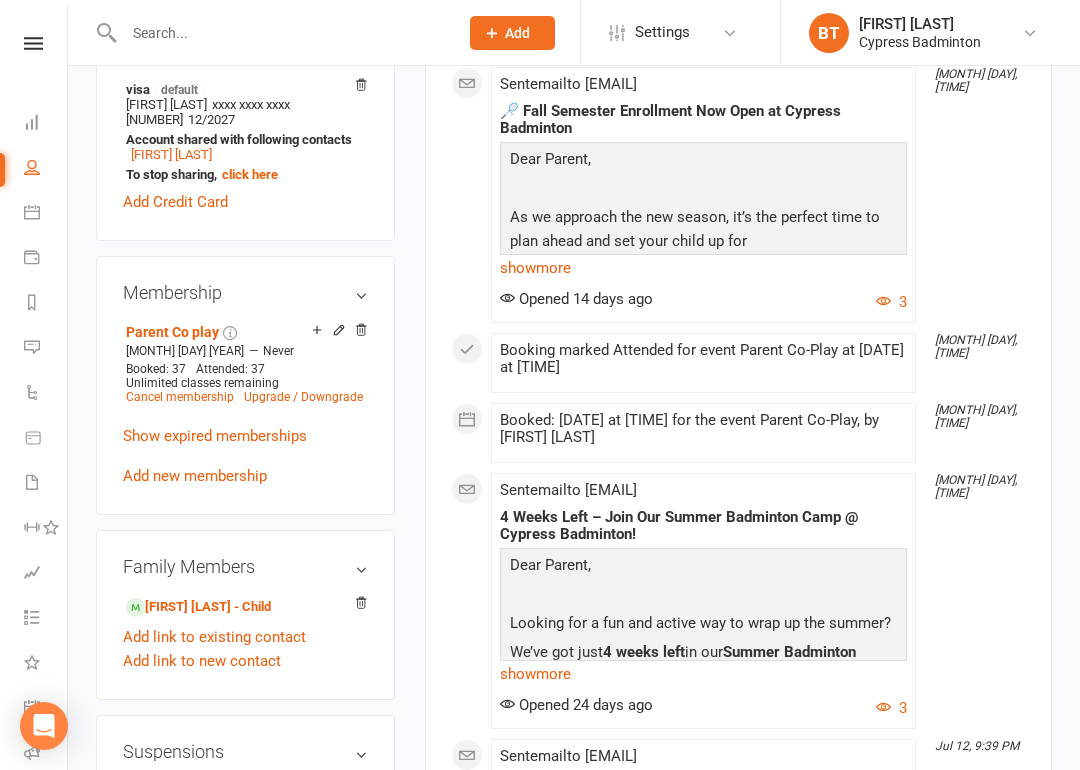 click on "[FIRST] [LAST] - Child" at bounding box center [198, 607] 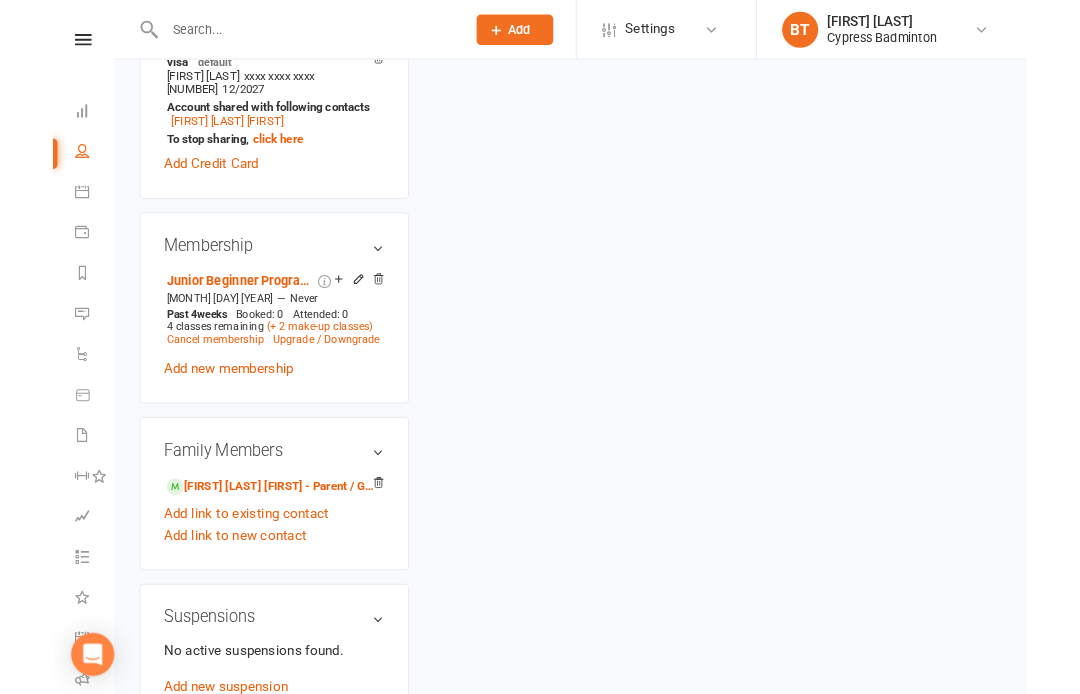 scroll, scrollTop: 0, scrollLeft: 0, axis: both 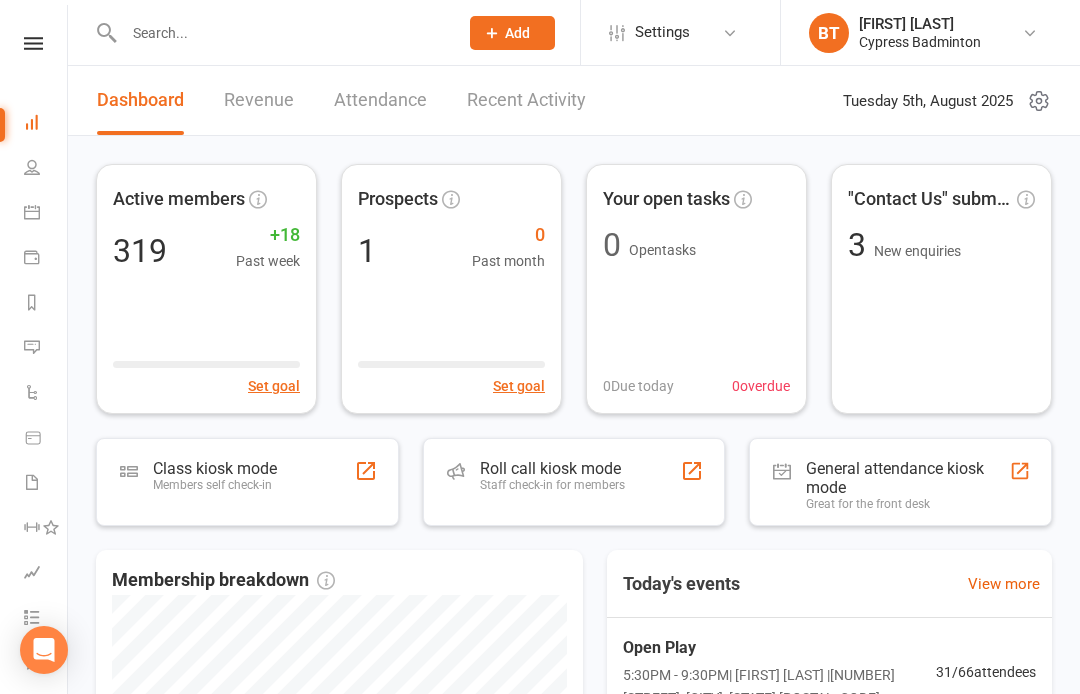 click at bounding box center (281, 33) 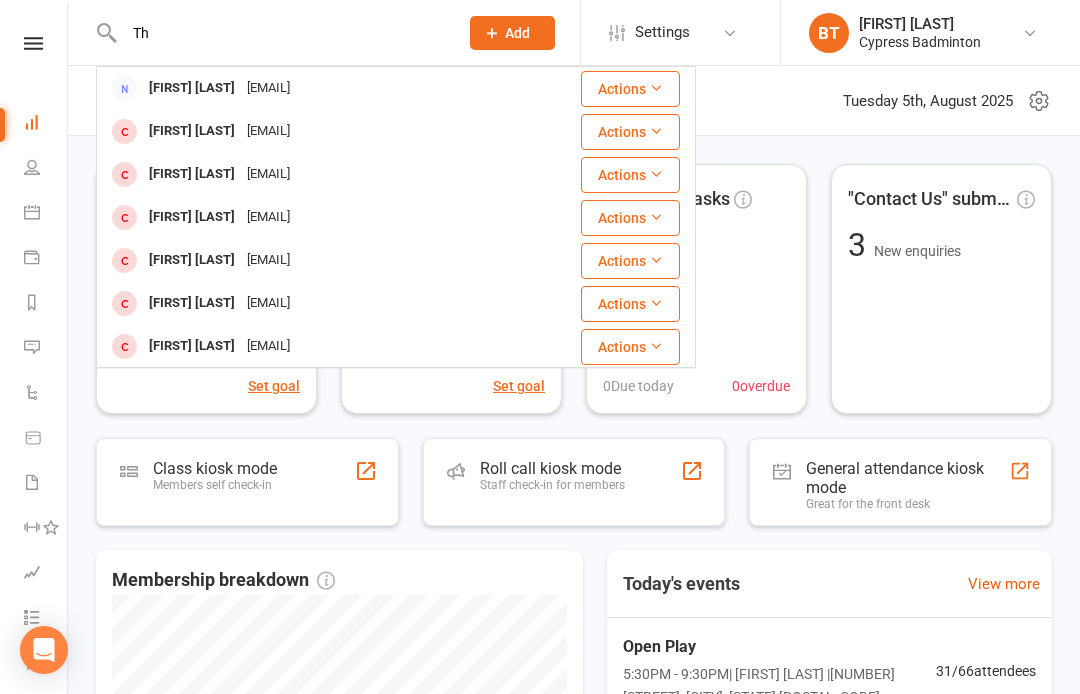 type on "T" 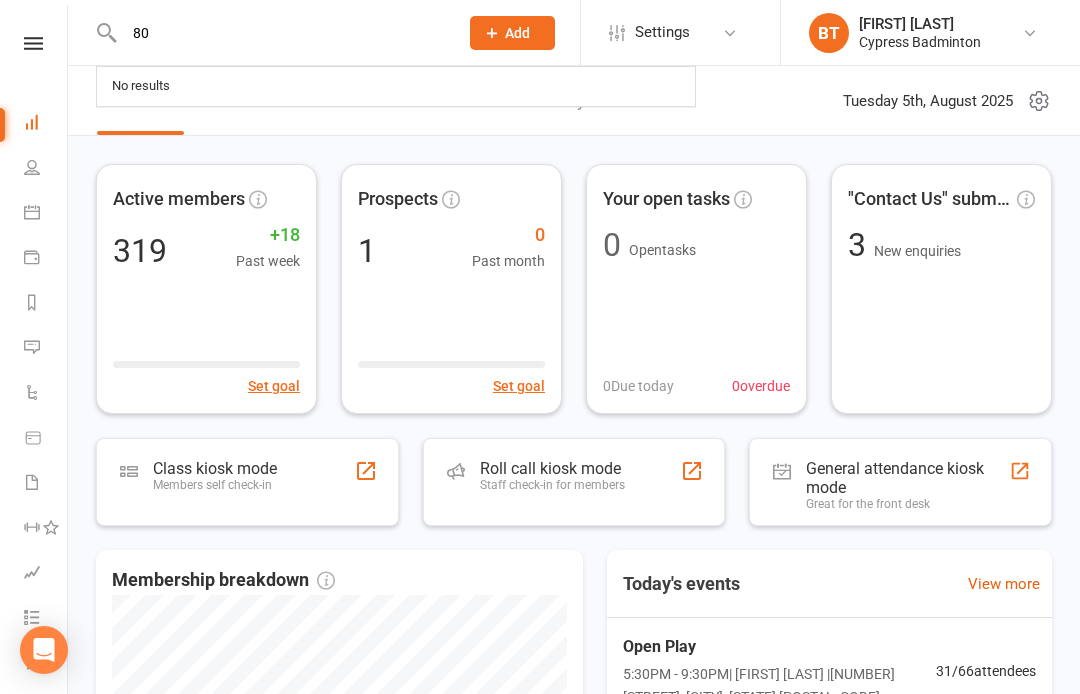 type on "8" 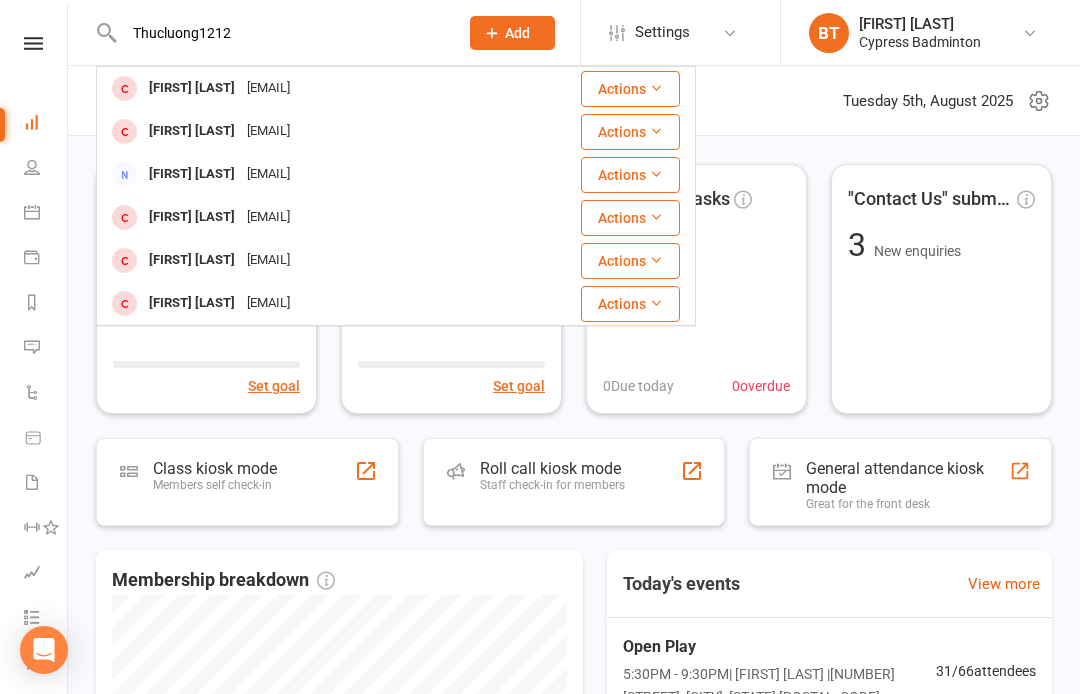 type on "Thucluong1212" 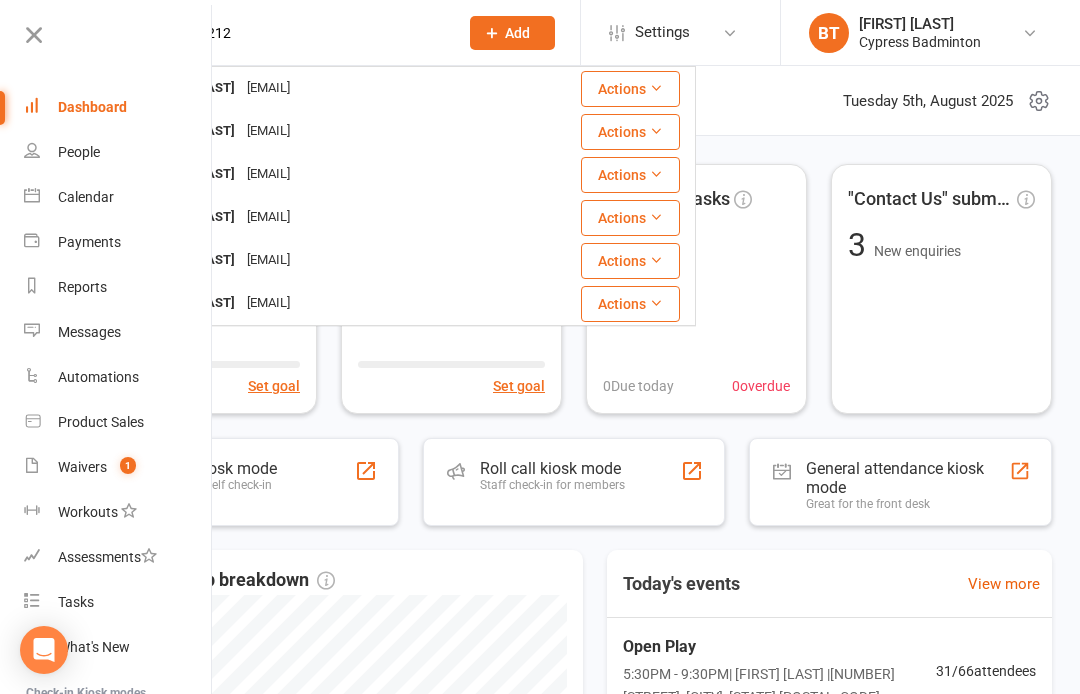 type 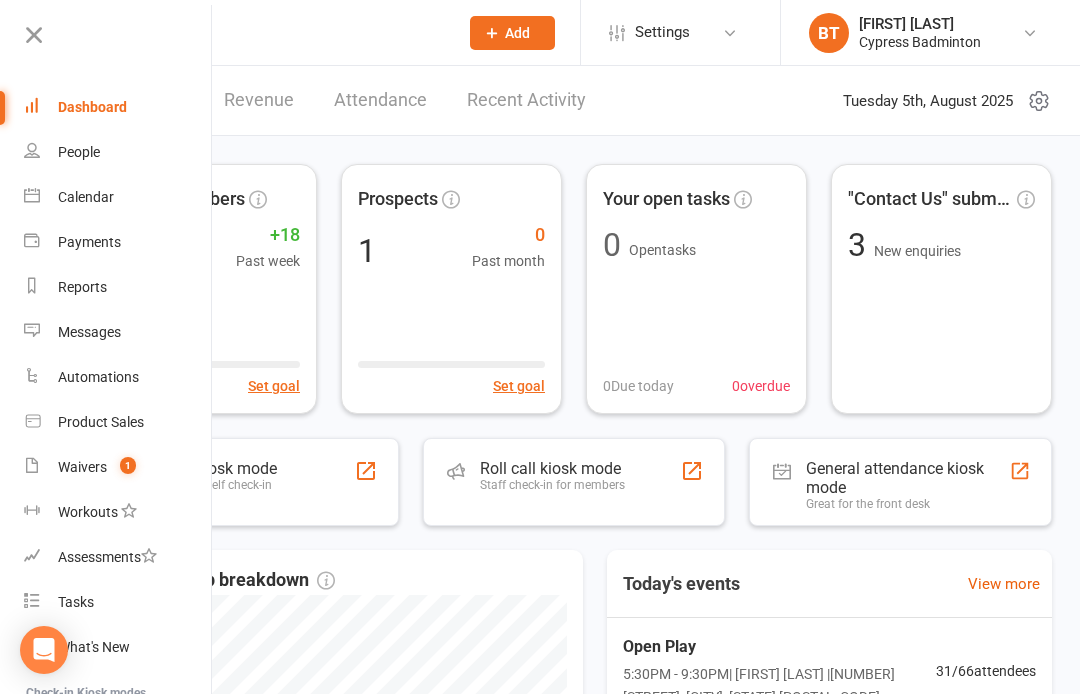 click on "Product Sales" at bounding box center (118, 422) 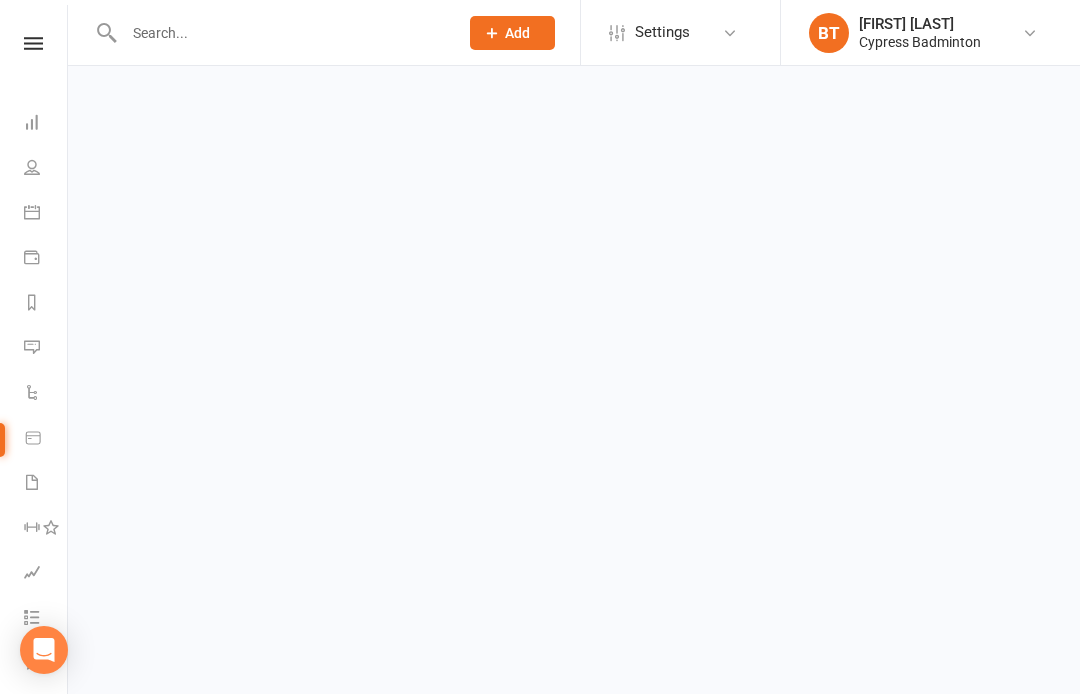 select on "100" 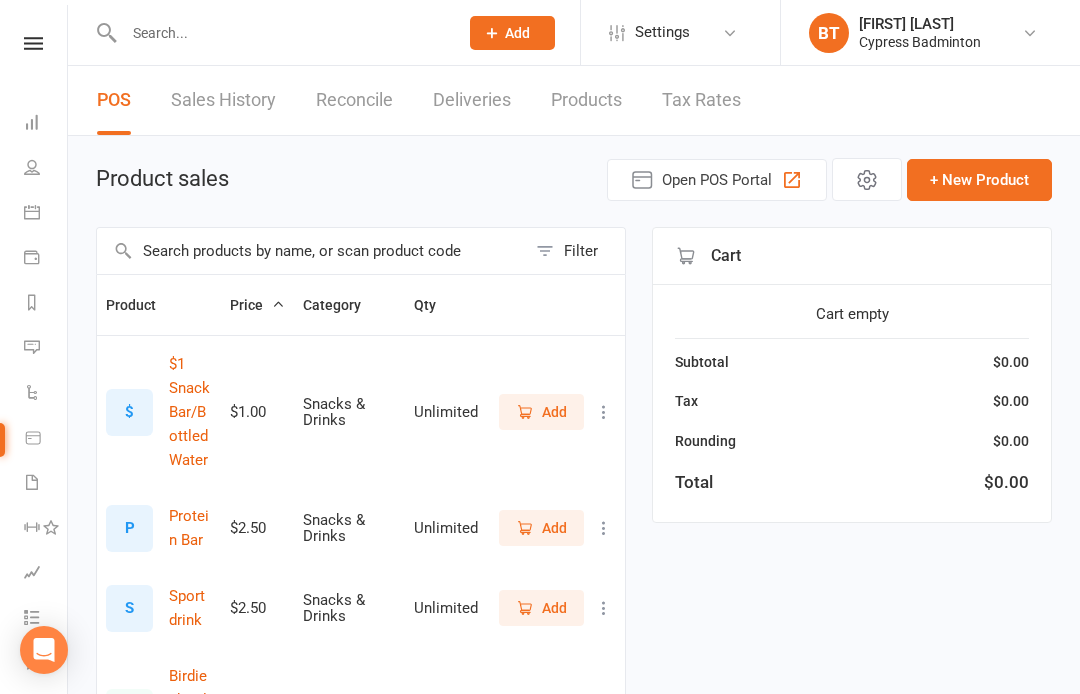 click on "Clubworx Dashboard People Calendar Payments Reports Messages   Automations   Product Sales Waivers   1 Workouts   Assessments  Tasks   What's New Check-in Kiosk modes General attendance Roll call Class check-in" at bounding box center [34, 352] 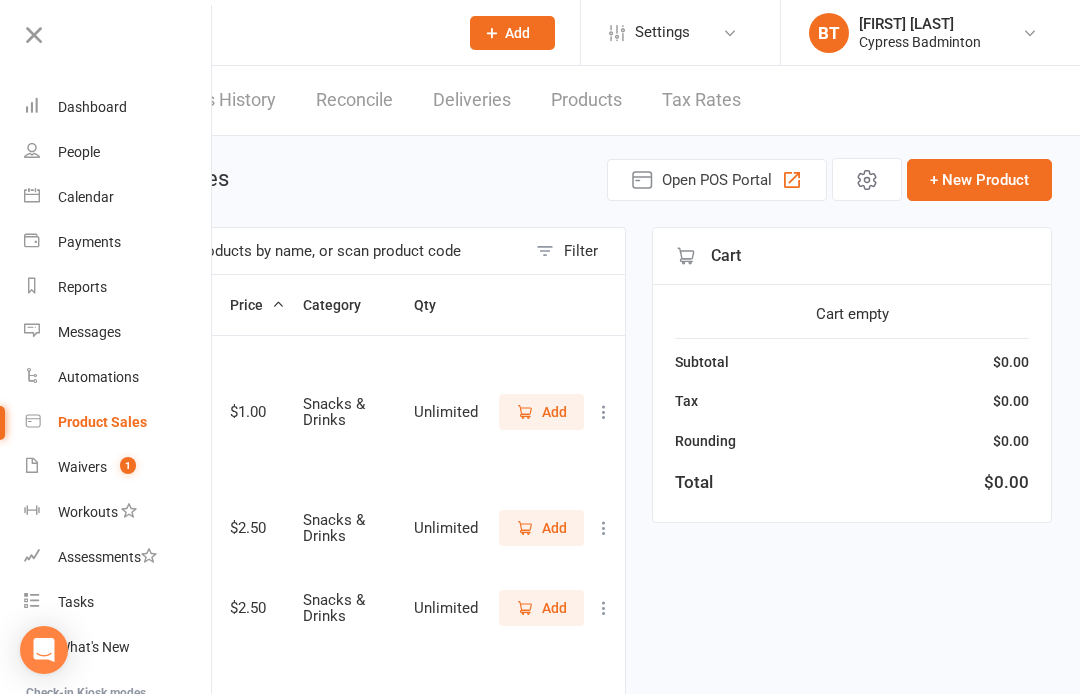 click on "Waivers" at bounding box center (82, 467) 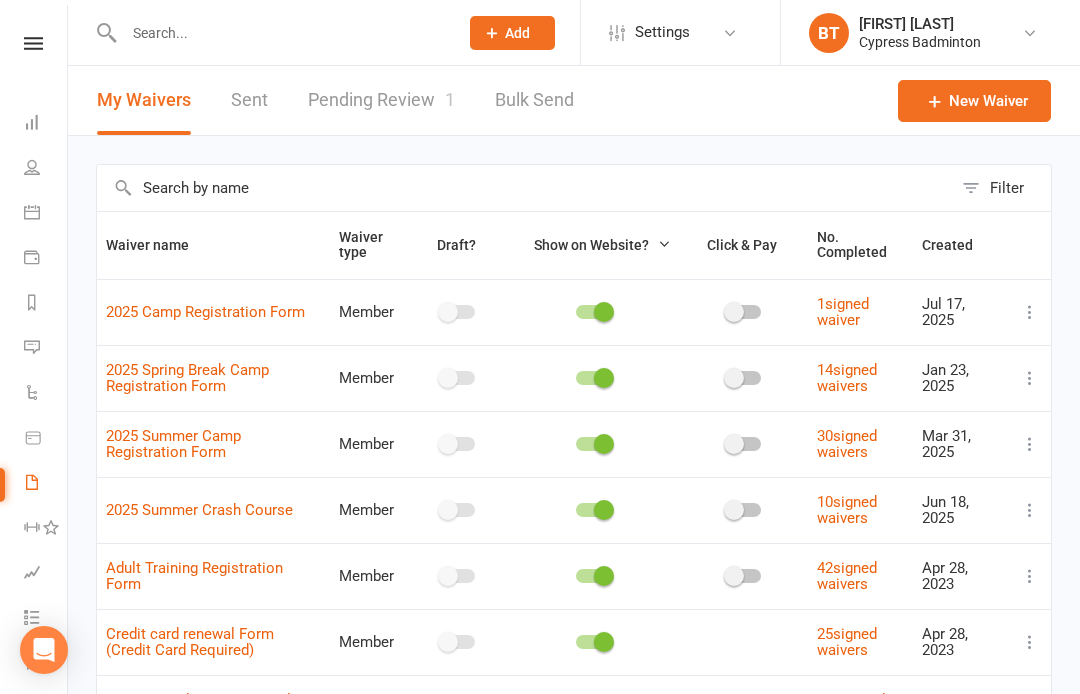 click on "Pending Review 1" at bounding box center (381, 100) 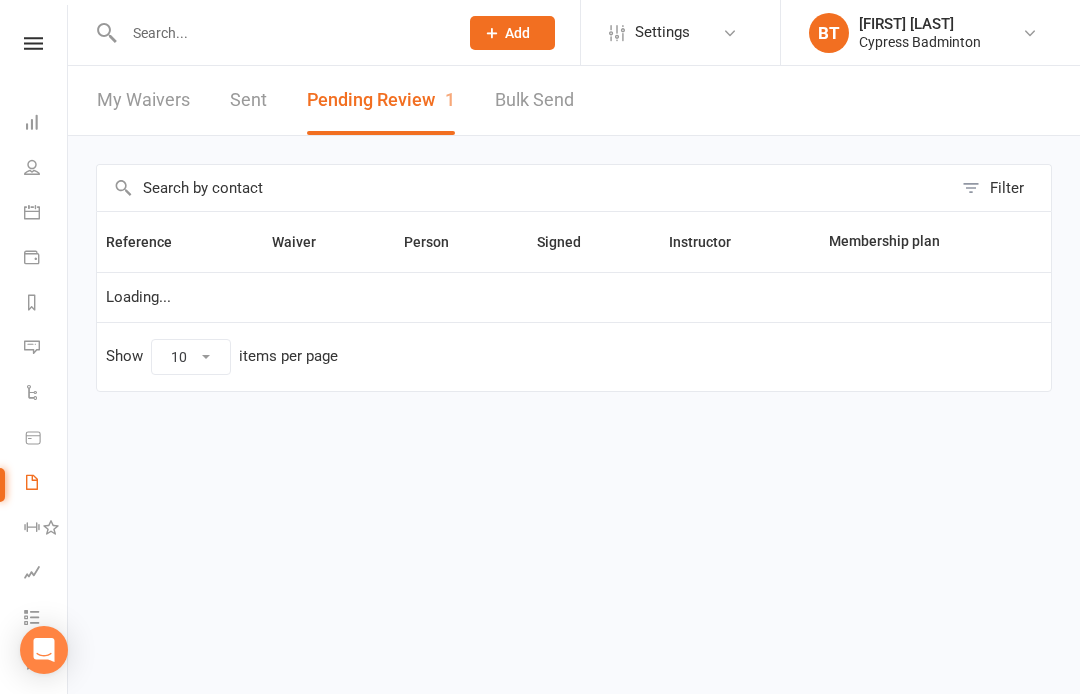 select on "50" 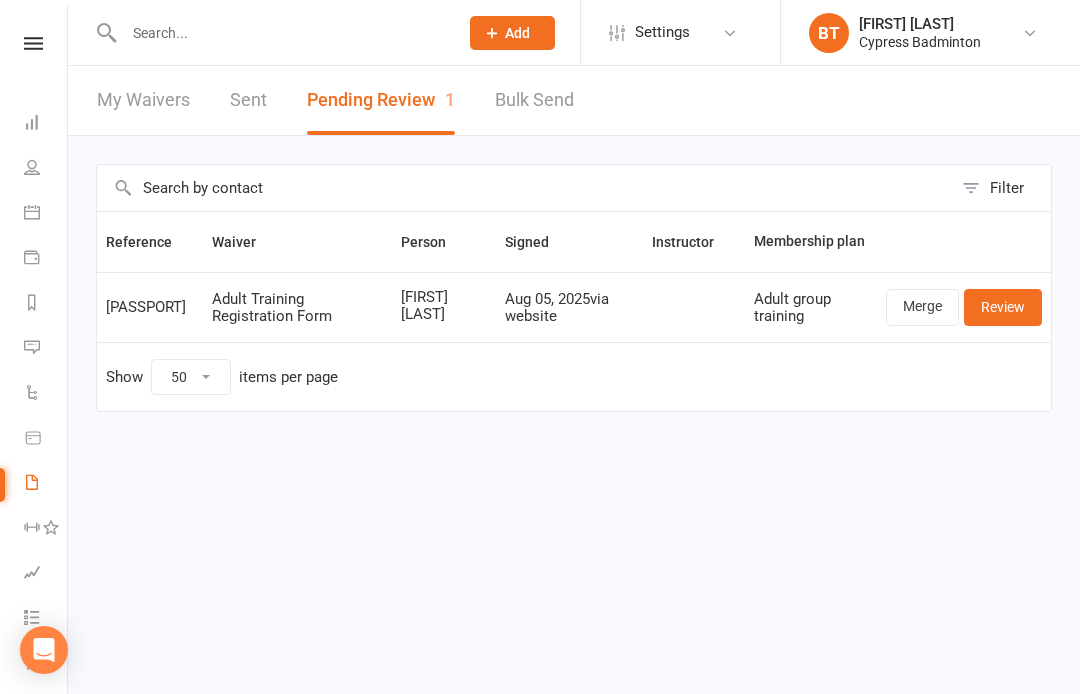 click on "Review" at bounding box center (1003, 307) 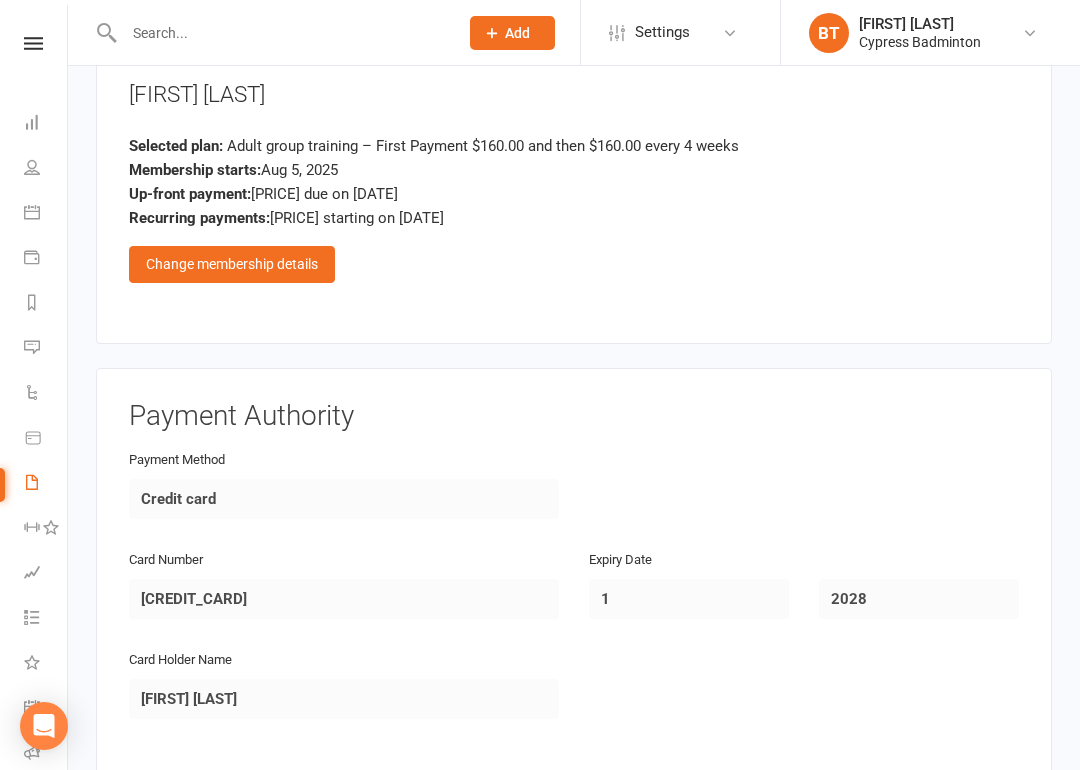 scroll, scrollTop: 2028, scrollLeft: 0, axis: vertical 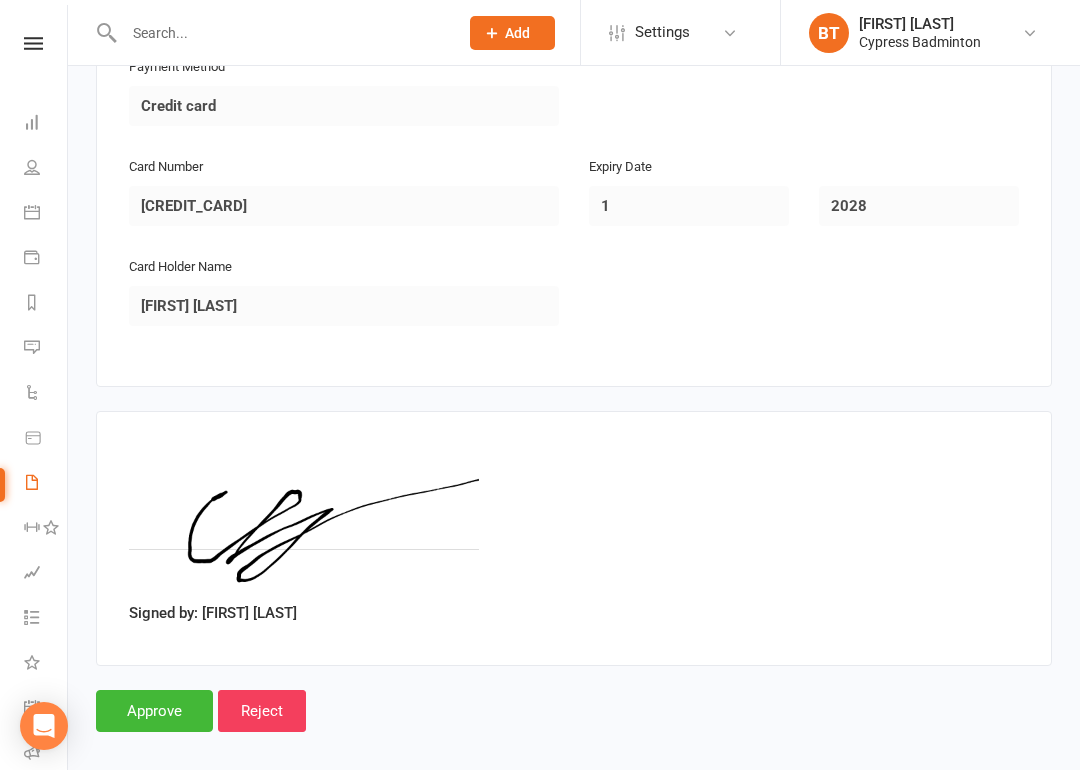 click on "Approve" at bounding box center (154, 711) 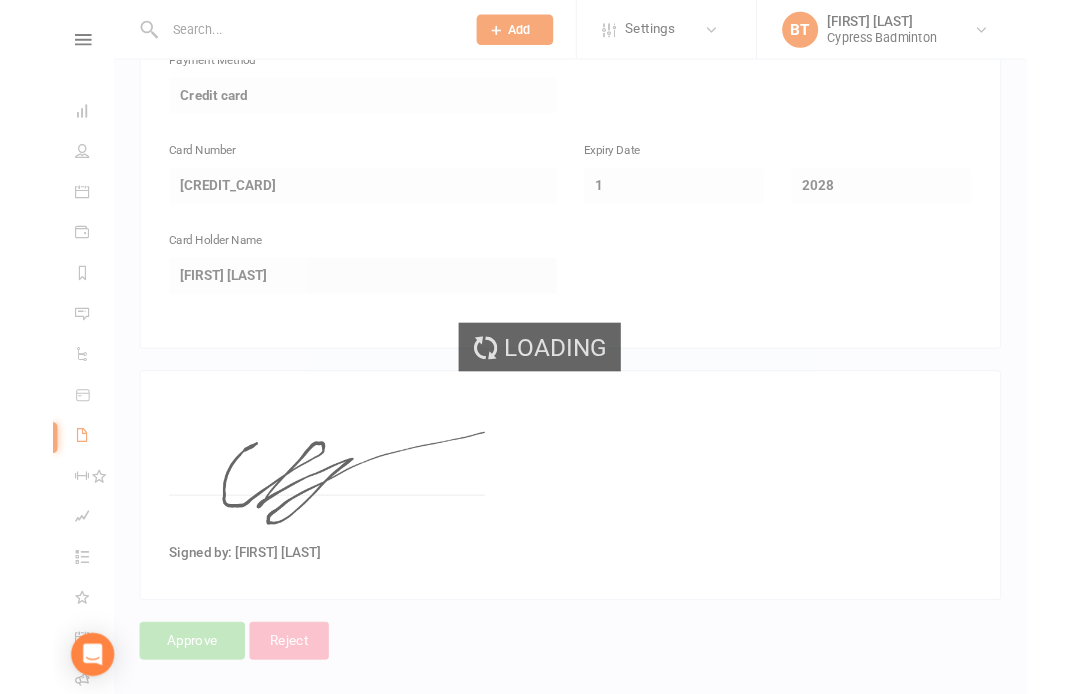 scroll, scrollTop: 0, scrollLeft: 0, axis: both 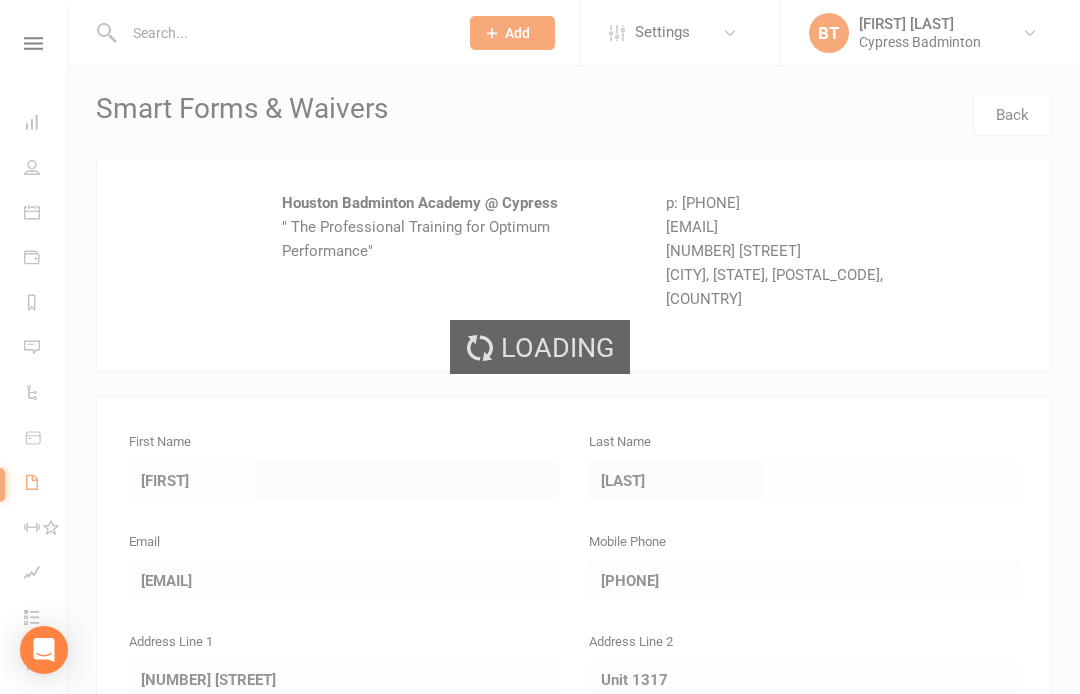 select on "50" 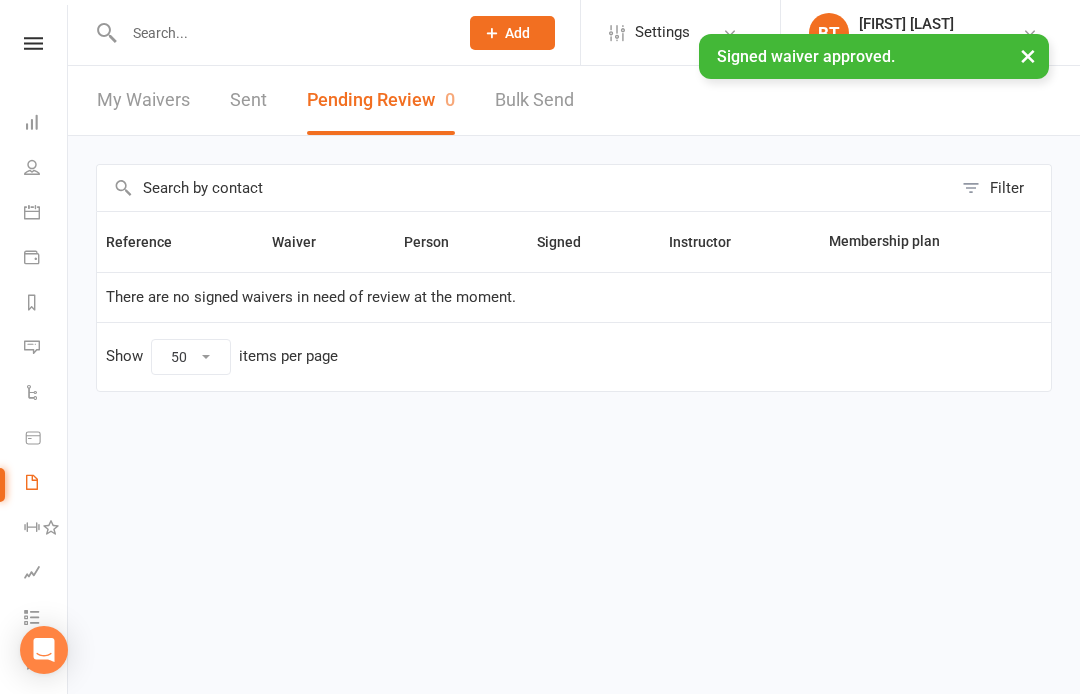 click at bounding box center [281, 33] 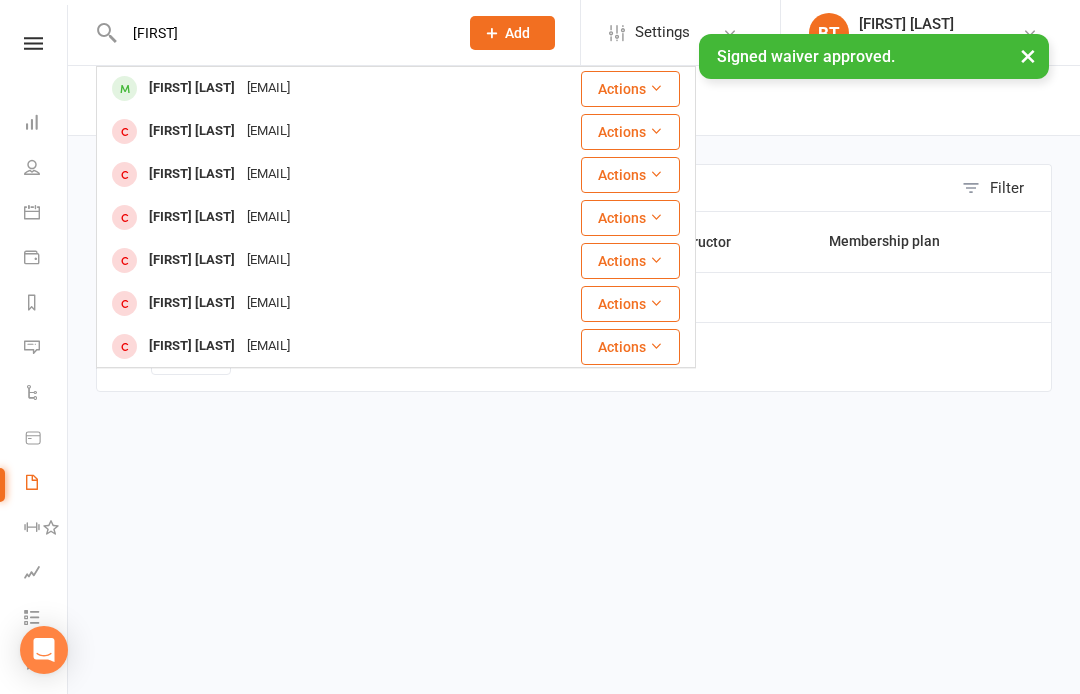 type on "Thuc" 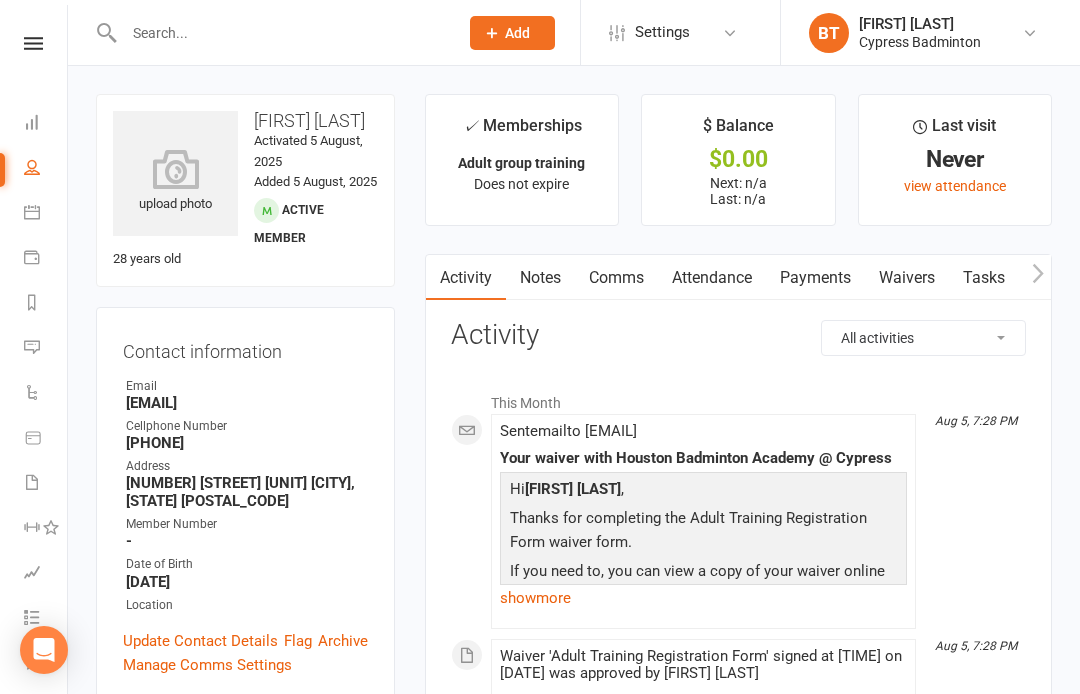 click at bounding box center [175, 169] 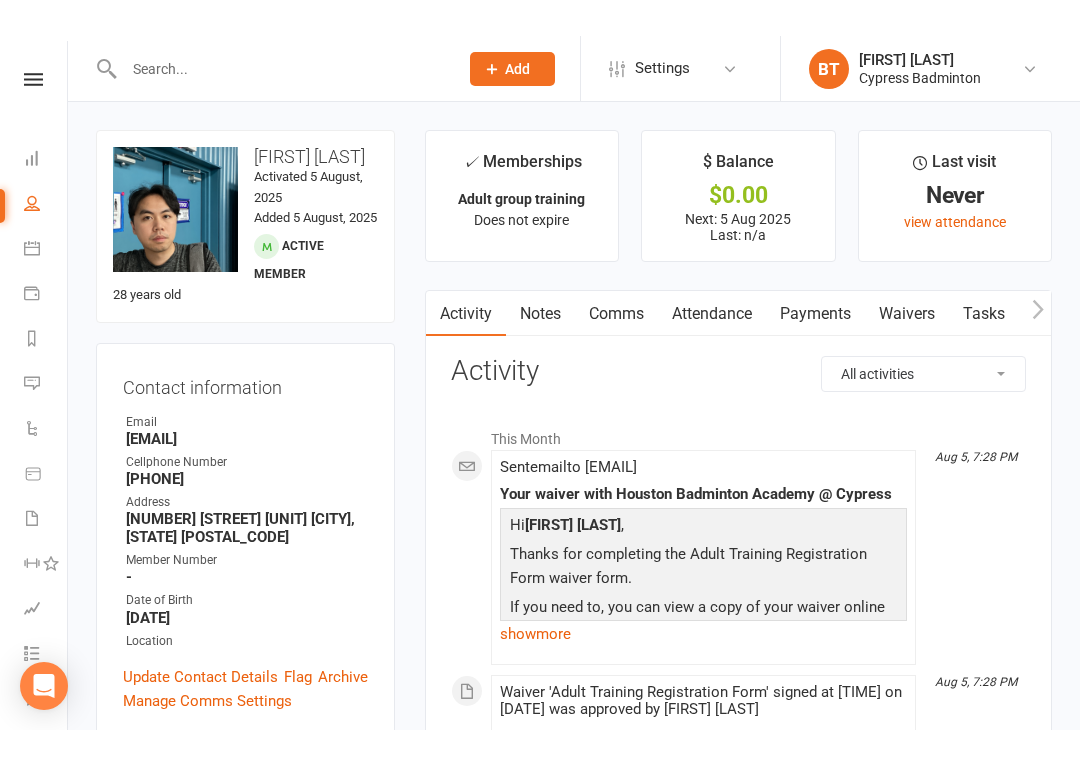 scroll, scrollTop: 0, scrollLeft: 0, axis: both 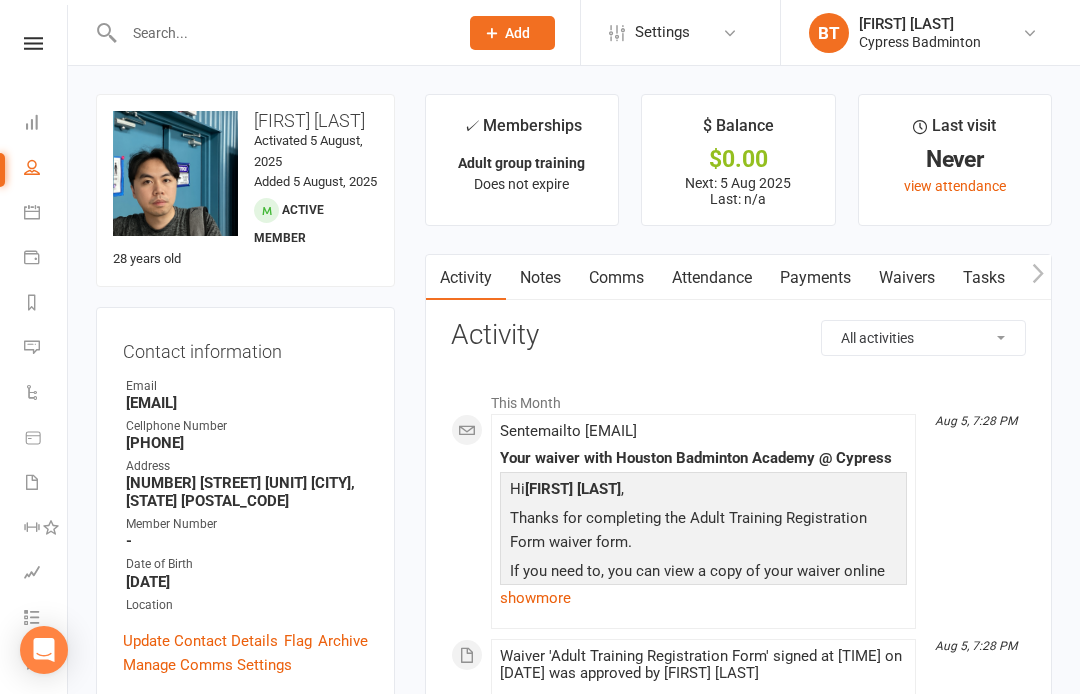 click at bounding box center (33, 43) 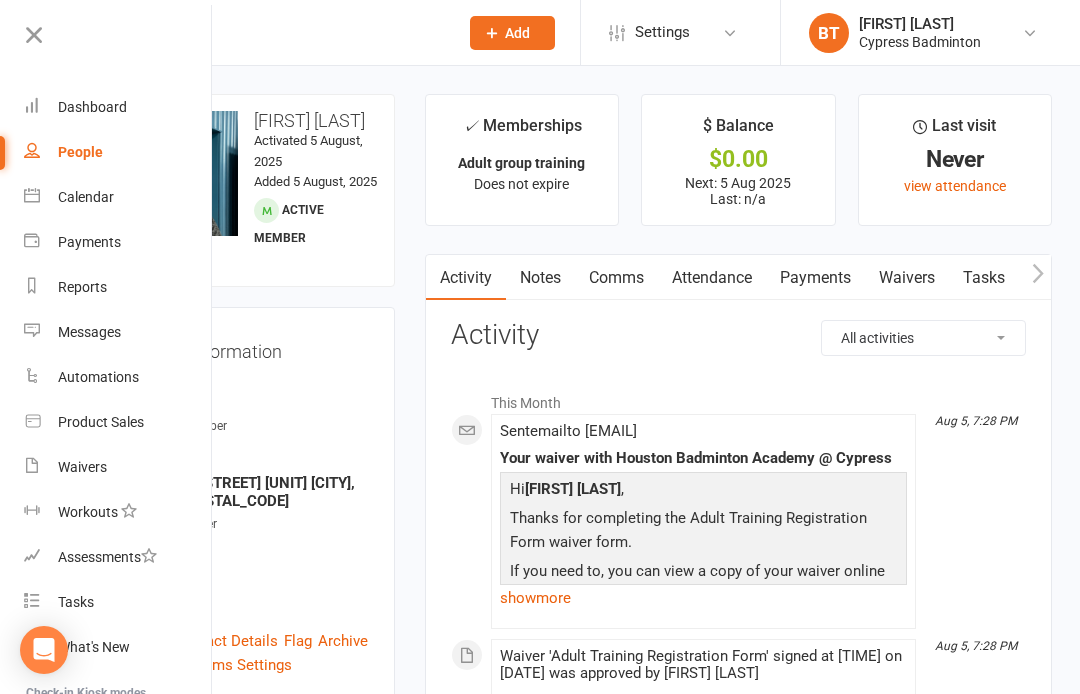 click on "Product Sales" at bounding box center (118, 422) 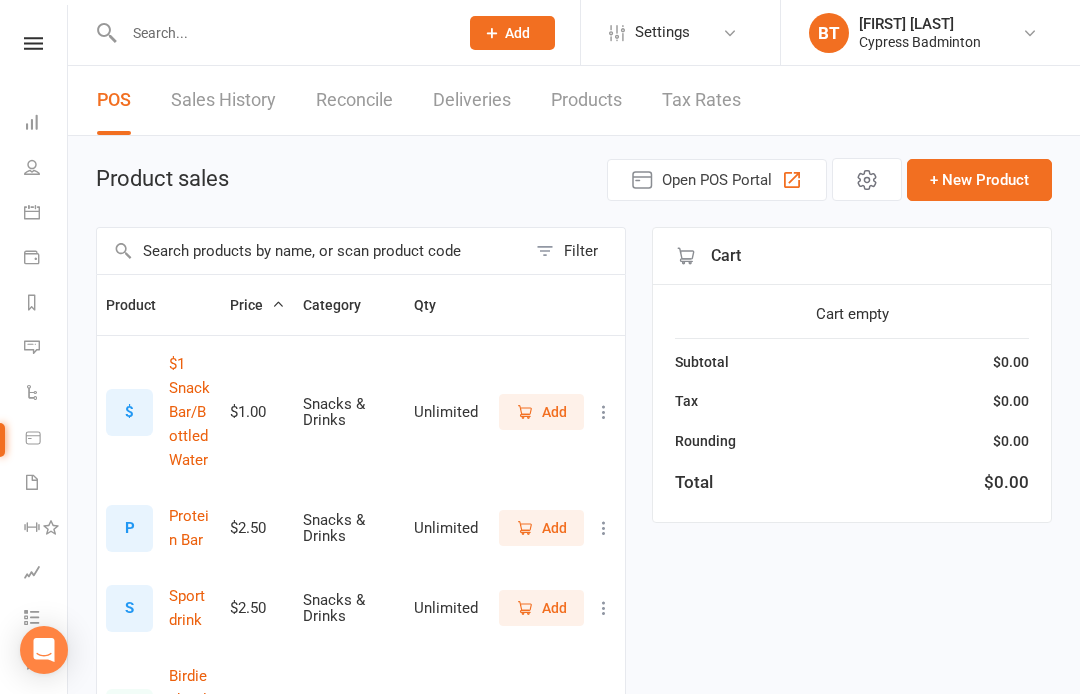 click at bounding box center [311, 251] 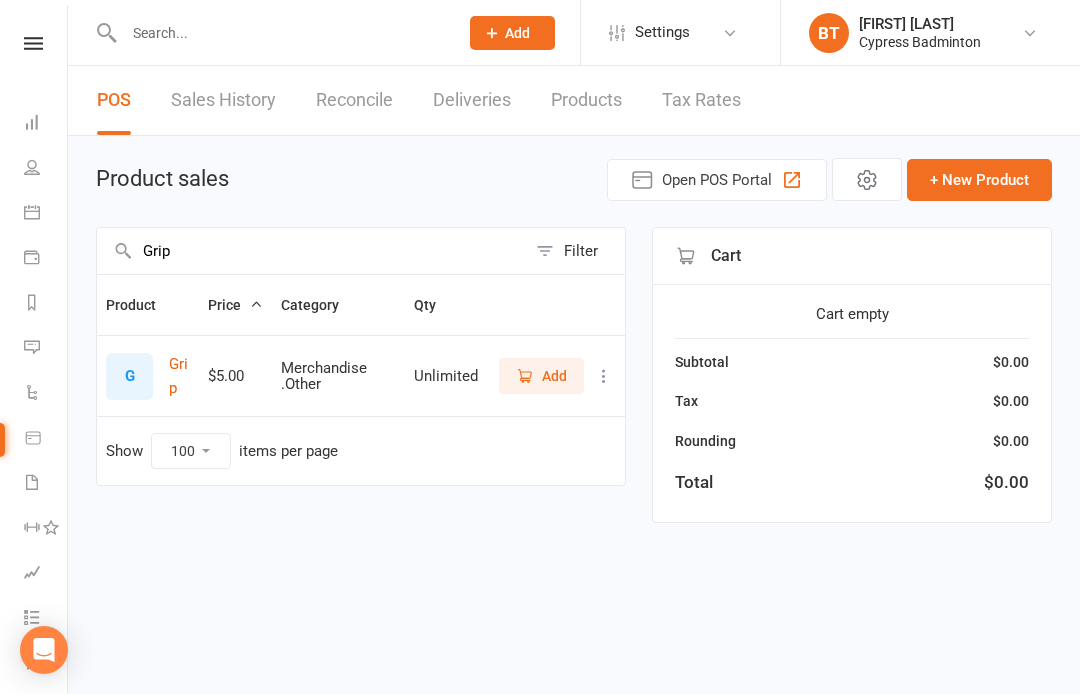 type on "Grip" 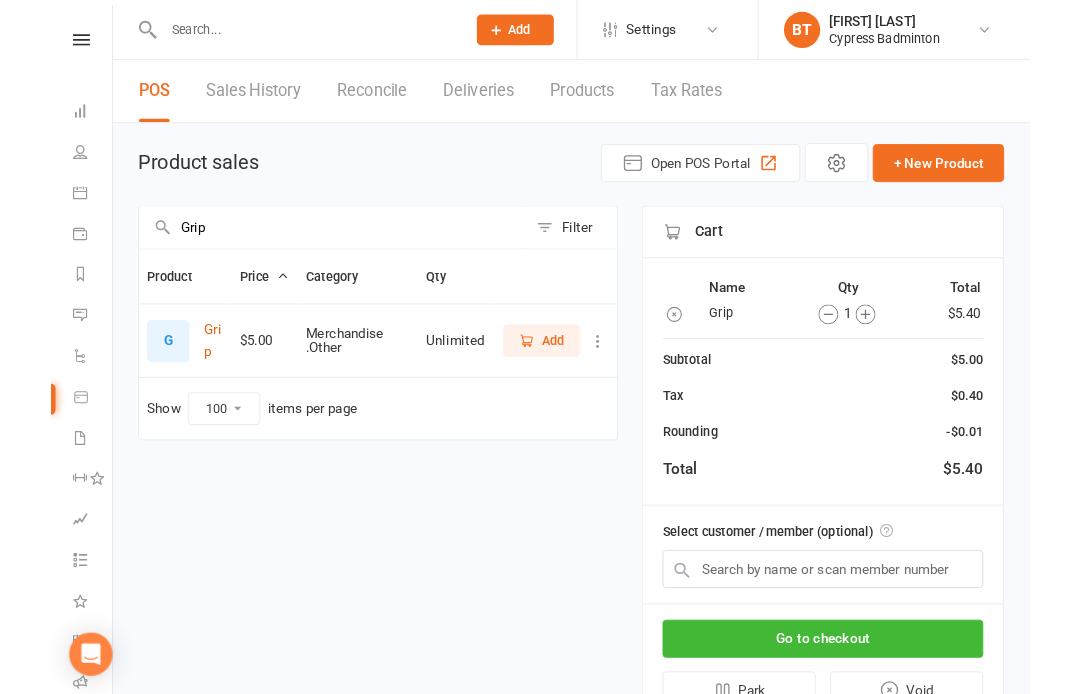 scroll, scrollTop: 72, scrollLeft: 0, axis: vertical 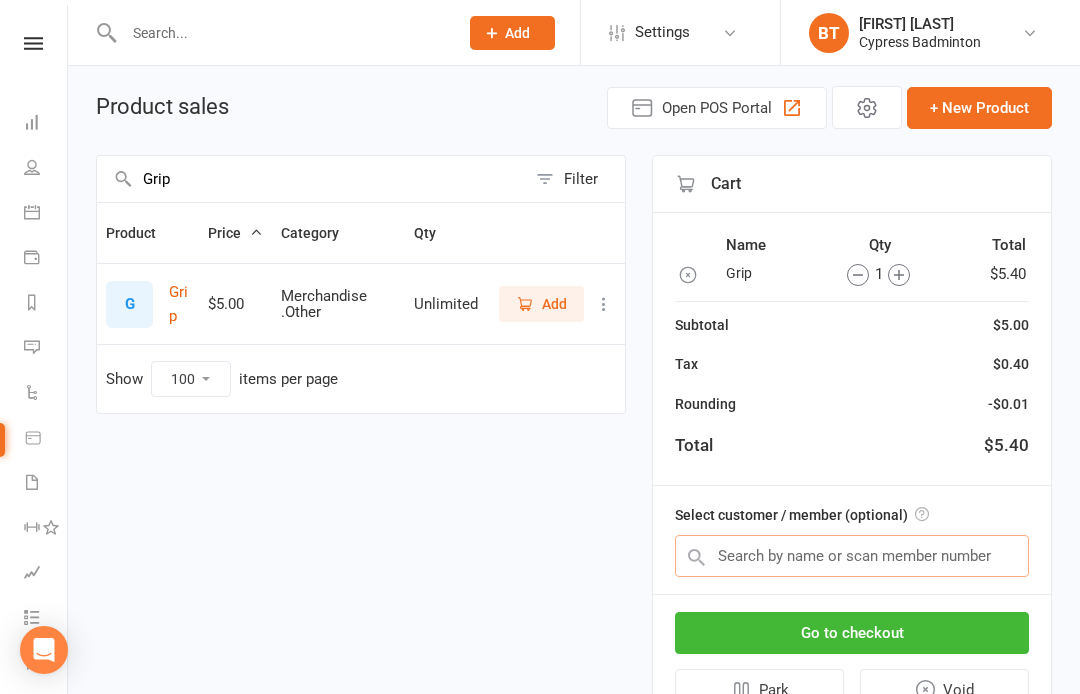 click at bounding box center [852, 556] 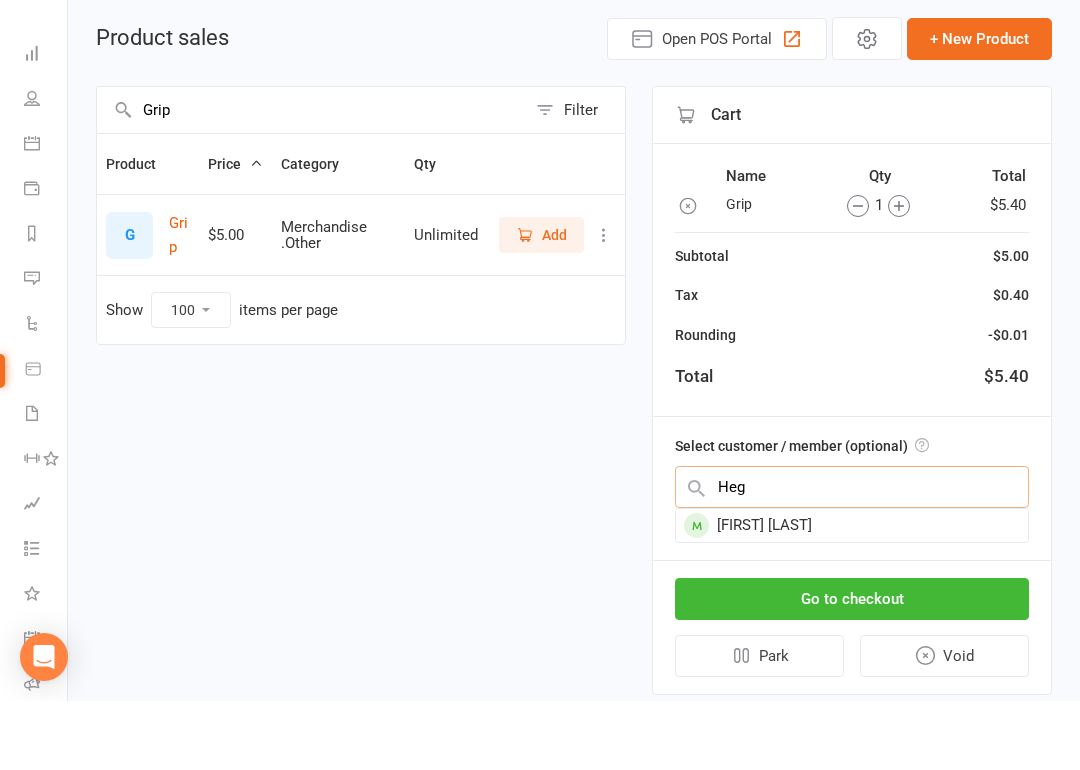 type on "Heg" 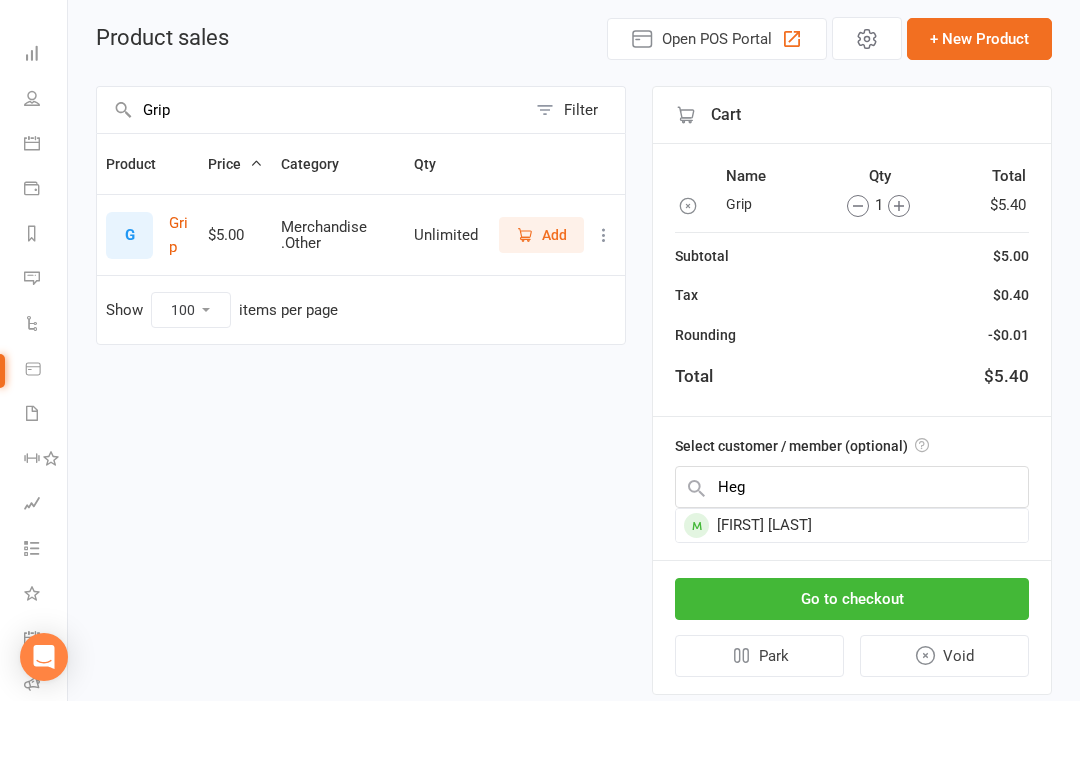 click on "Gargeya Hegde" at bounding box center [852, 594] 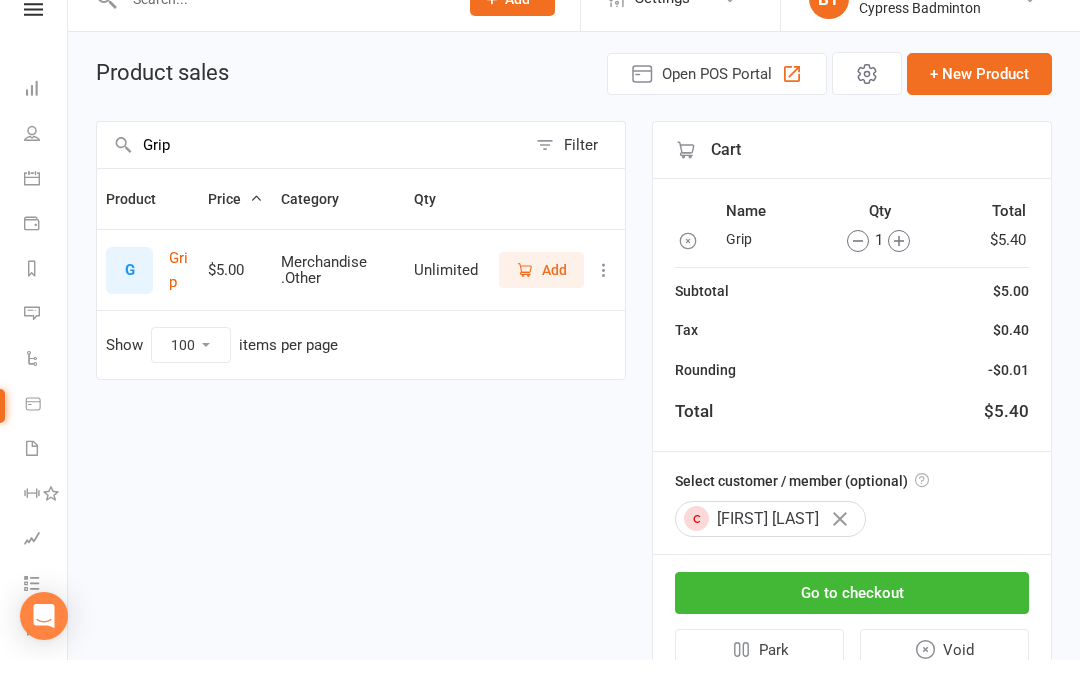 scroll, scrollTop: 106, scrollLeft: 0, axis: vertical 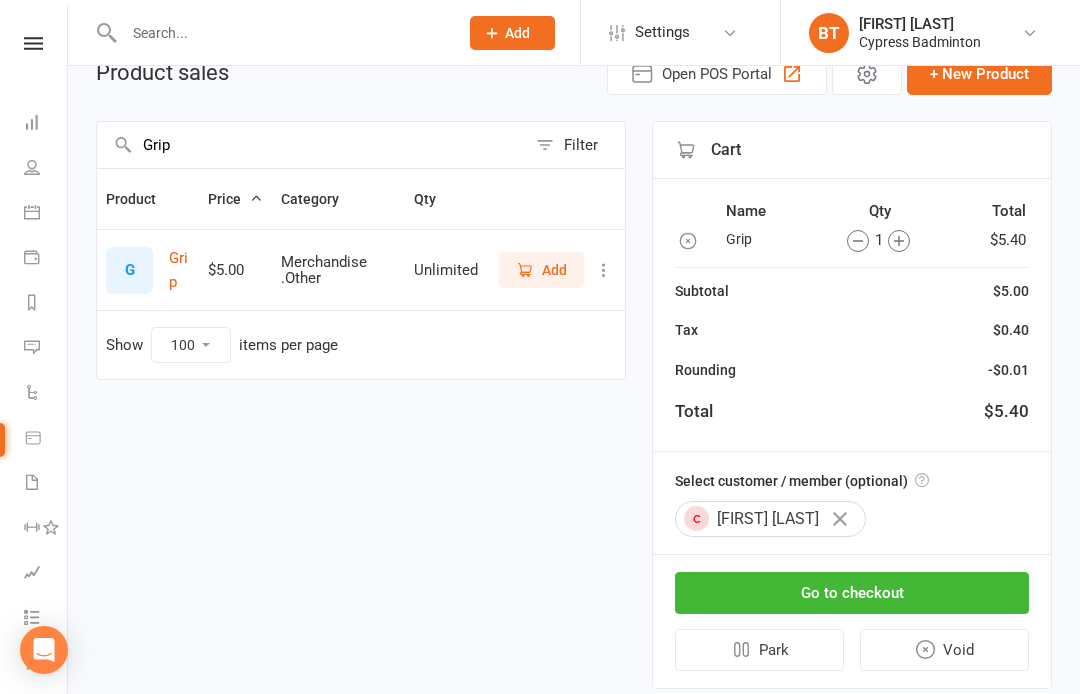 click on "Go to checkout" at bounding box center (852, 593) 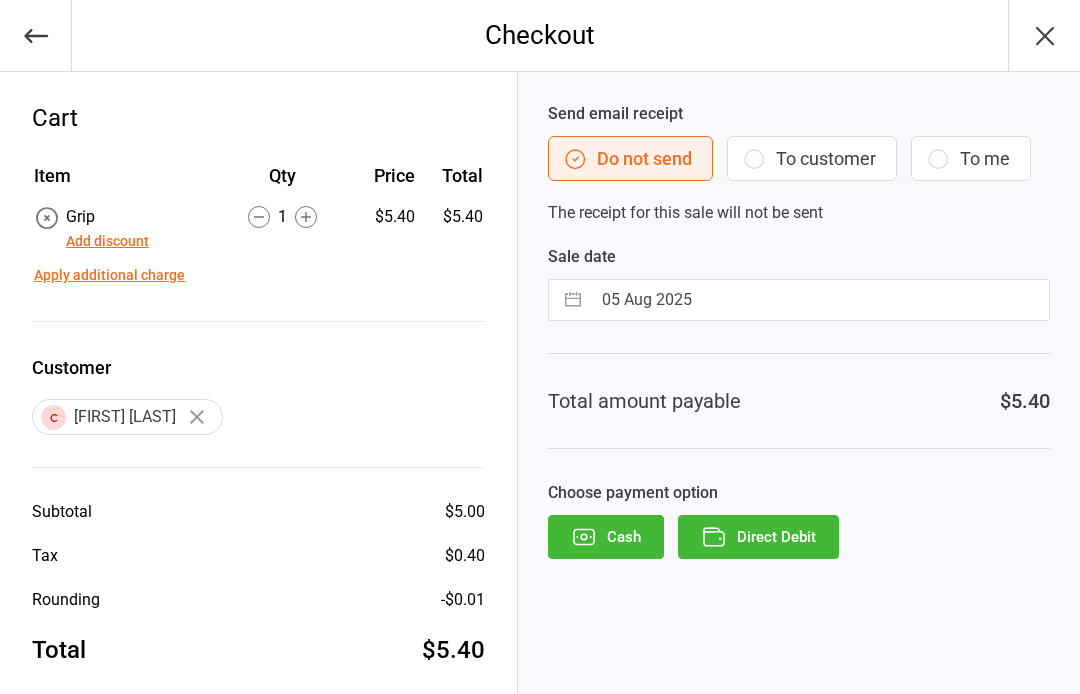 scroll, scrollTop: 0, scrollLeft: 0, axis: both 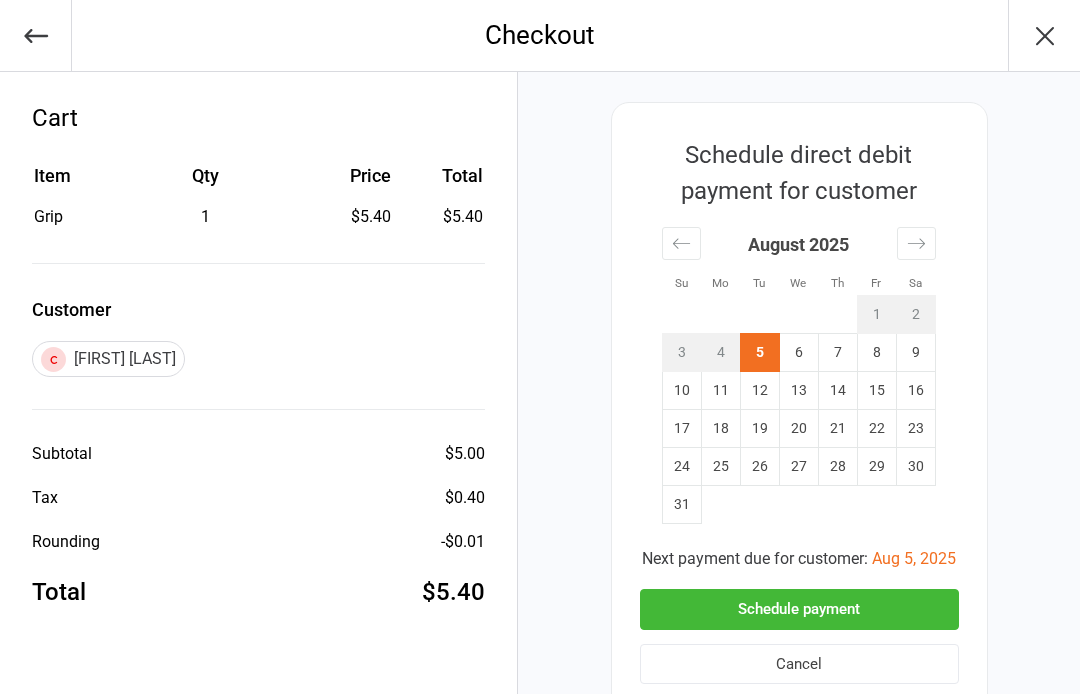 click on "Schedule payment" at bounding box center (799, 609) 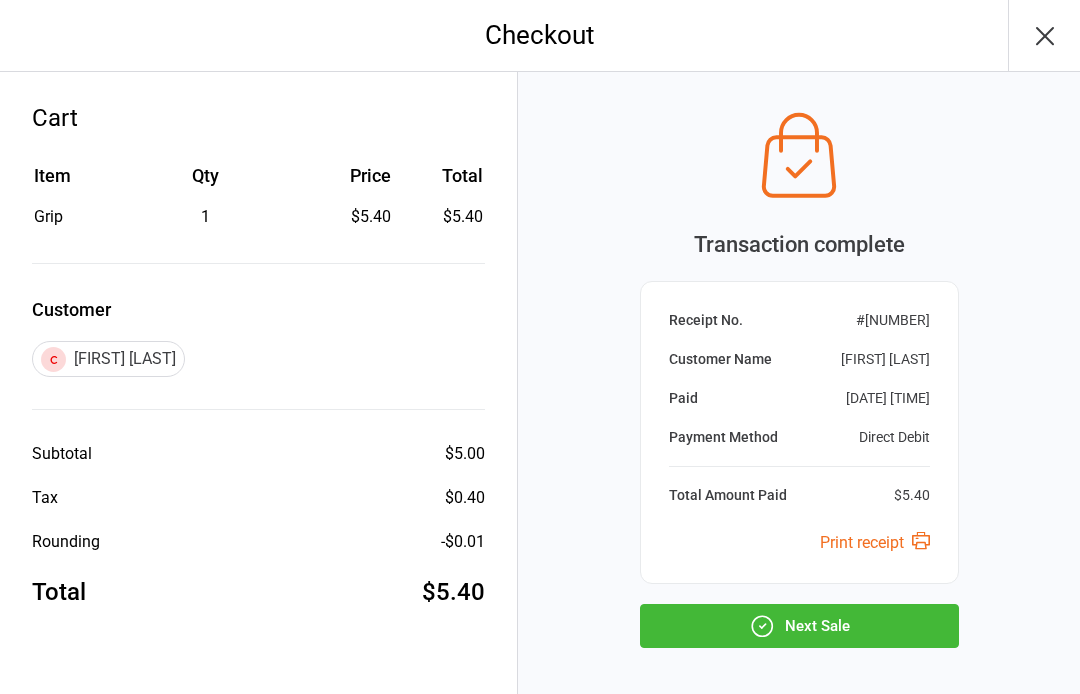 click on "Next Sale" at bounding box center [799, 626] 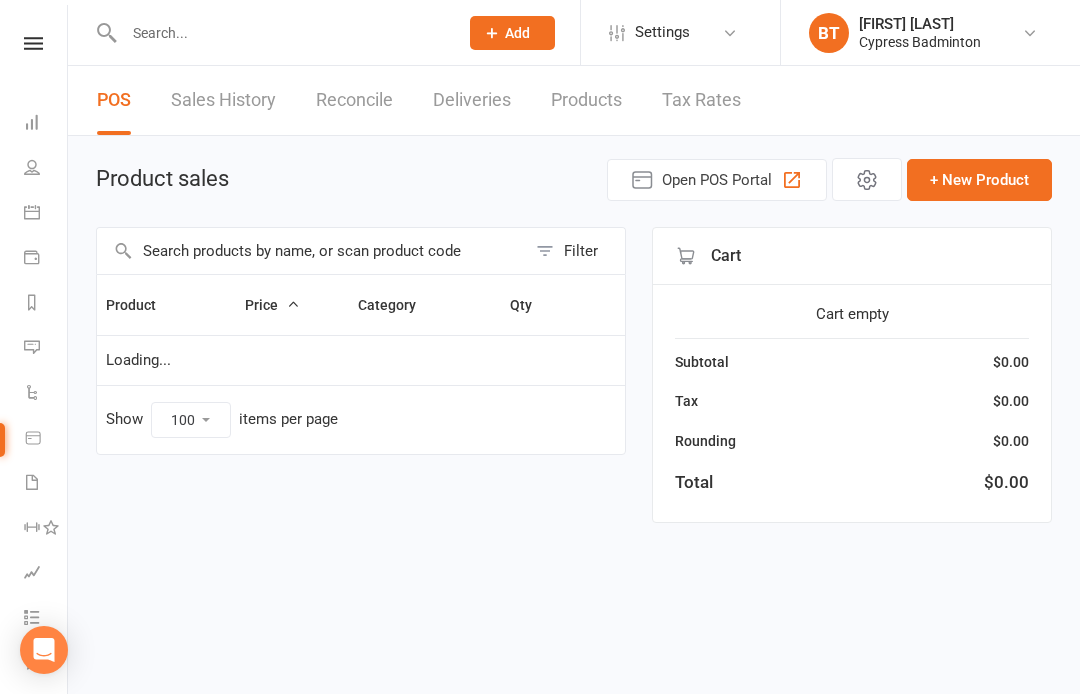 select on "100" 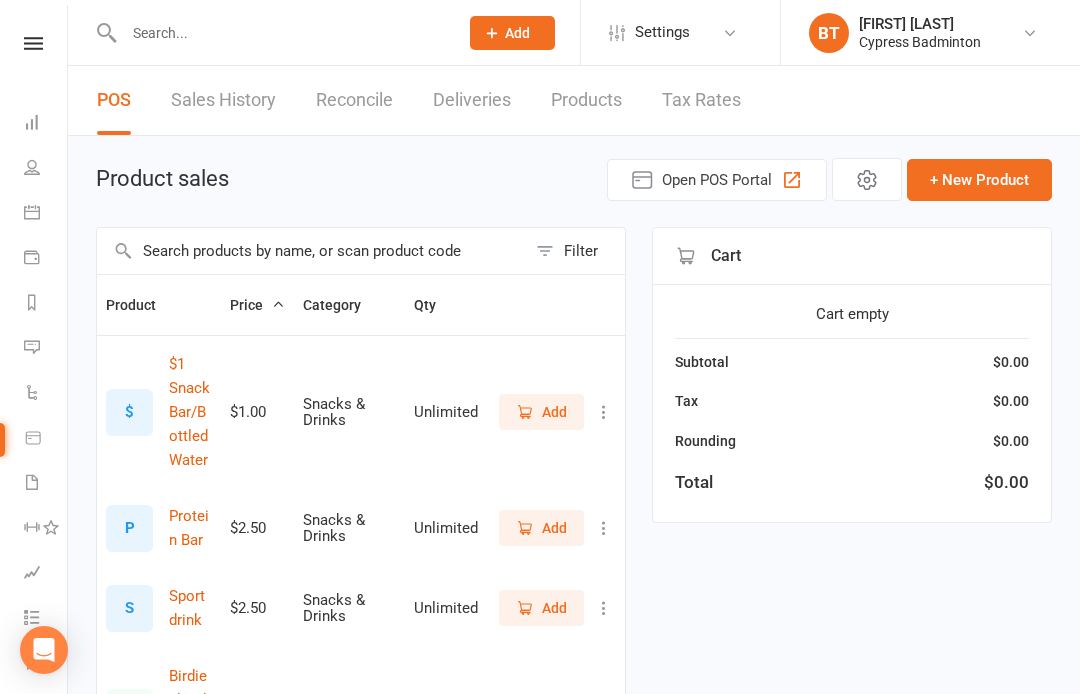 click at bounding box center (281, 33) 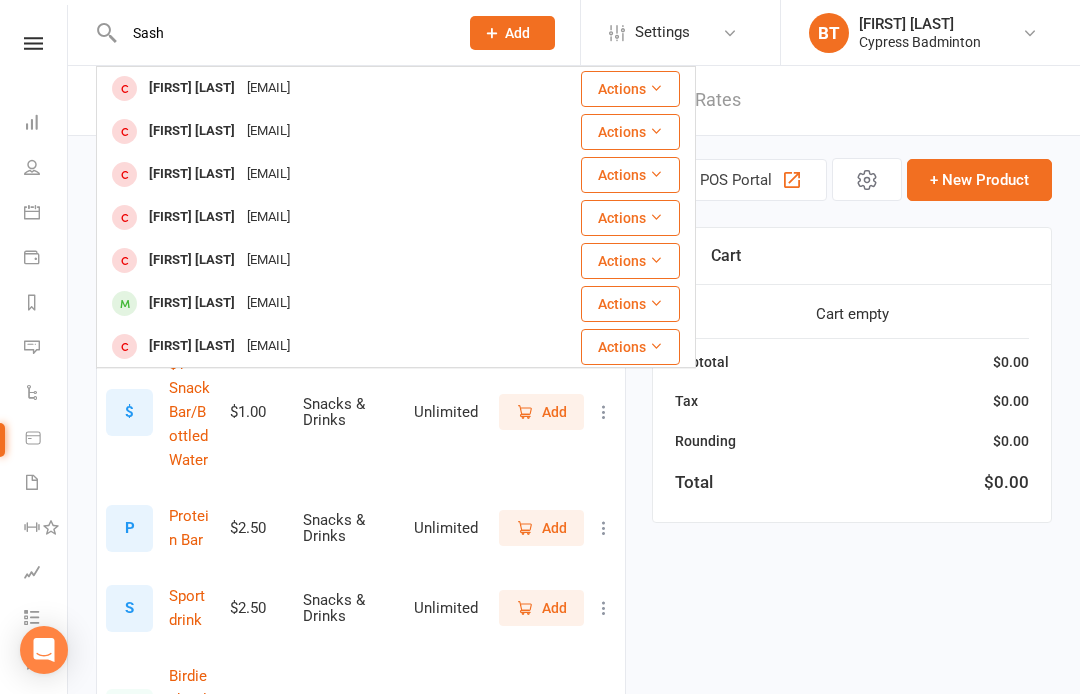 type on "Sash" 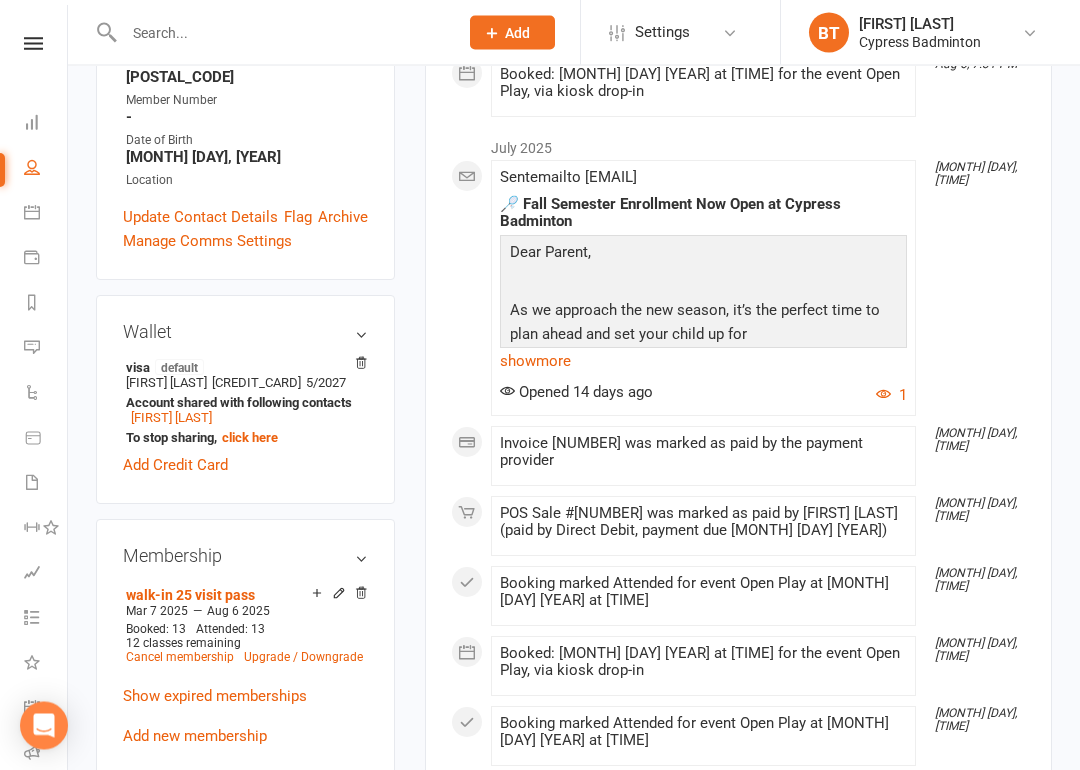 scroll, scrollTop: 445, scrollLeft: 0, axis: vertical 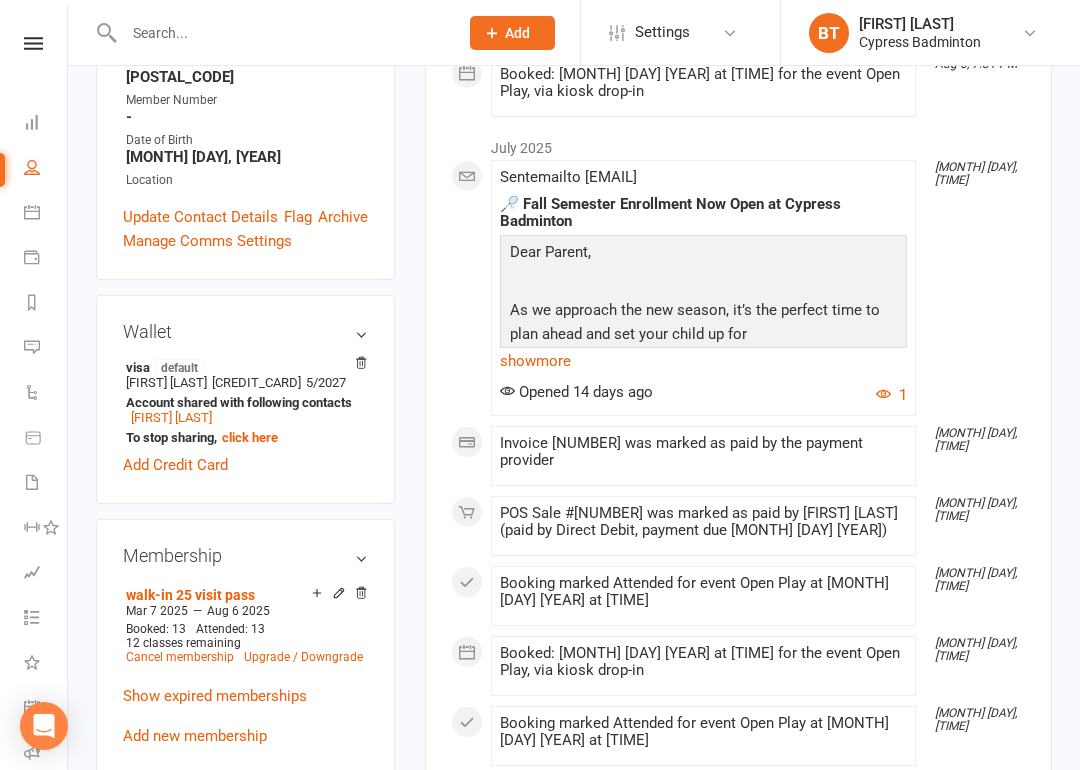 click at bounding box center (339, 595) 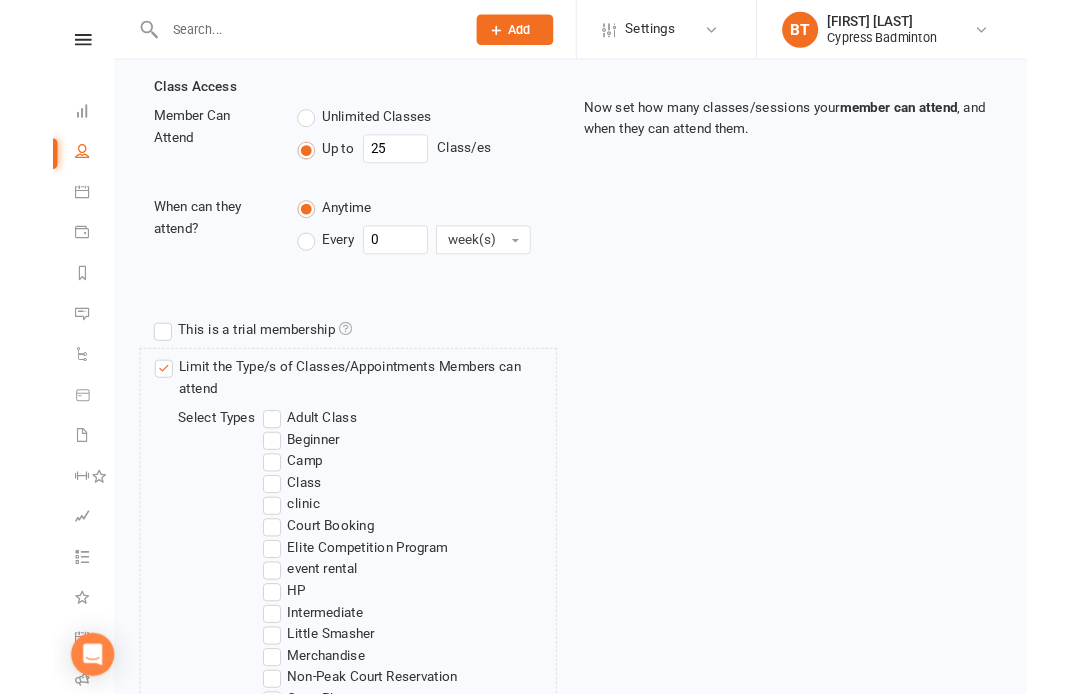 scroll, scrollTop: 0, scrollLeft: 0, axis: both 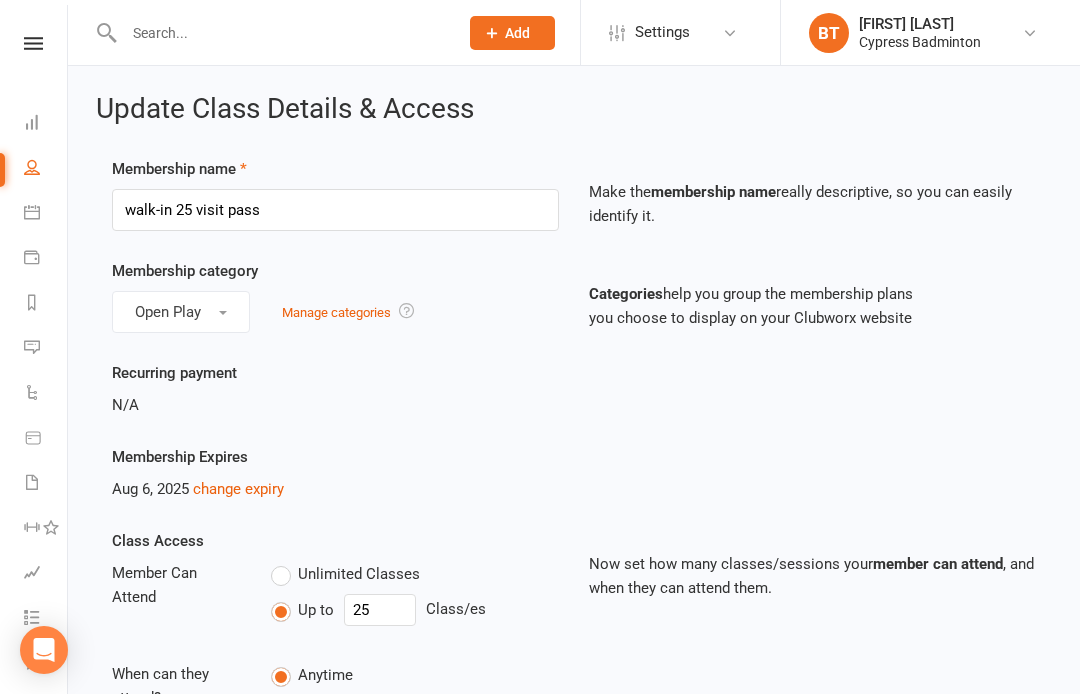click on "change expiry" at bounding box center [238, 489] 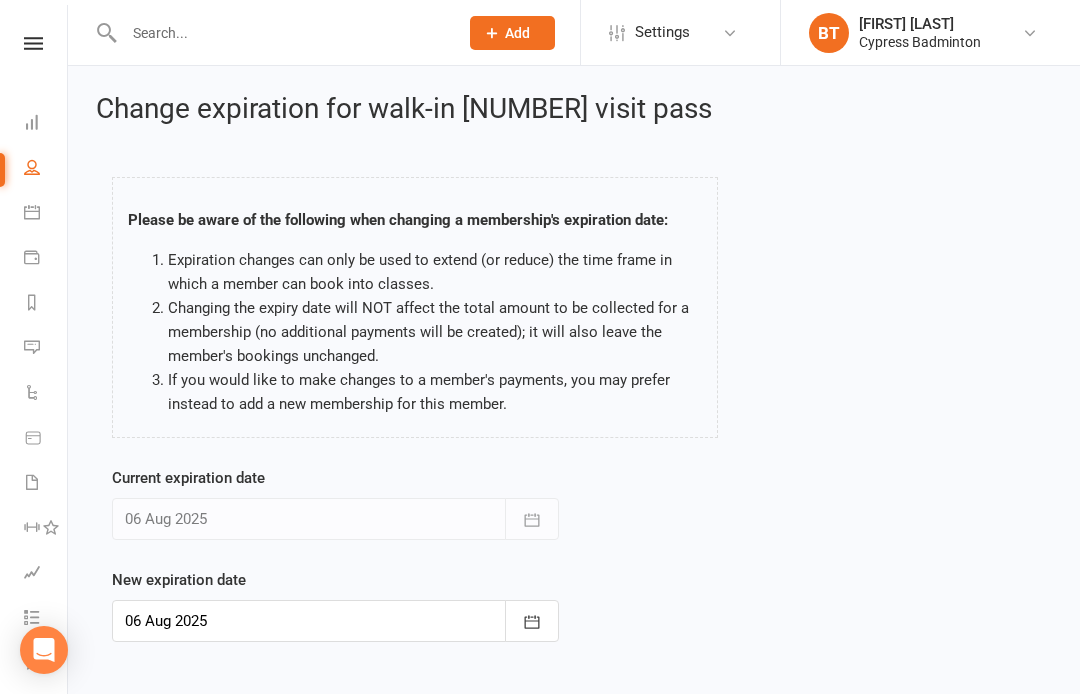 click at bounding box center (532, 621) 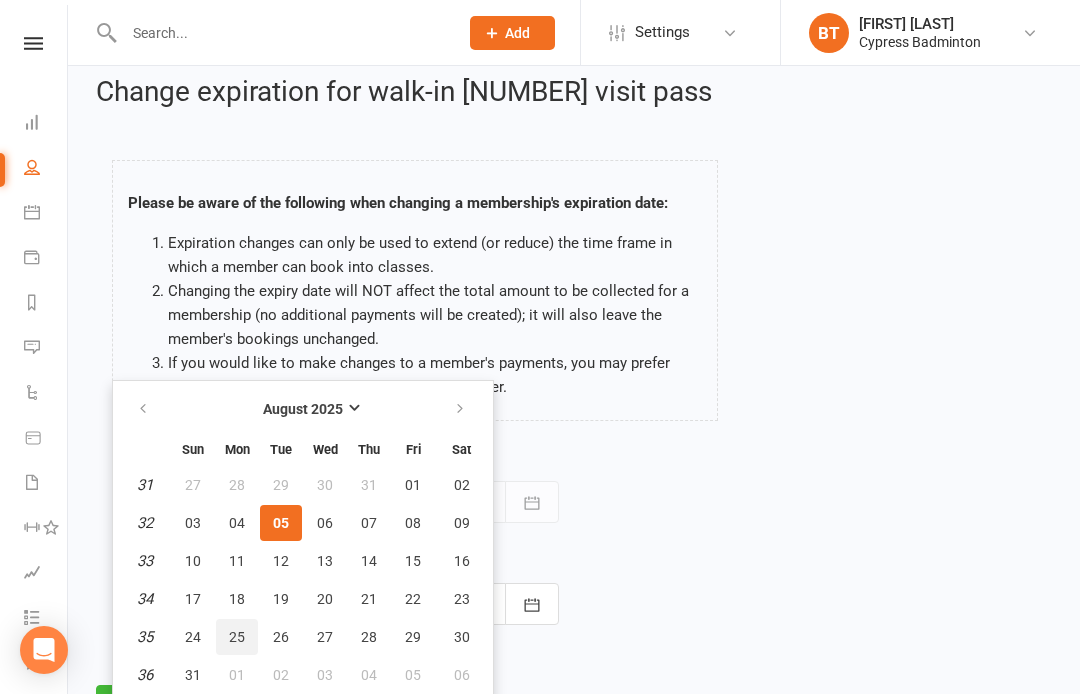 click on "25" at bounding box center (237, 637) 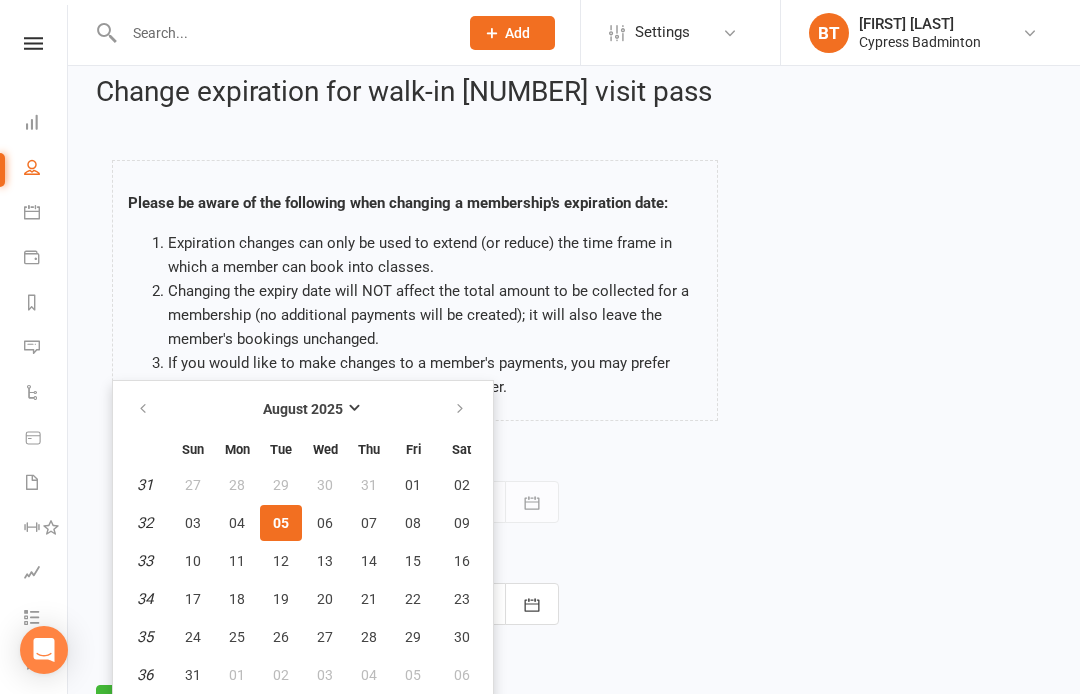type on "25 Aug 2025" 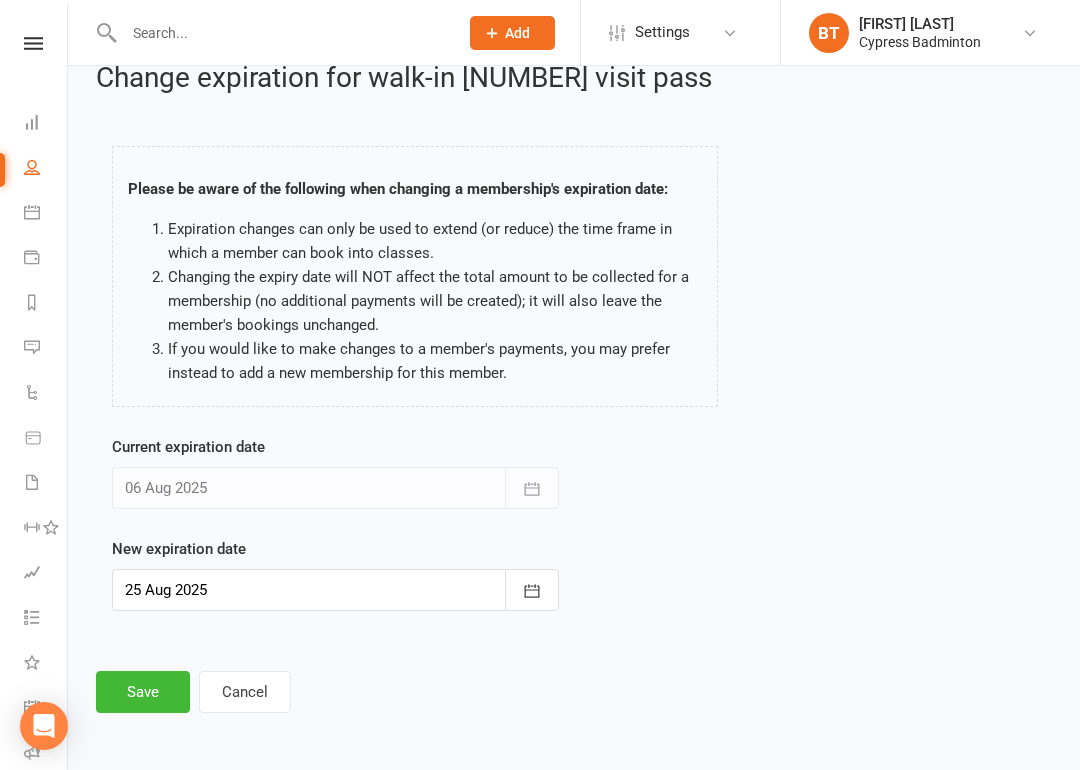 click on "Save" at bounding box center [143, 692] 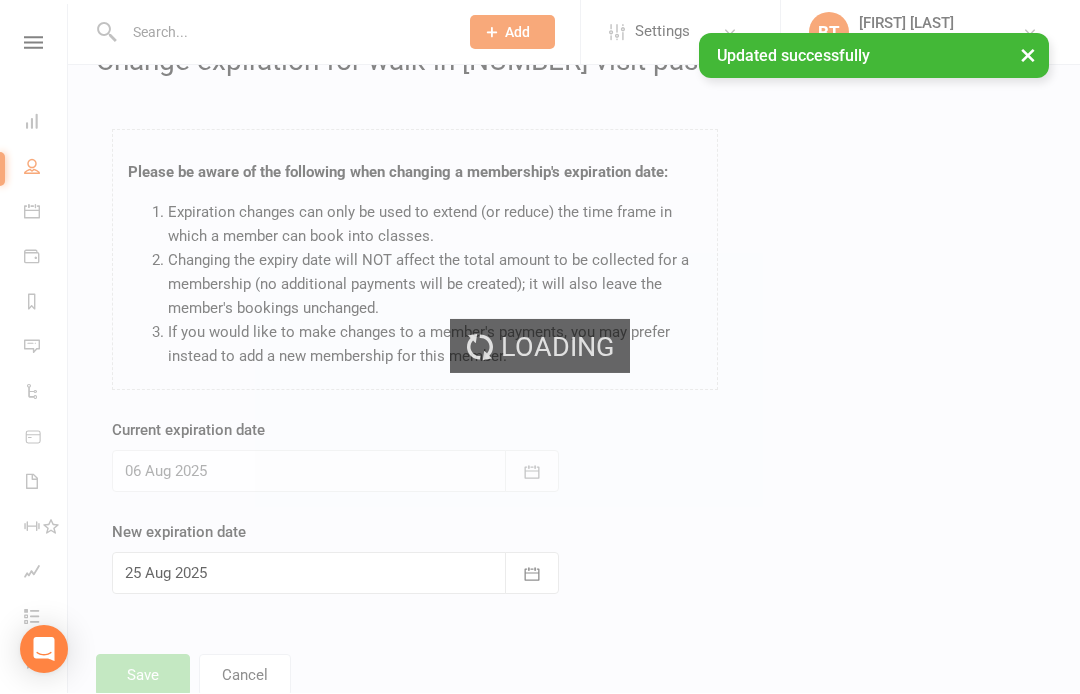 scroll, scrollTop: 123, scrollLeft: 0, axis: vertical 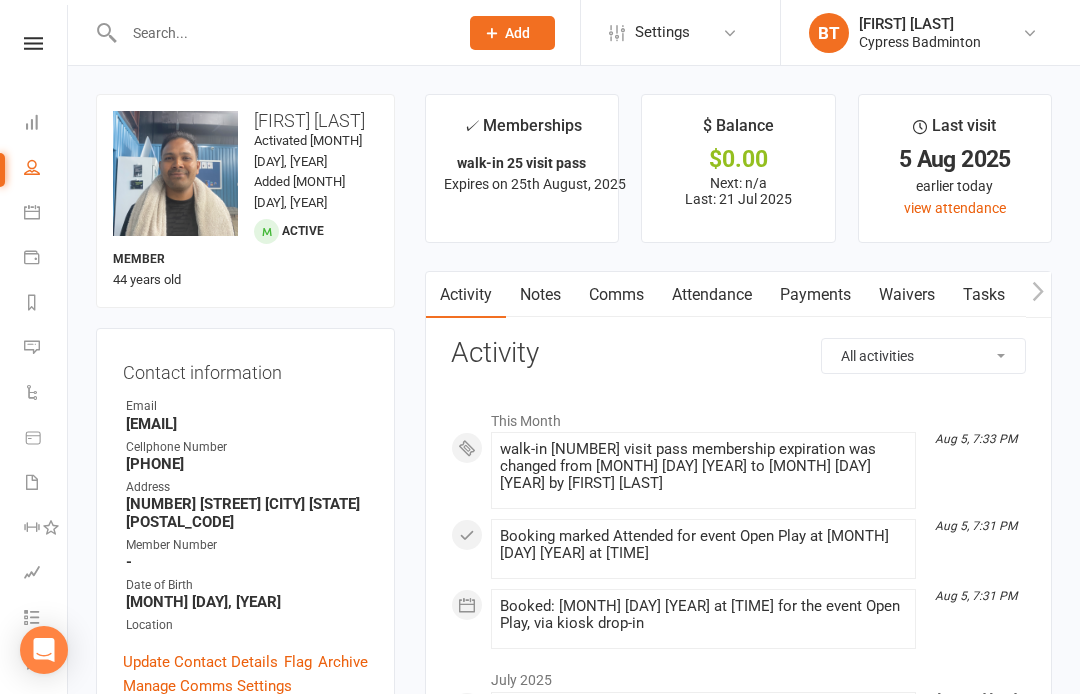 click on "Clubworx" at bounding box center (33, 69) 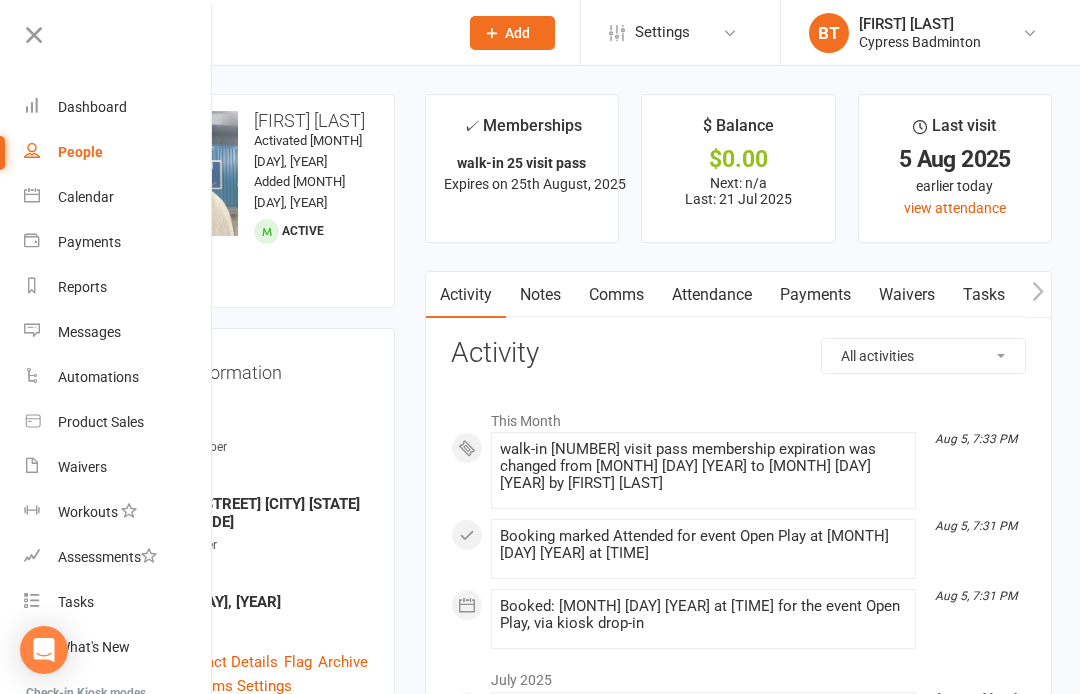 click on "Waivers" at bounding box center [118, 467] 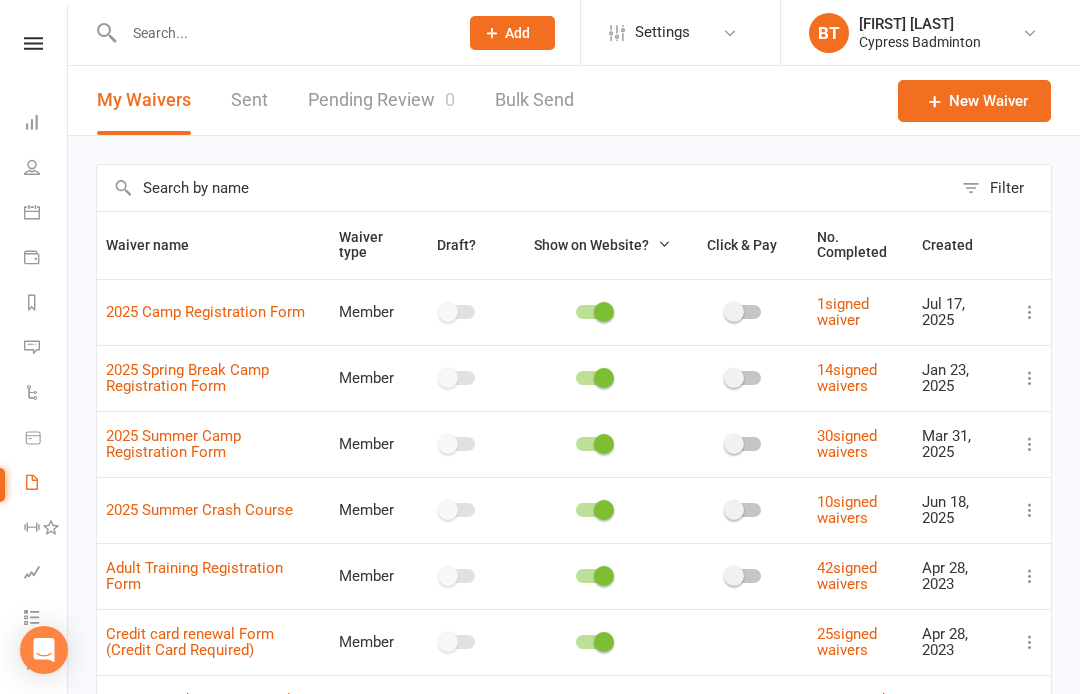 click on "Pending Review 0" at bounding box center [381, 100] 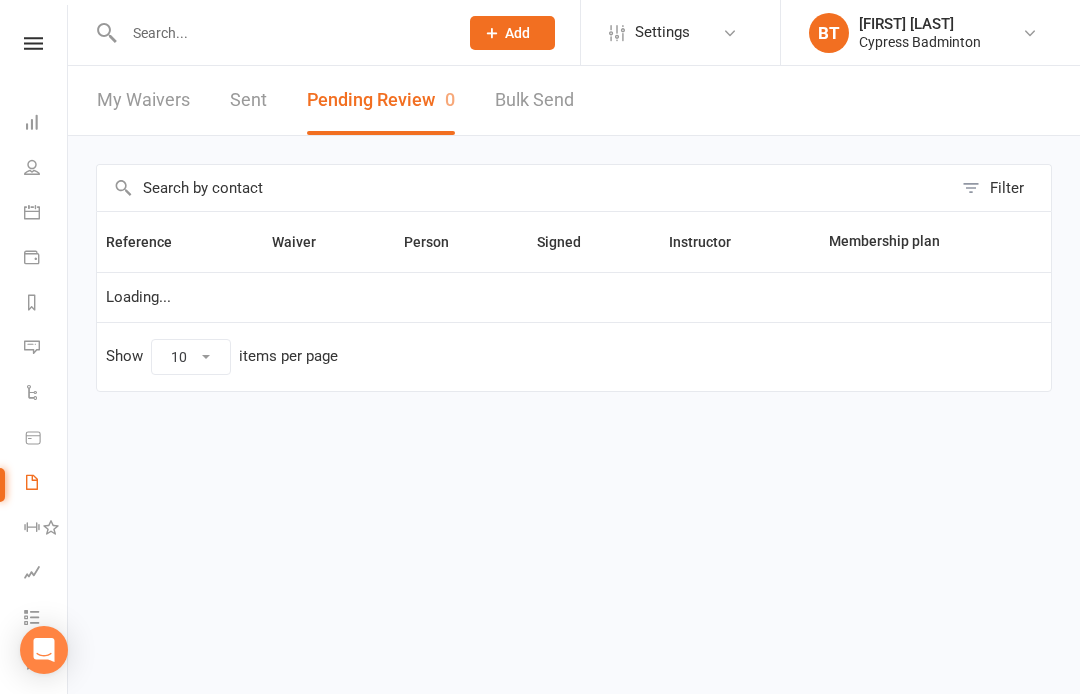 select on "50" 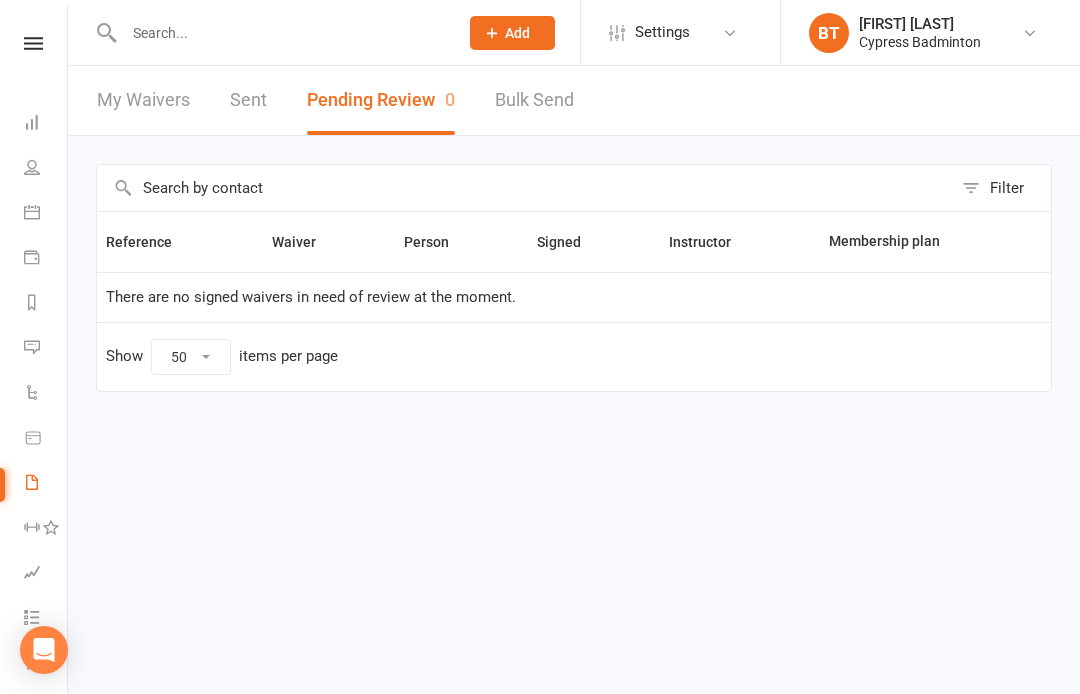 click at bounding box center (33, 43) 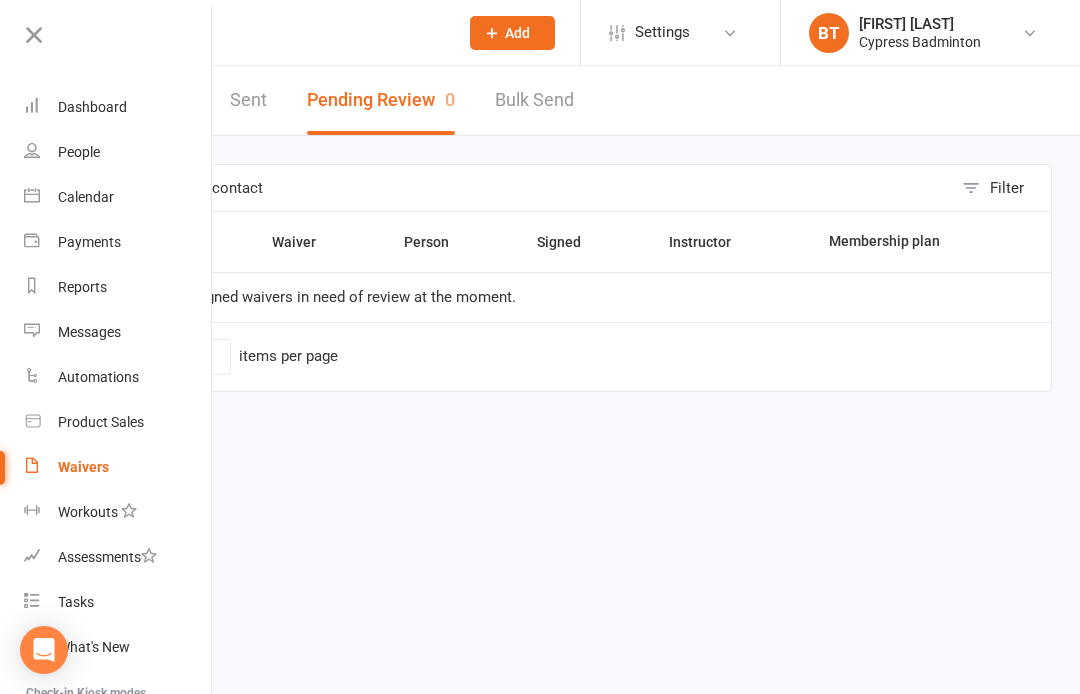 click on "Waivers" at bounding box center [83, 467] 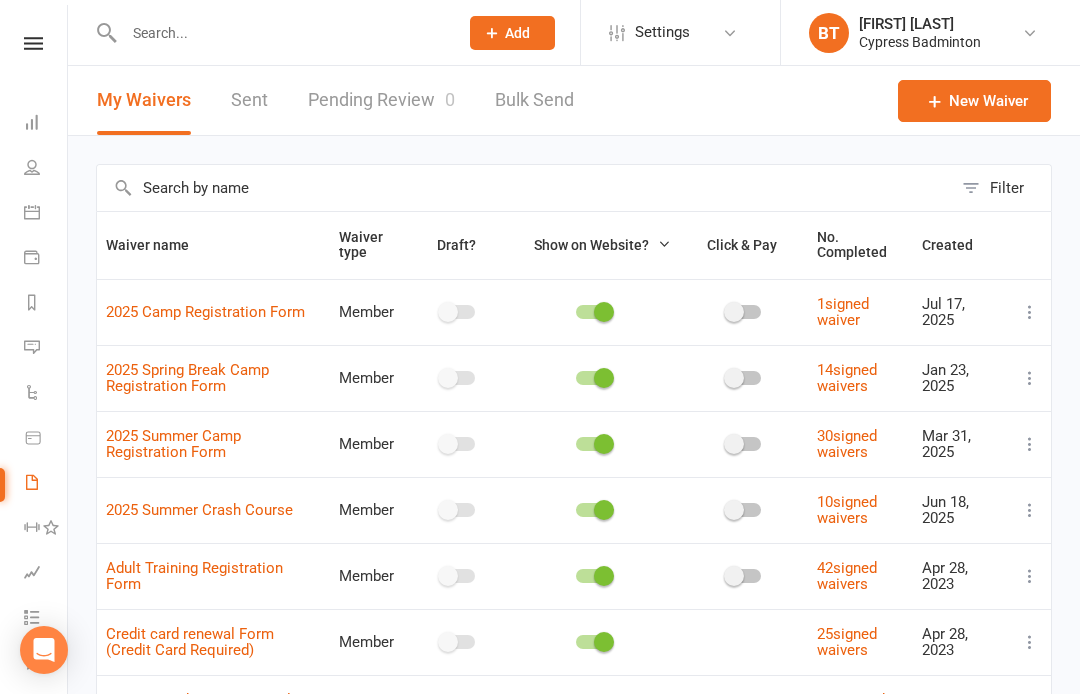 click on "Pending Review 0" at bounding box center (381, 100) 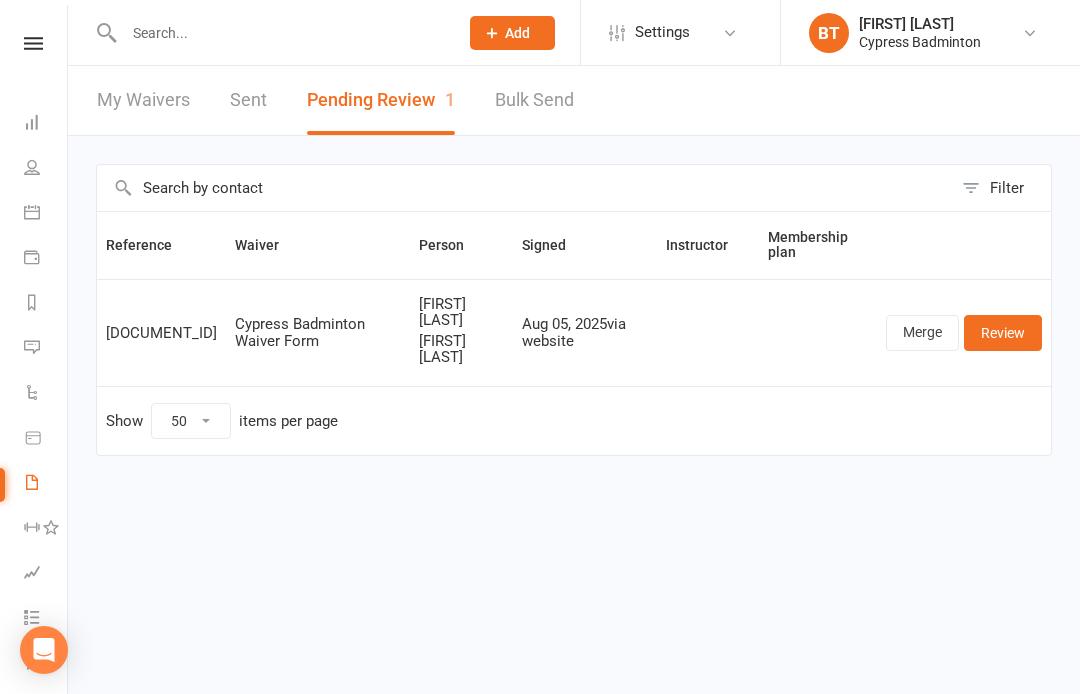 click on "Review" at bounding box center [1003, 333] 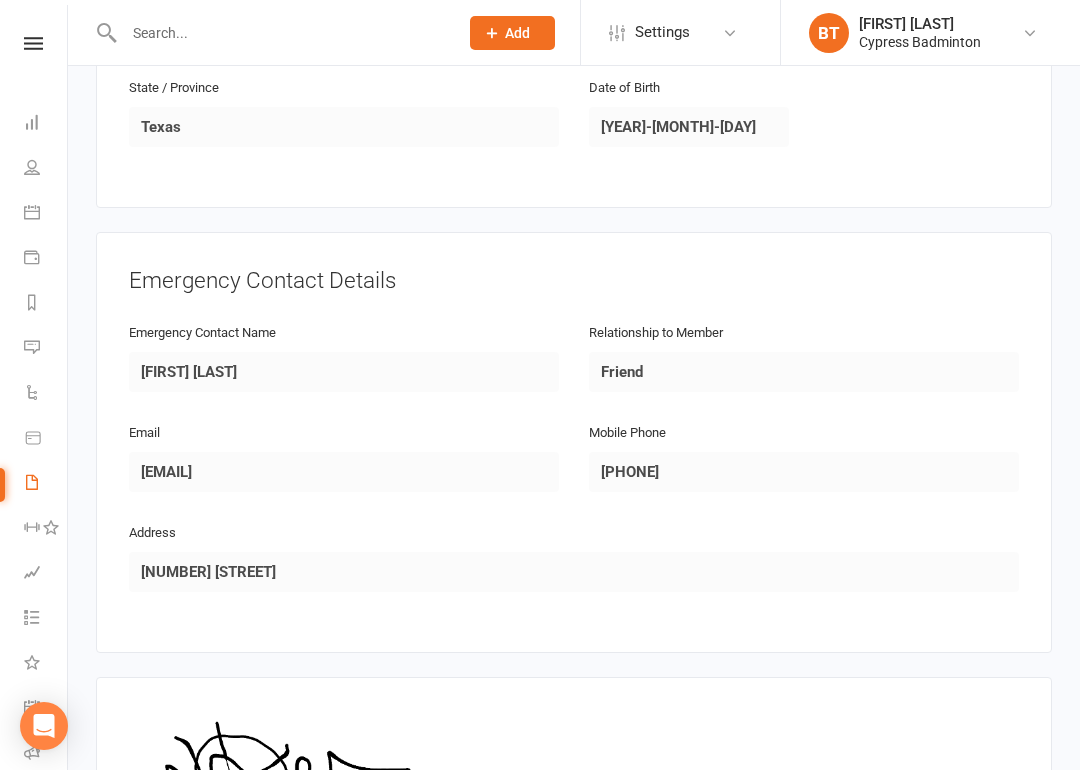 scroll, scrollTop: 1779, scrollLeft: 0, axis: vertical 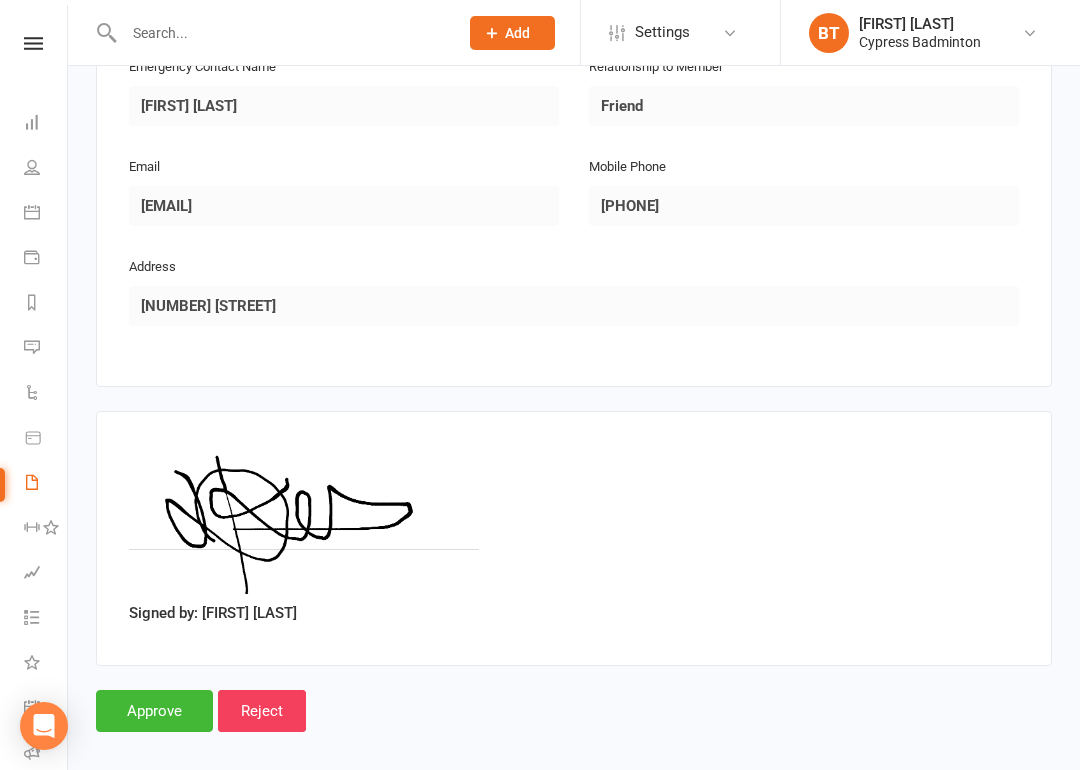 click on "Approve" at bounding box center (154, 711) 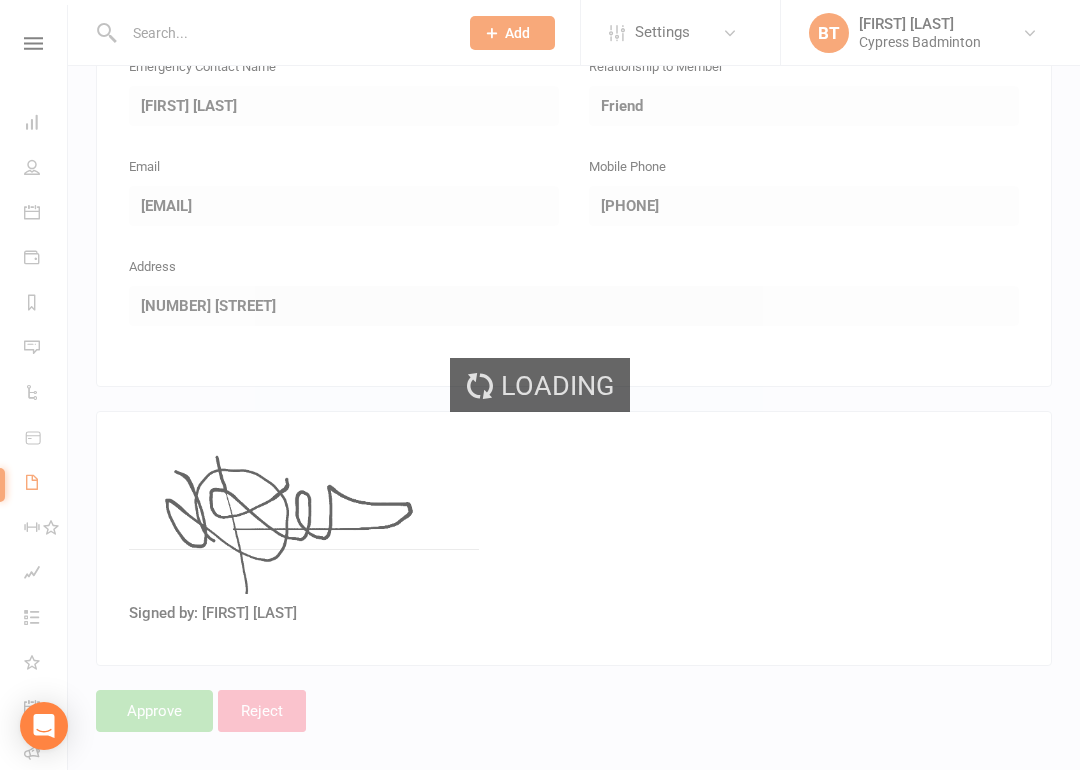 select on "50" 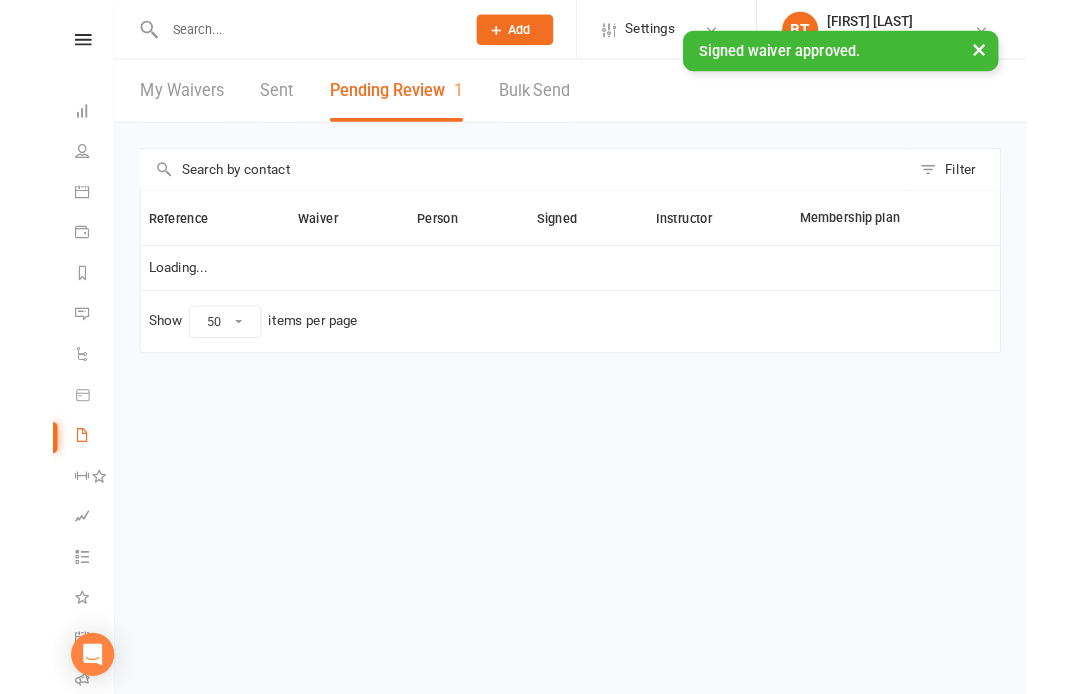 scroll, scrollTop: 0, scrollLeft: 0, axis: both 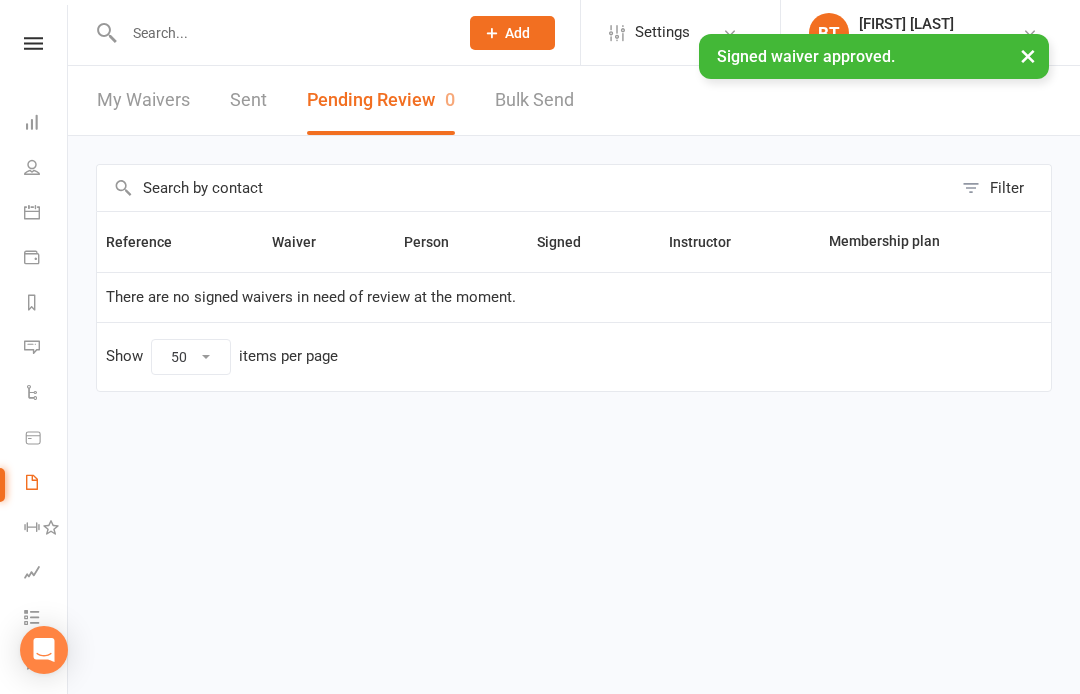 click at bounding box center [281, 33] 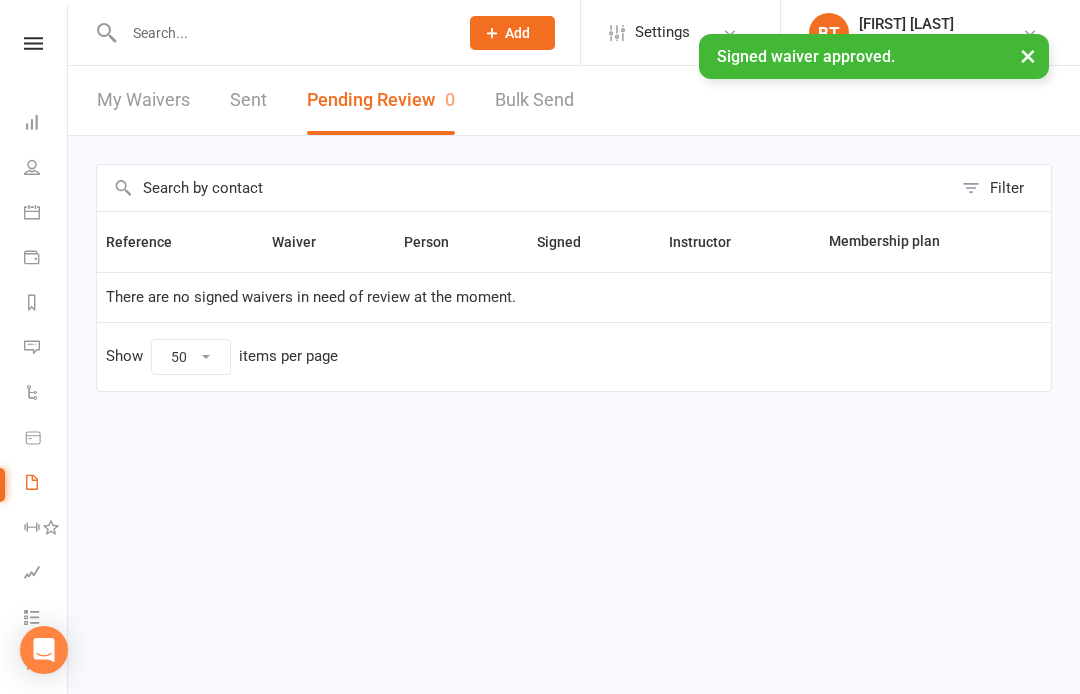 type on "n" 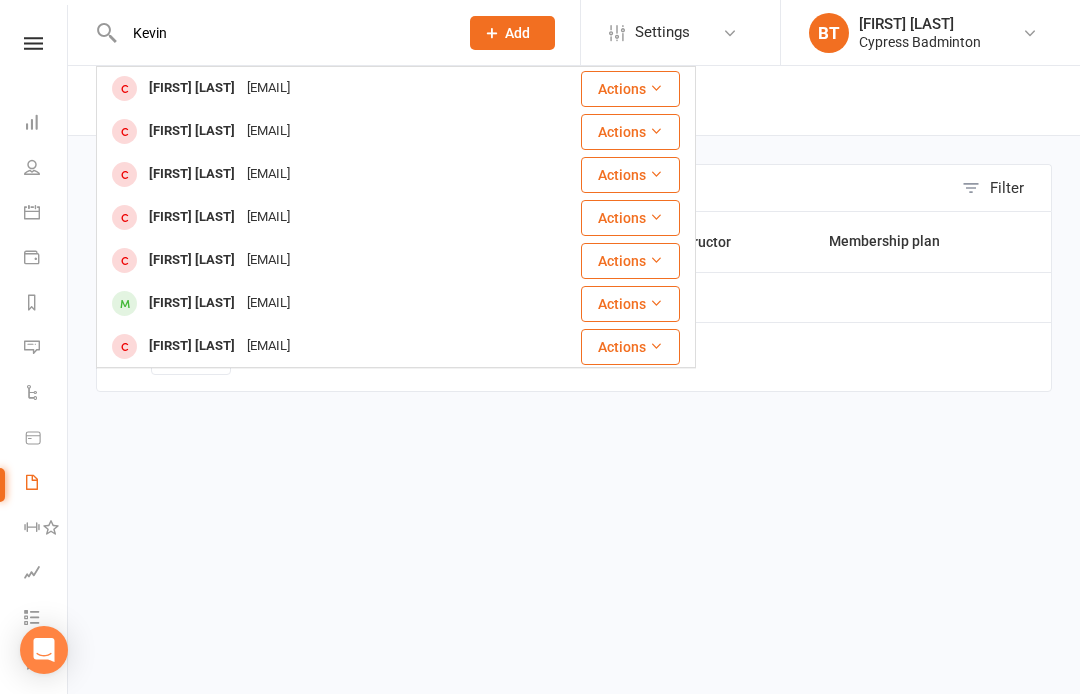 type on "Kevin" 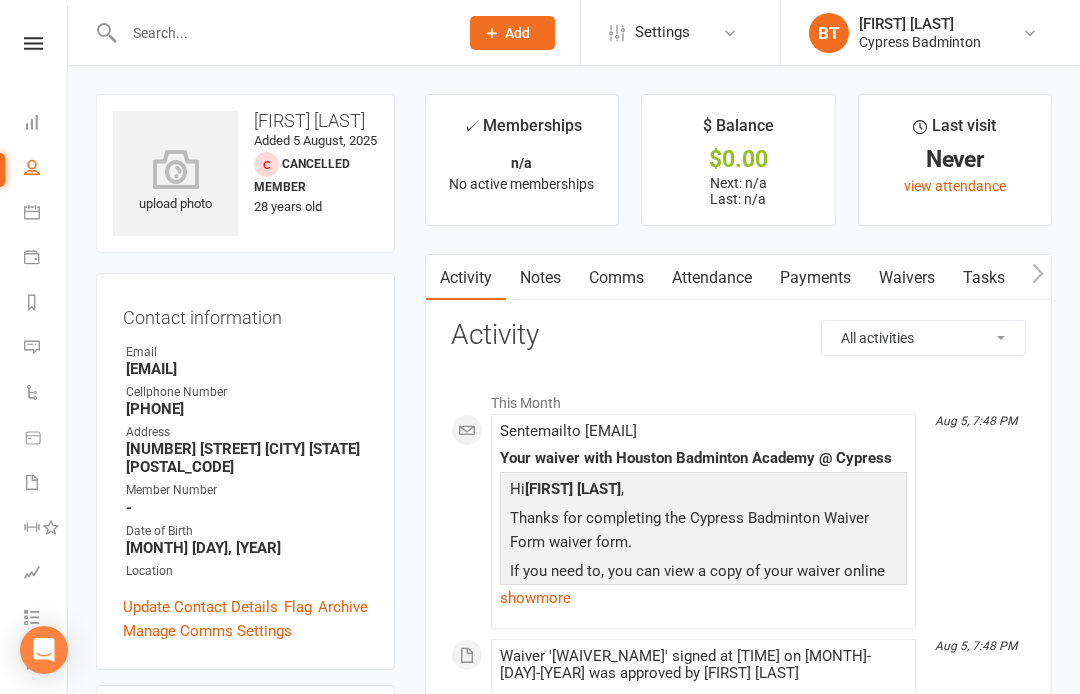 click at bounding box center [175, 169] 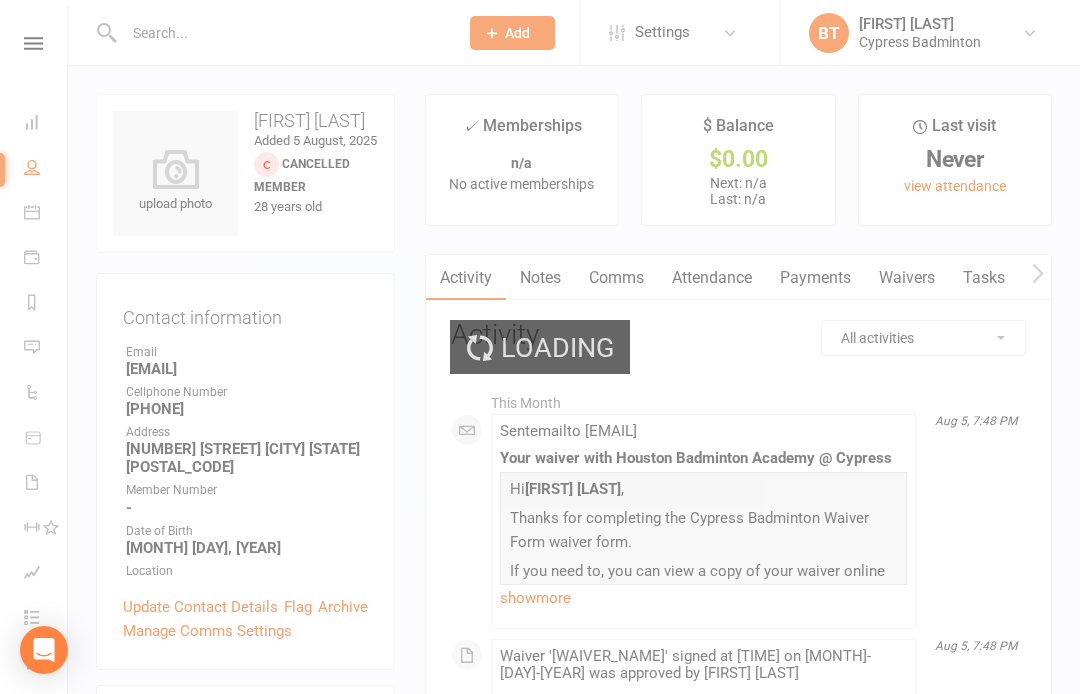 click on "Loading" at bounding box center (540, 347) 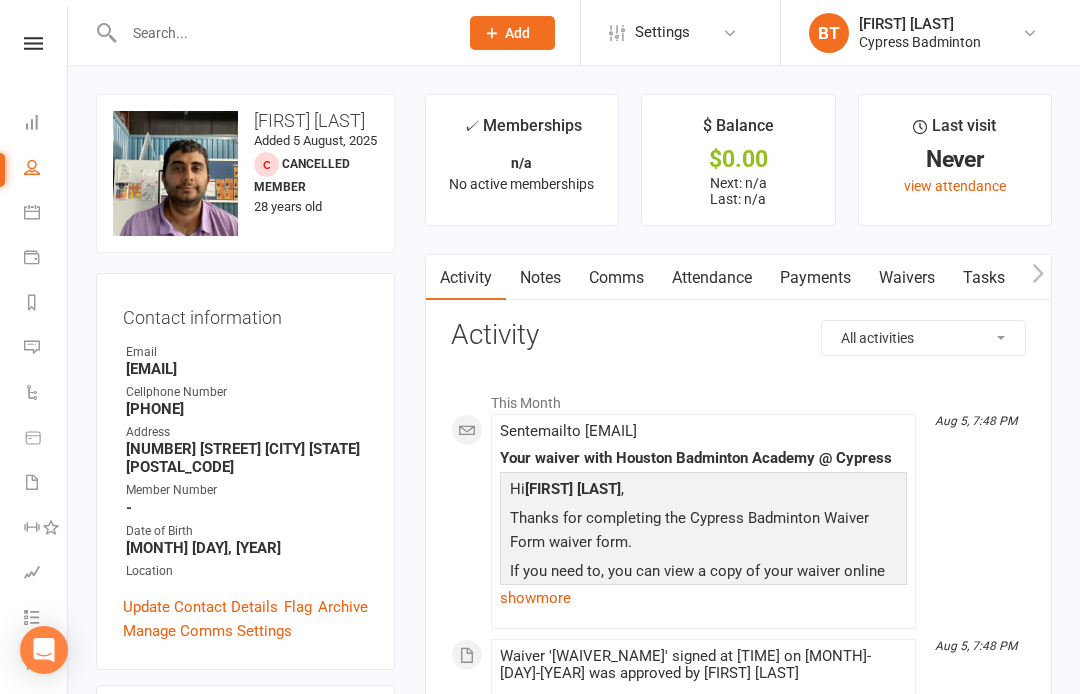 click at bounding box center (281, 33) 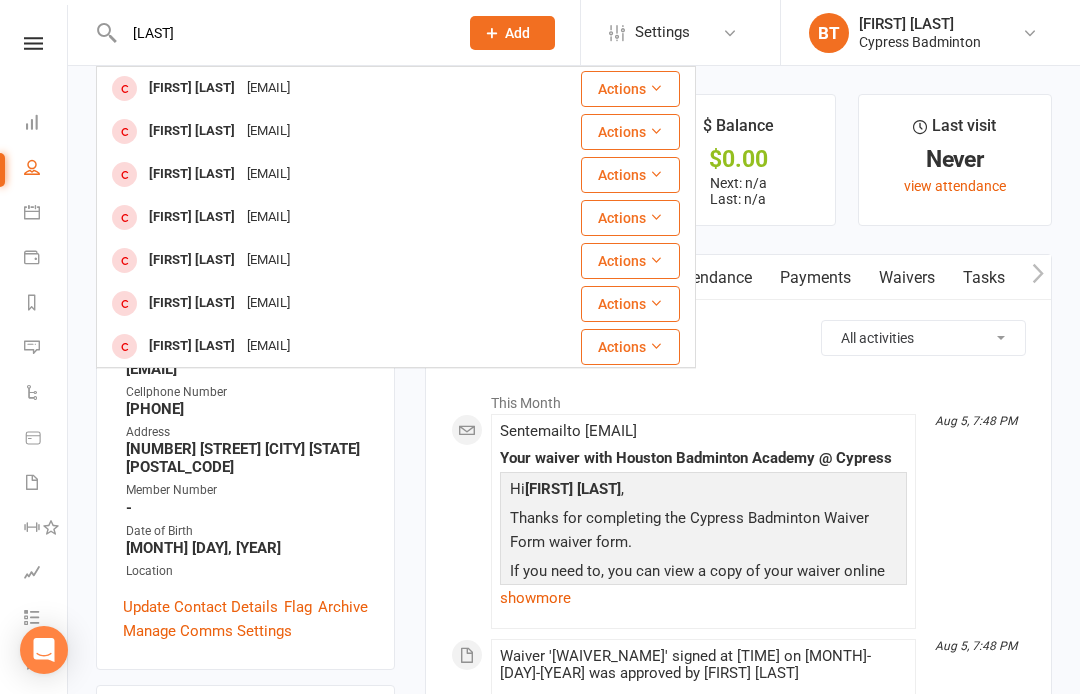 type on "[LAST]" 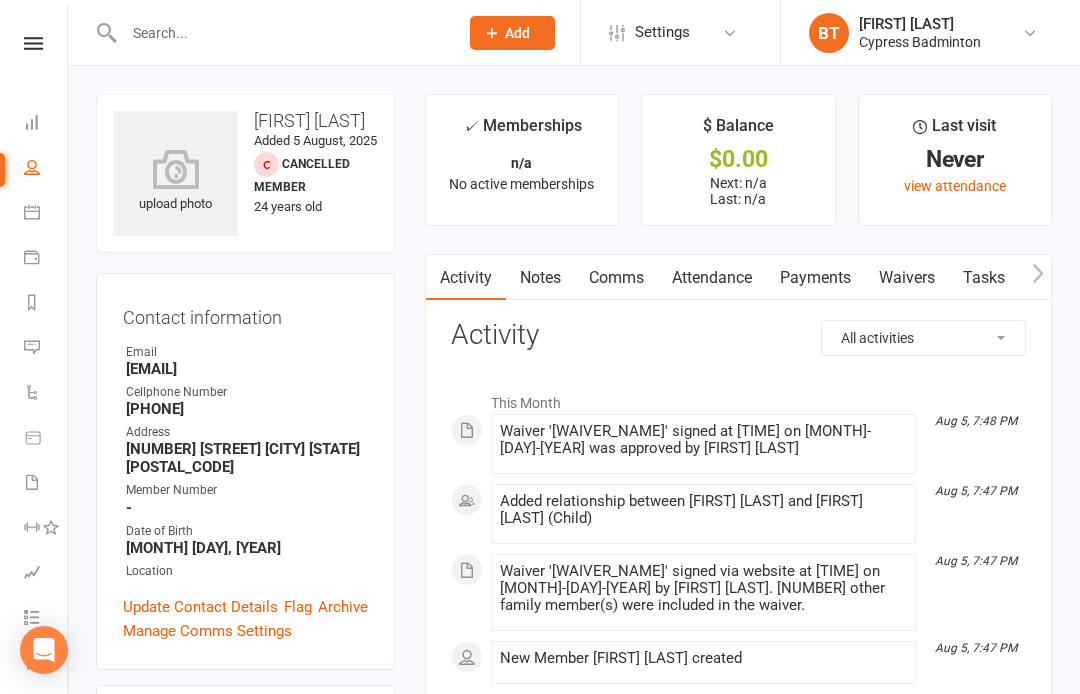 click at bounding box center [175, 169] 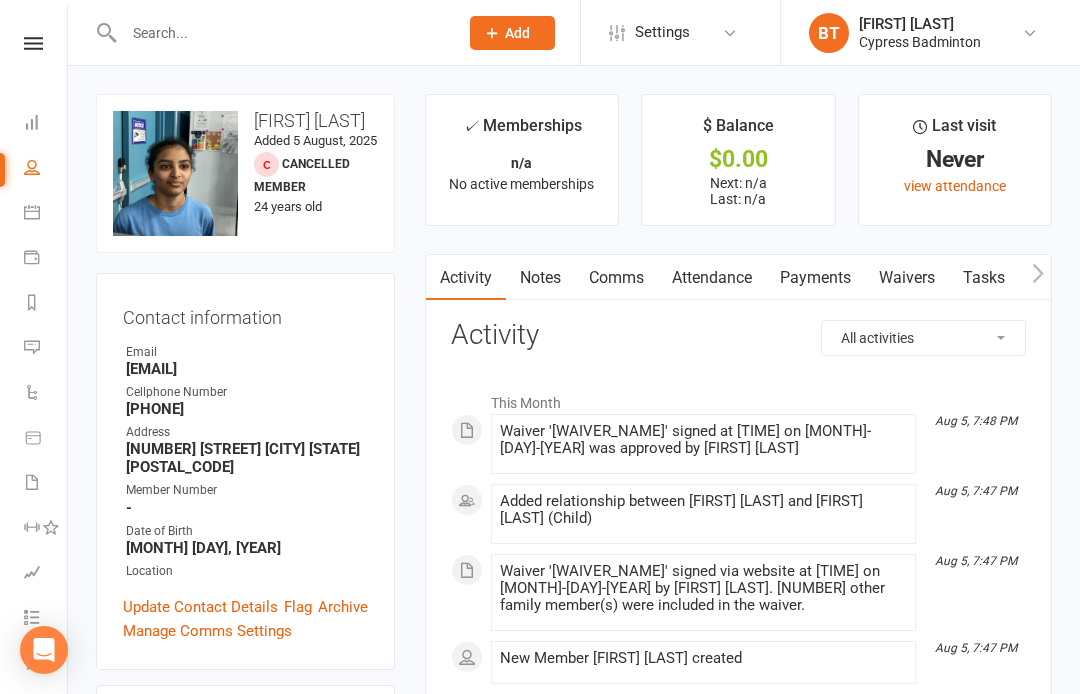 click at bounding box center (33, 43) 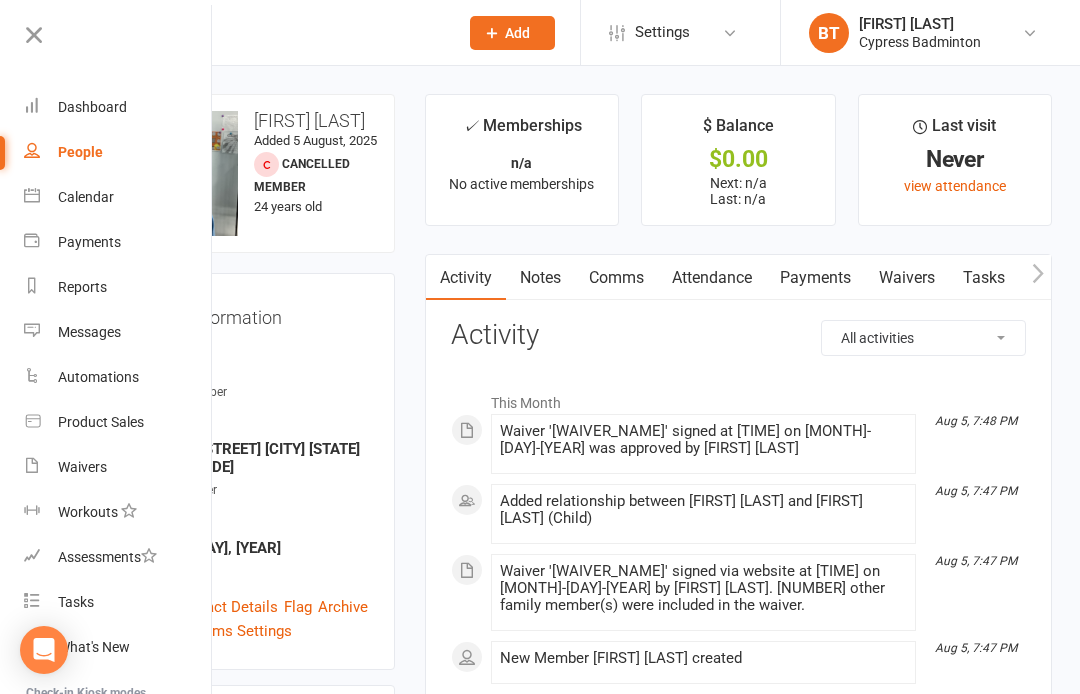 click on "Automations" at bounding box center [118, 377] 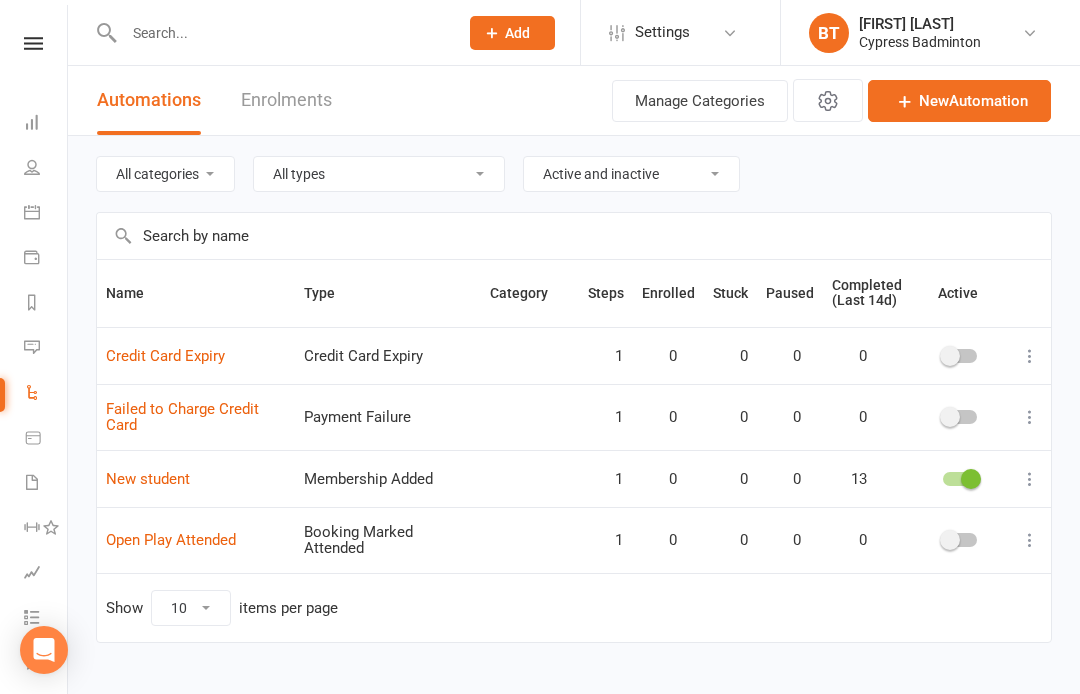click at bounding box center [33, 43] 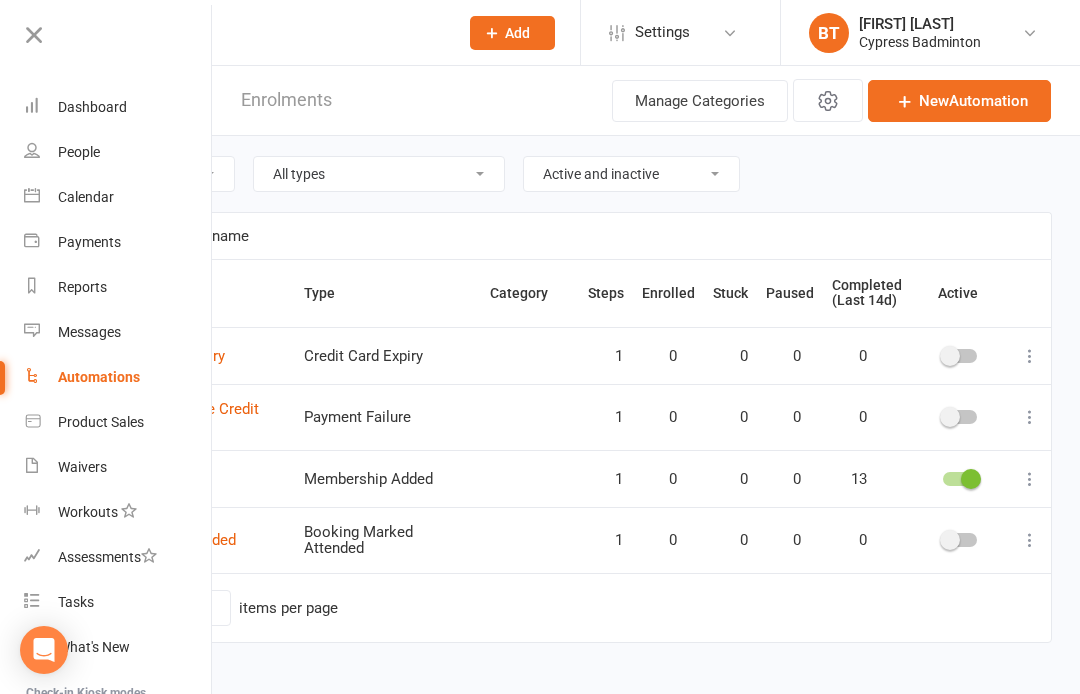 click on "Product Sales" at bounding box center (118, 422) 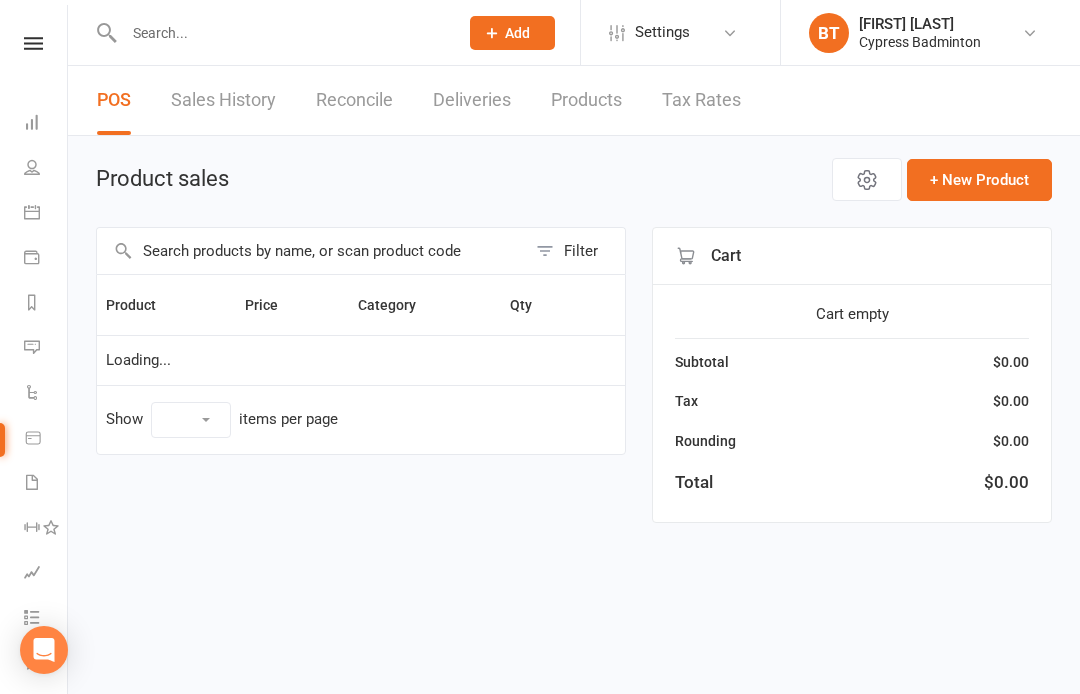 select on "100" 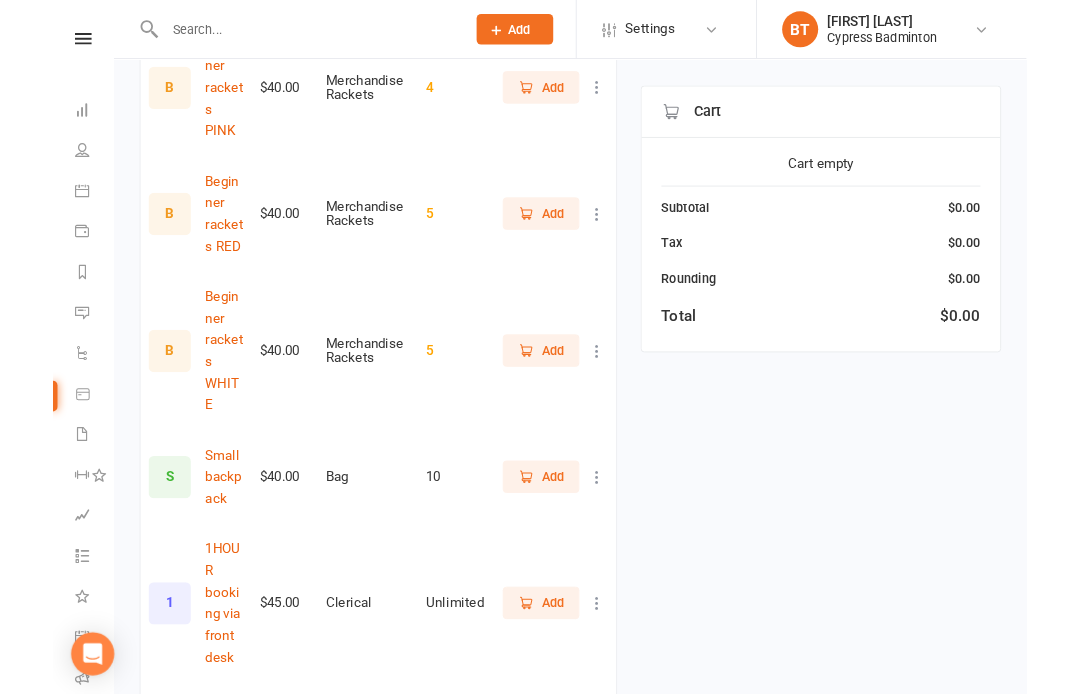 scroll, scrollTop: 3362, scrollLeft: 0, axis: vertical 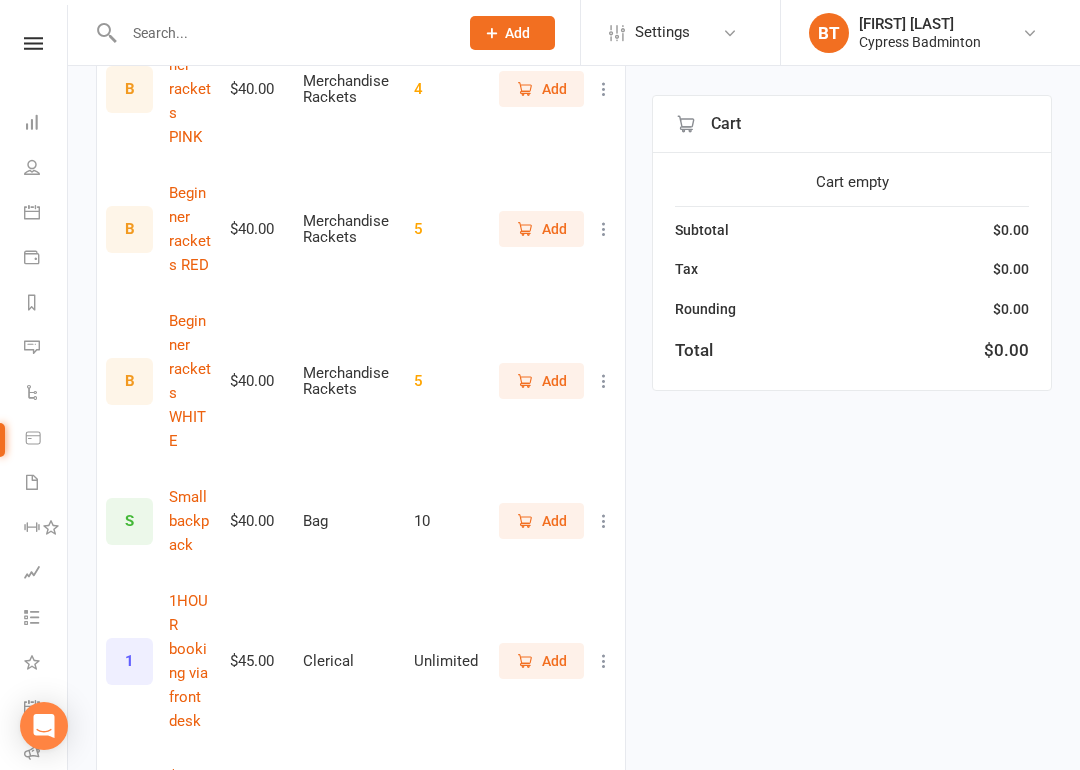 click on "Add" at bounding box center (541, 977) 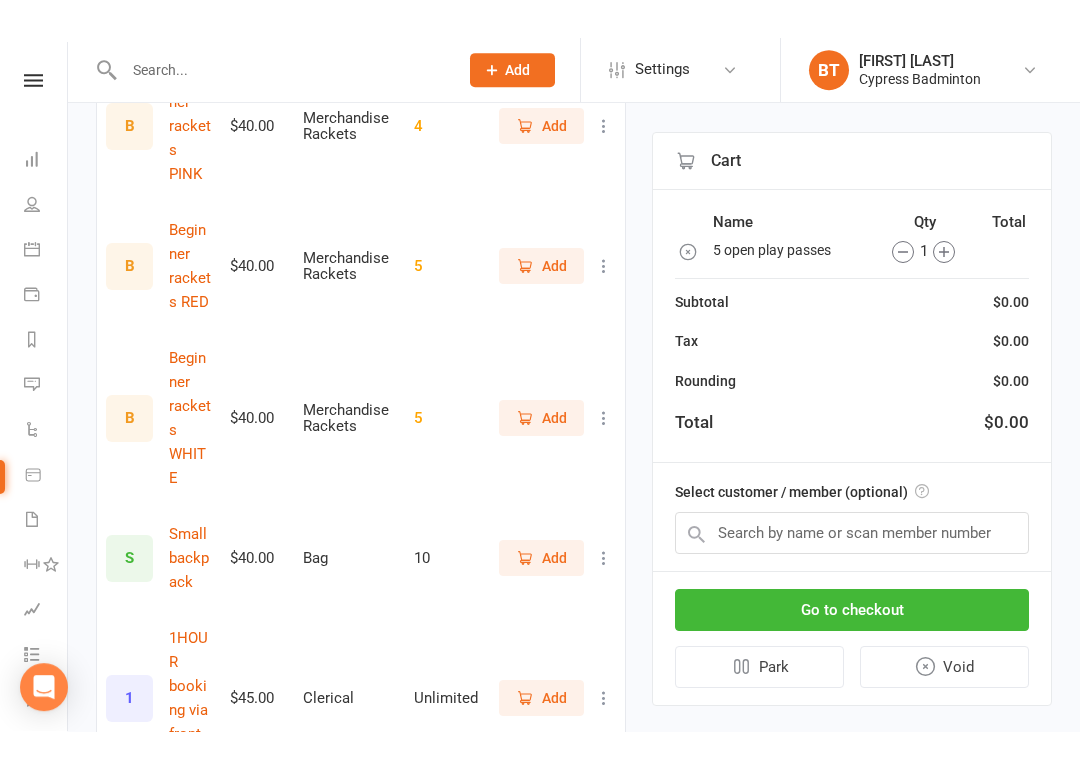 scroll, scrollTop: 3438, scrollLeft: 0, axis: vertical 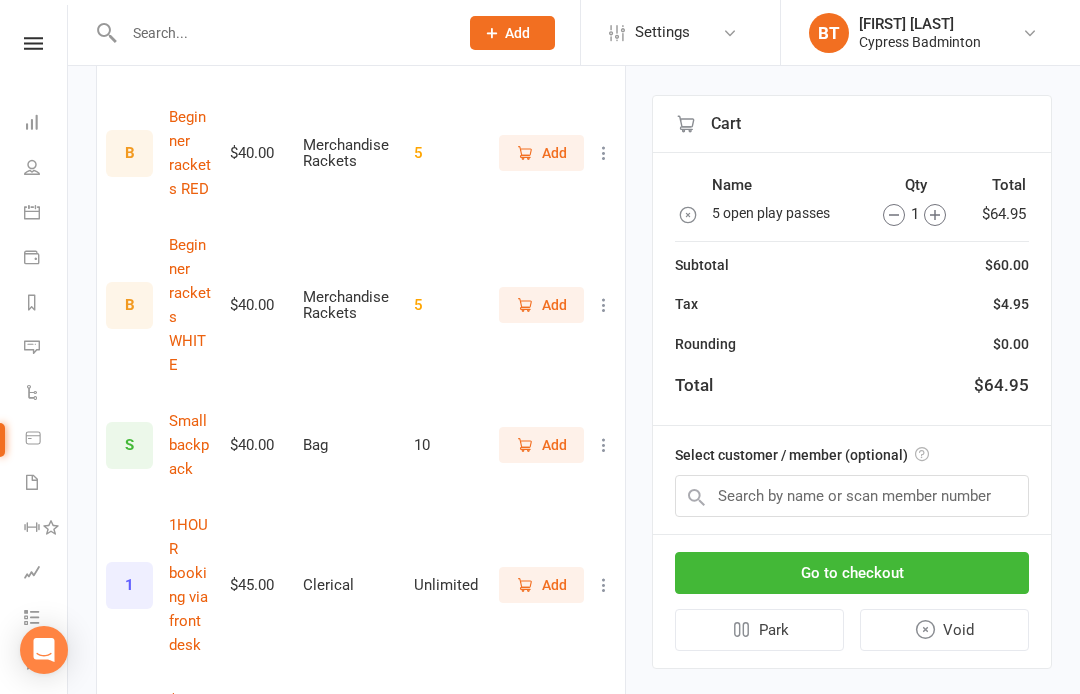 click 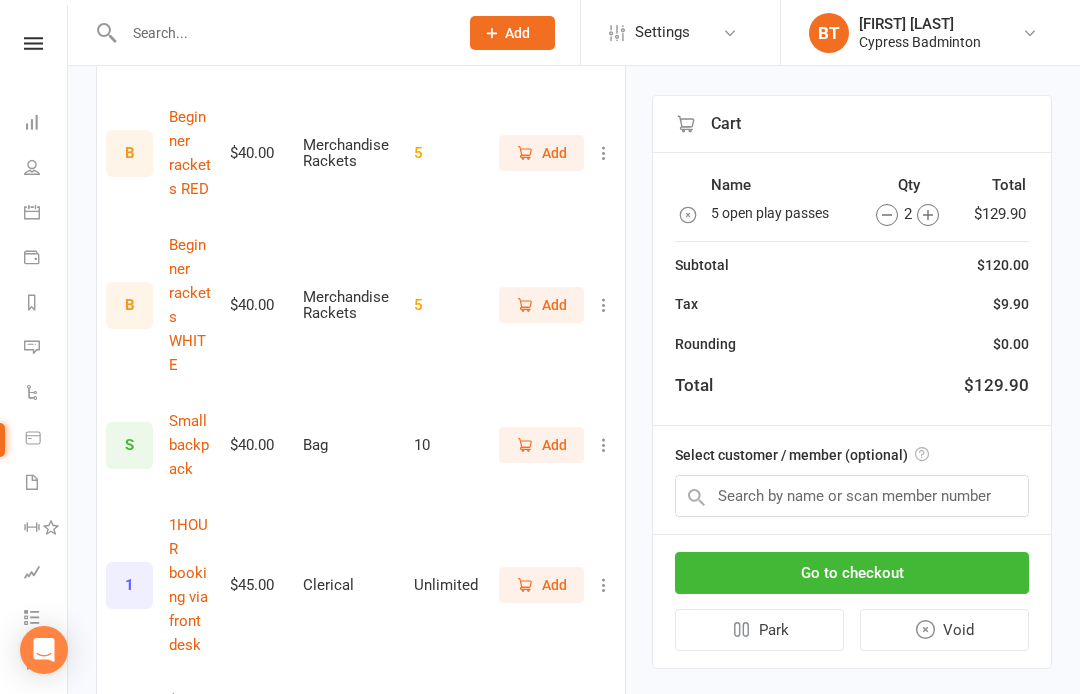 click on "Select customer / member (optional)" at bounding box center [852, 480] 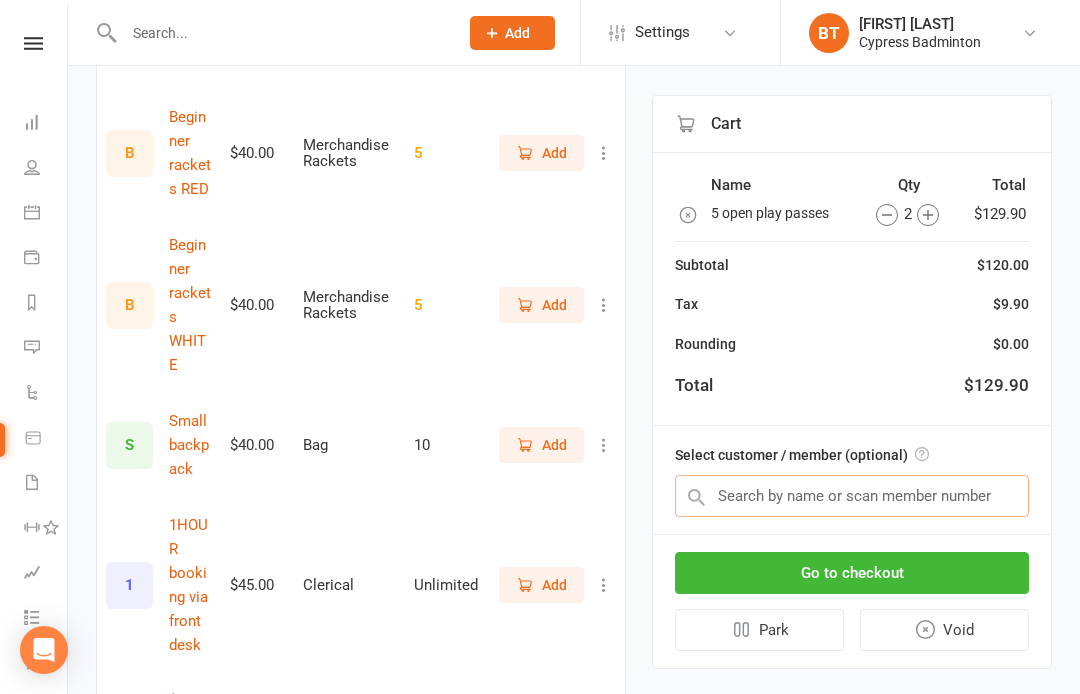 click at bounding box center [852, 496] 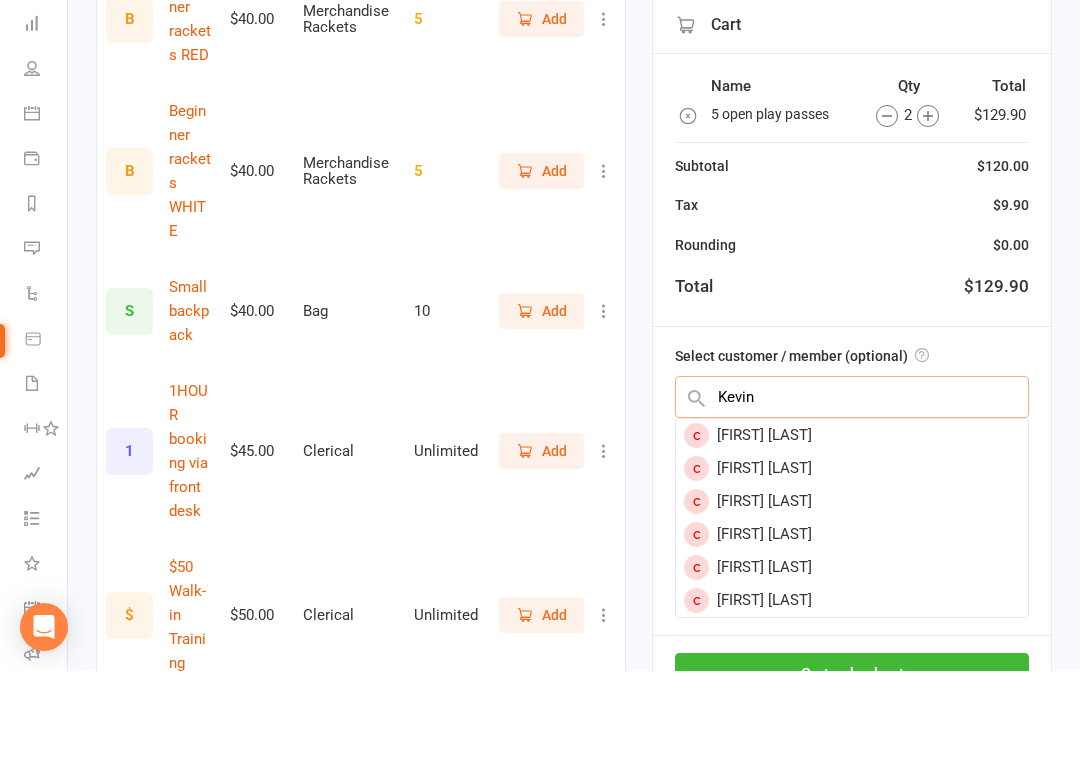 scroll, scrollTop: 3482, scrollLeft: 0, axis: vertical 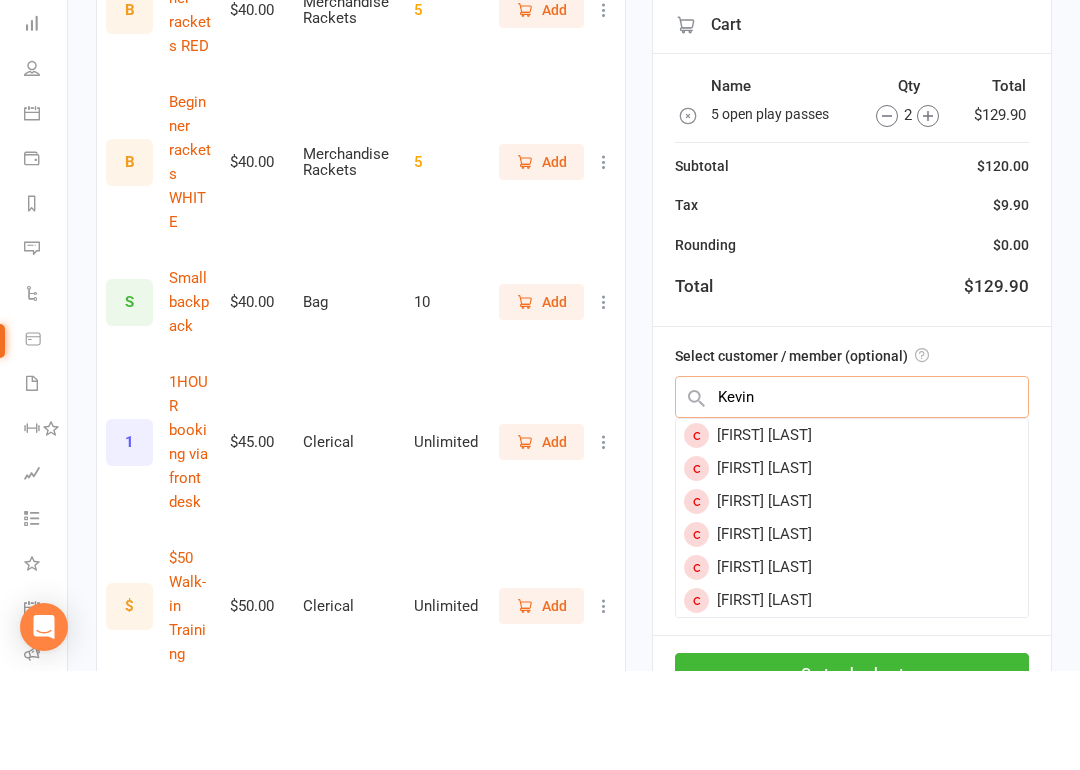 type on "Kevin" 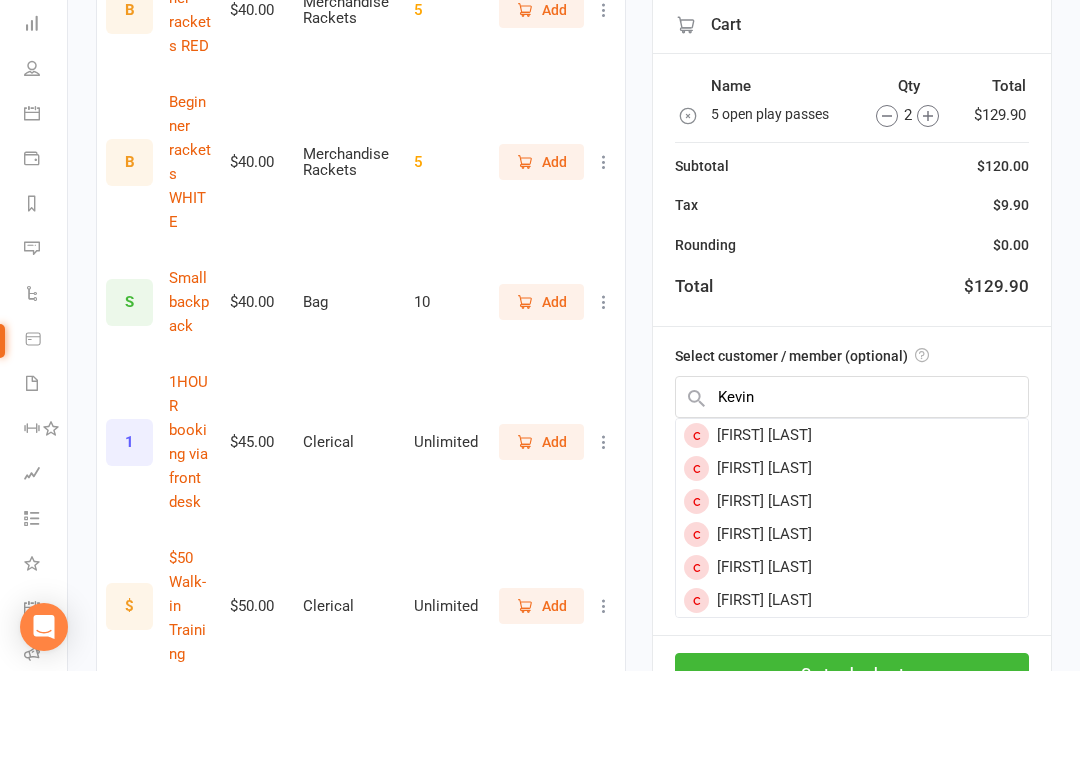 click on "[FIRST] [LAST]" at bounding box center (852, 600) 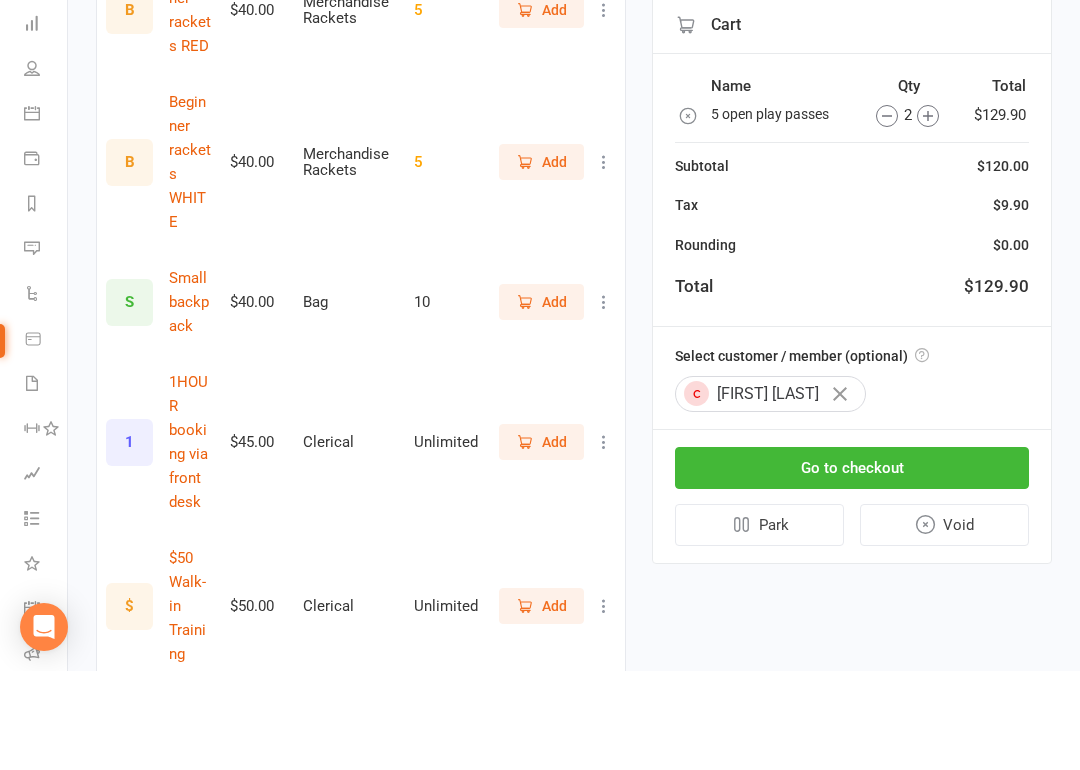 scroll, scrollTop: 3581, scrollLeft: 0, axis: vertical 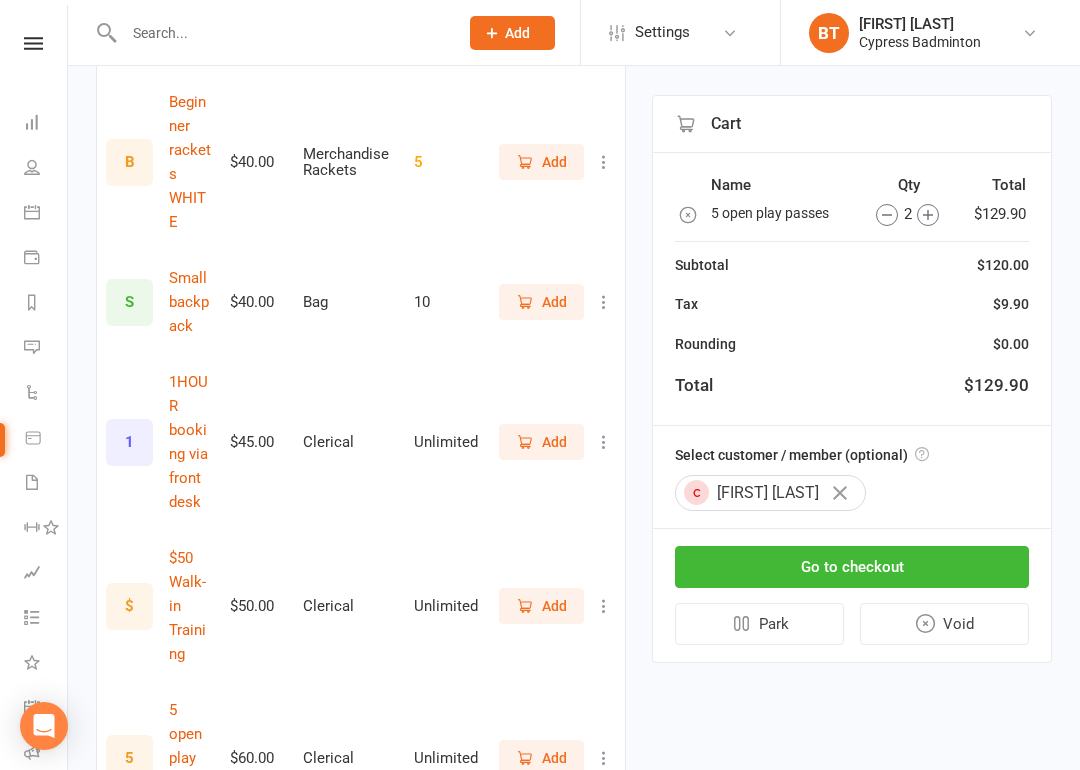 click on "Go to checkout" at bounding box center [852, 567] 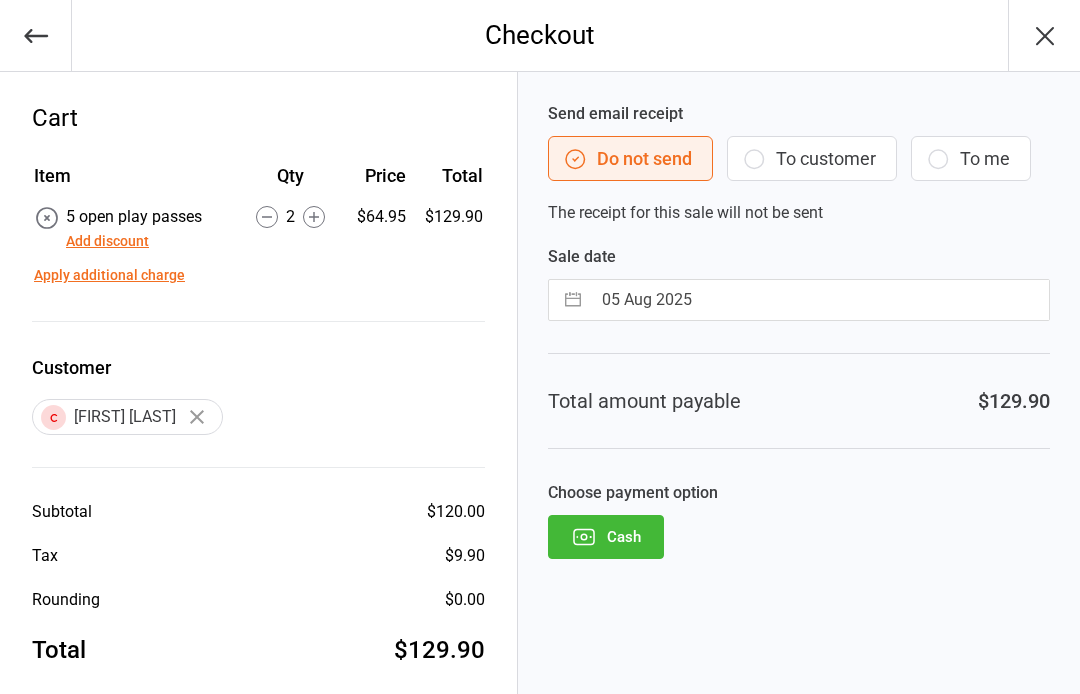 scroll, scrollTop: 0, scrollLeft: 0, axis: both 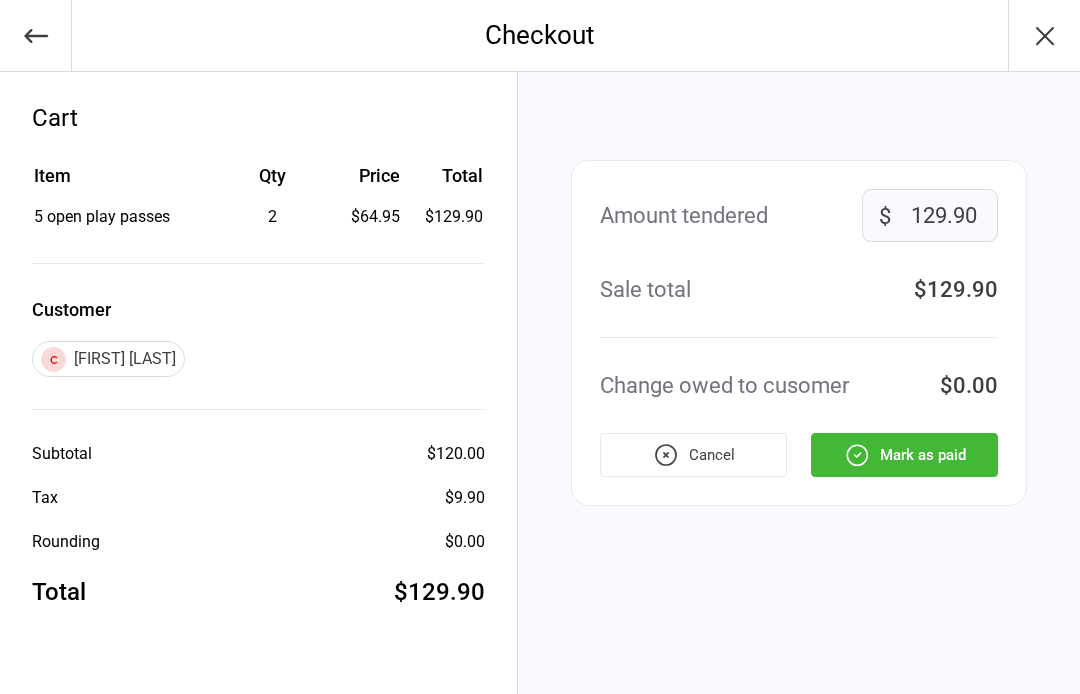 click on "Mark as paid" at bounding box center (904, 455) 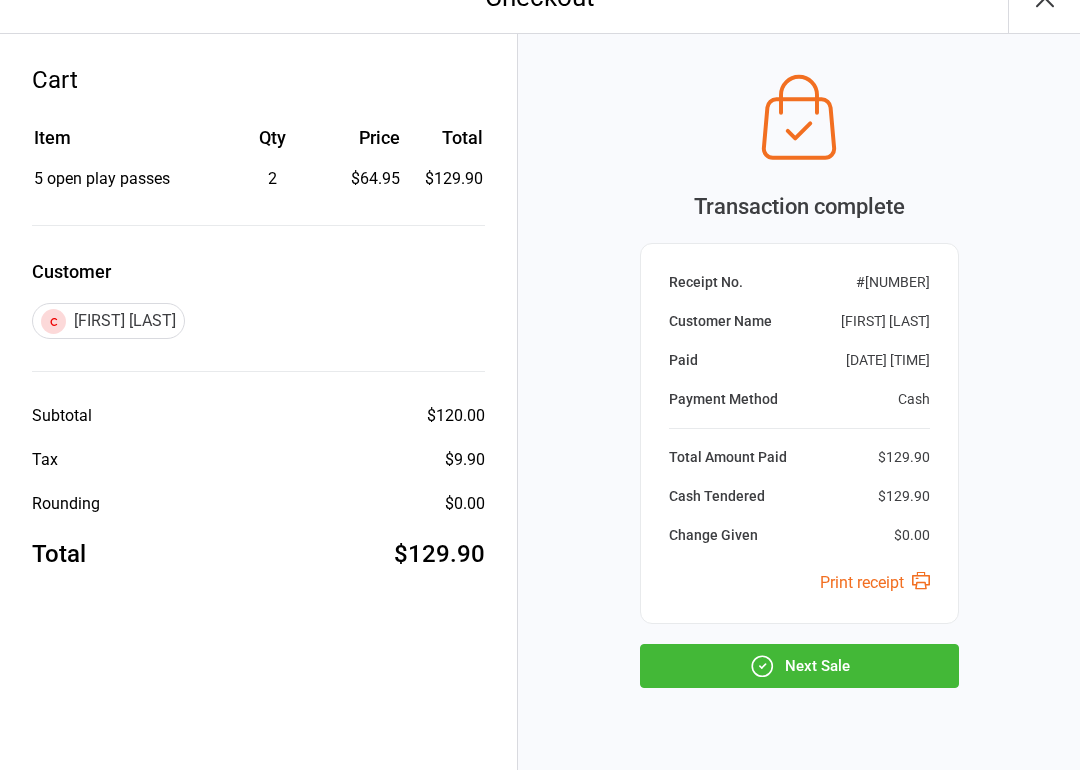 scroll, scrollTop: 40, scrollLeft: 0, axis: vertical 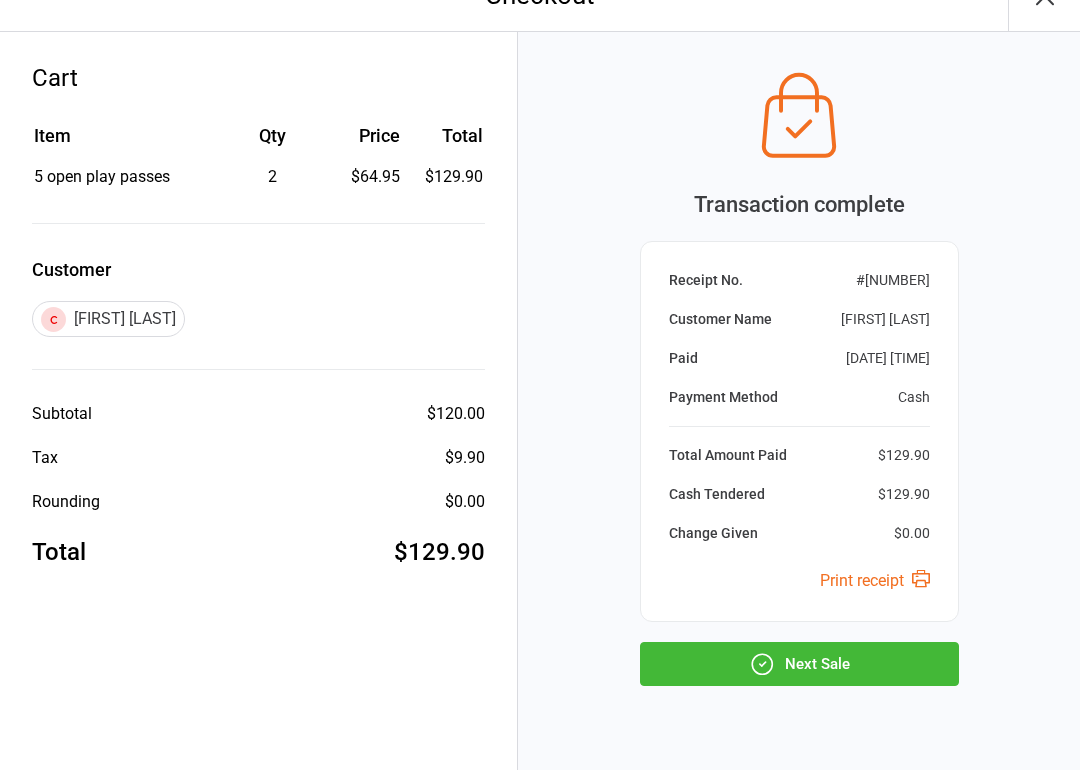 click on "Next Sale" at bounding box center [799, 664] 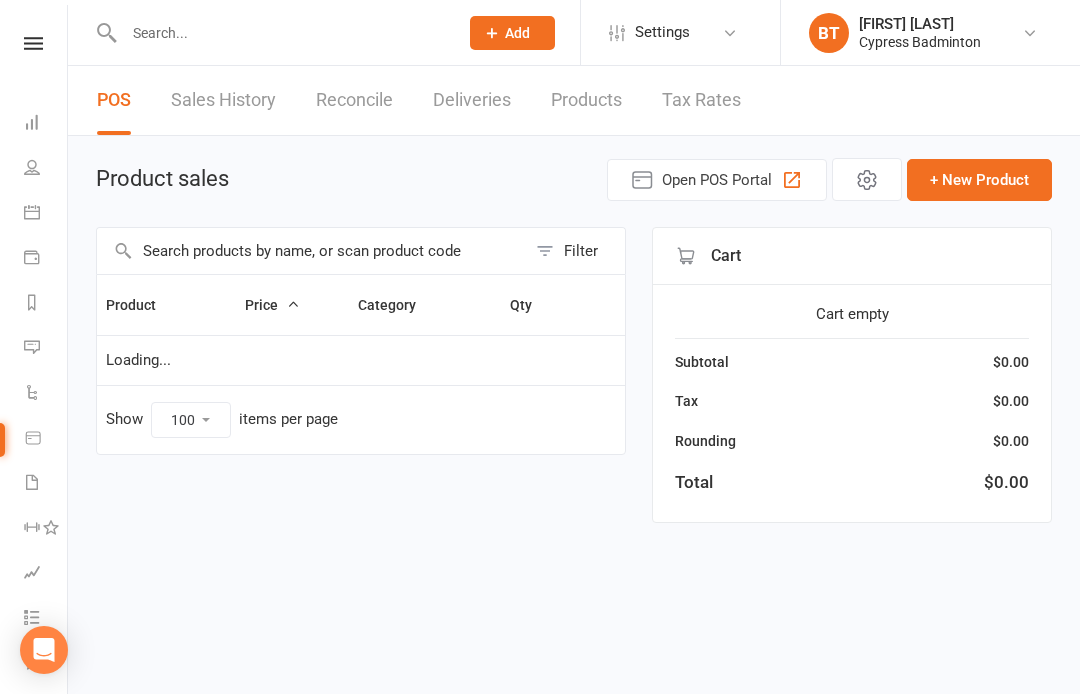 select on "100" 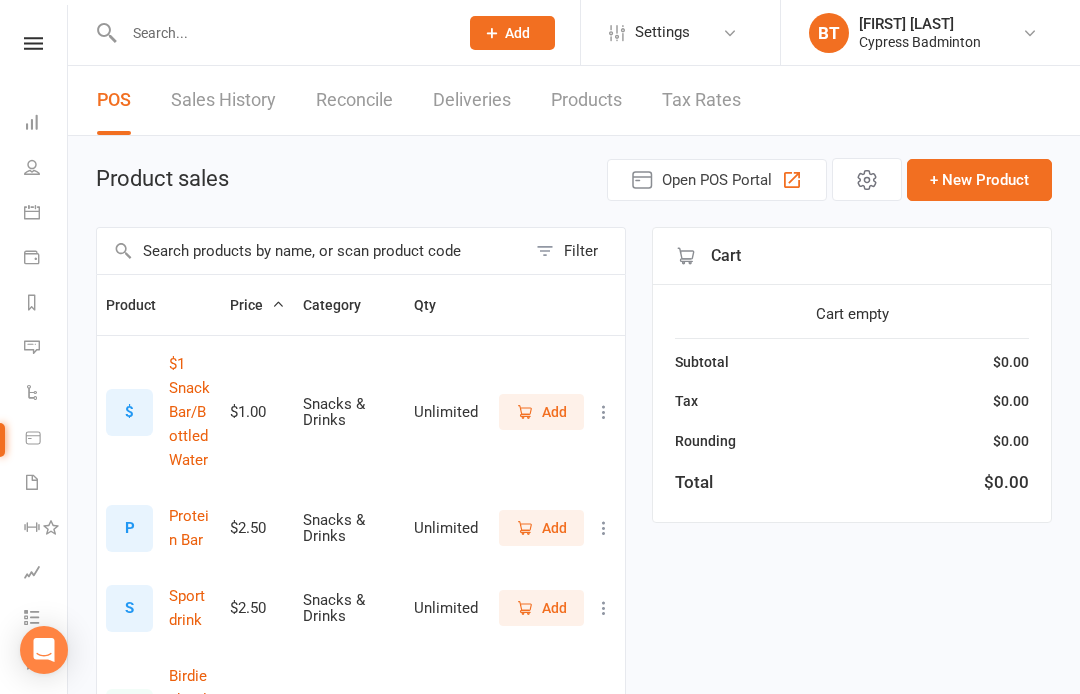click at bounding box center [281, 33] 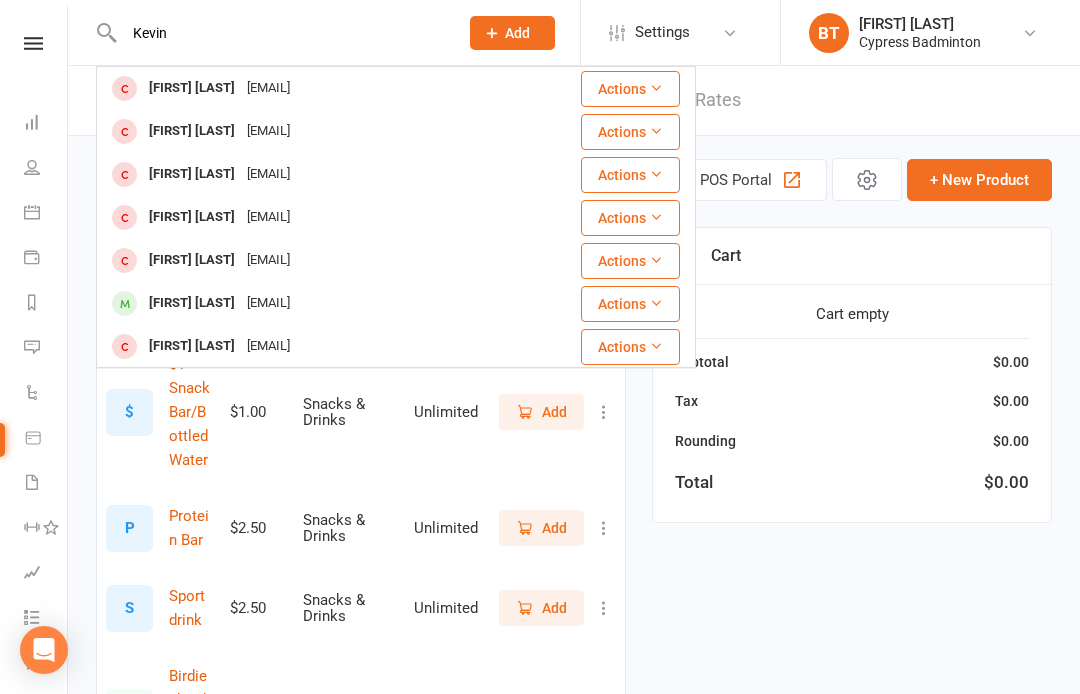 type on "Kevin" 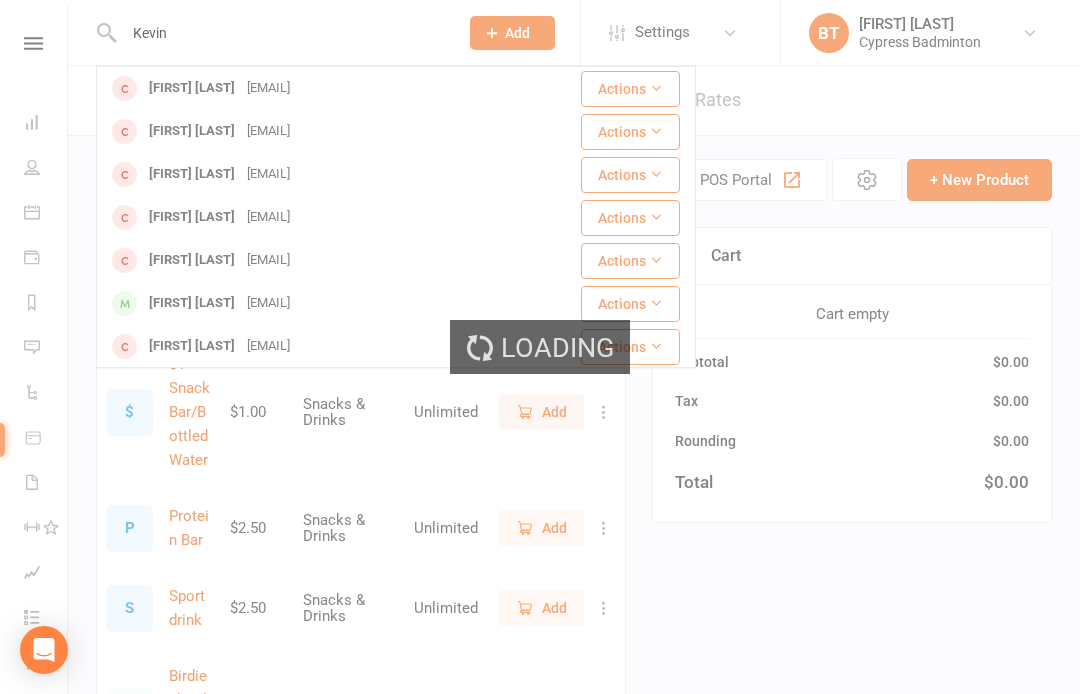 type 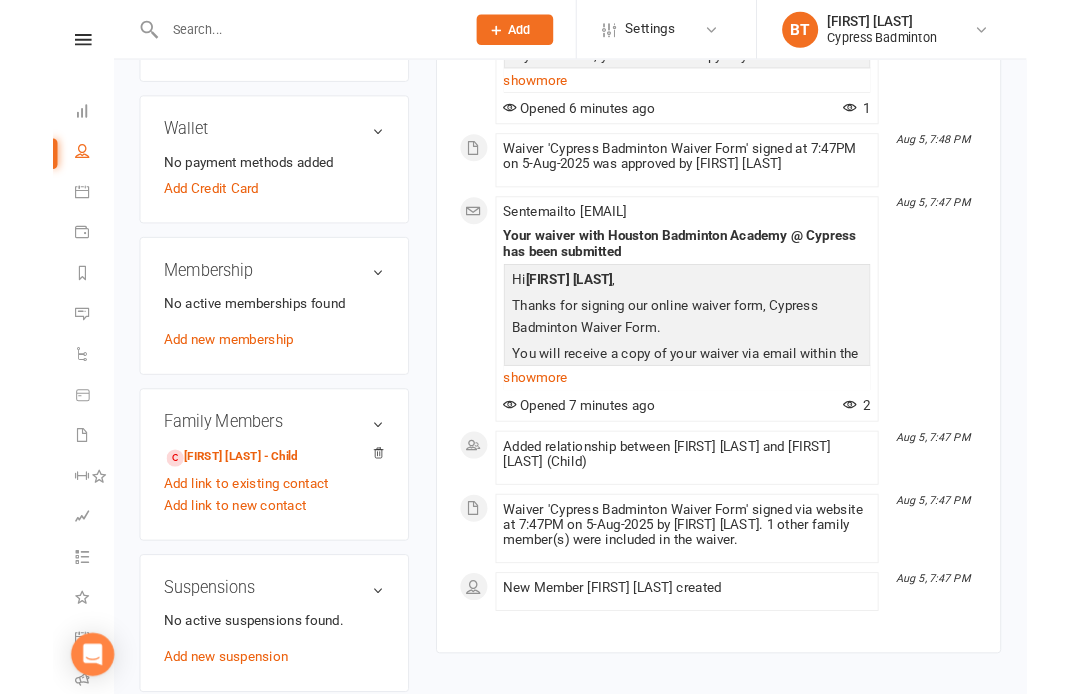 scroll, scrollTop: 643, scrollLeft: 0, axis: vertical 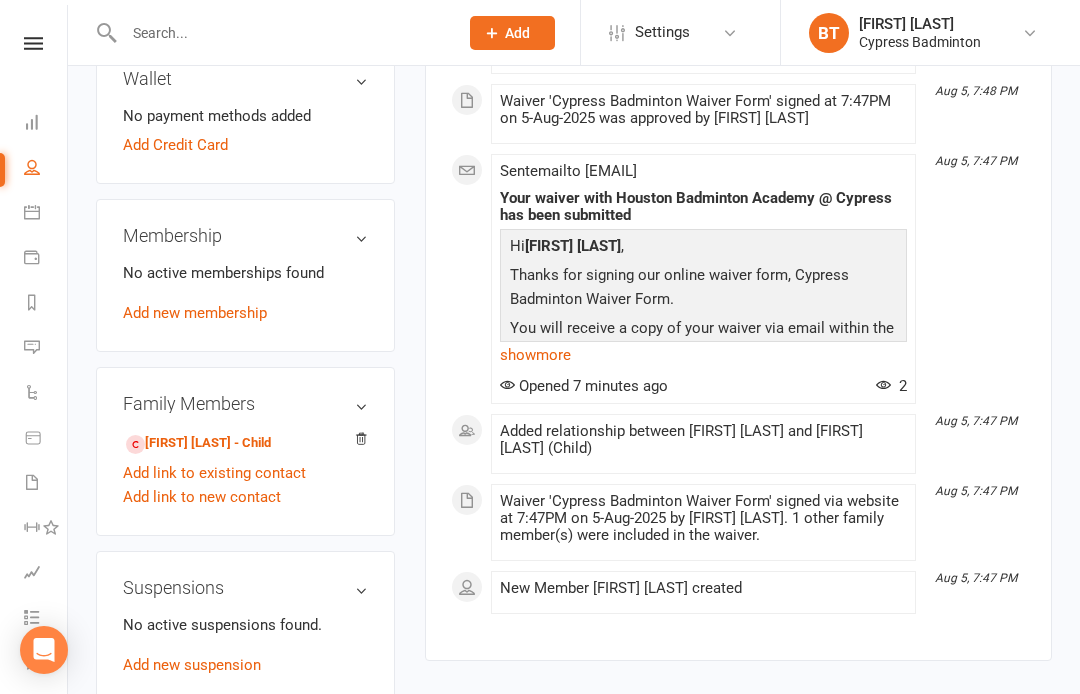 click on "Add new membership" at bounding box center [195, 313] 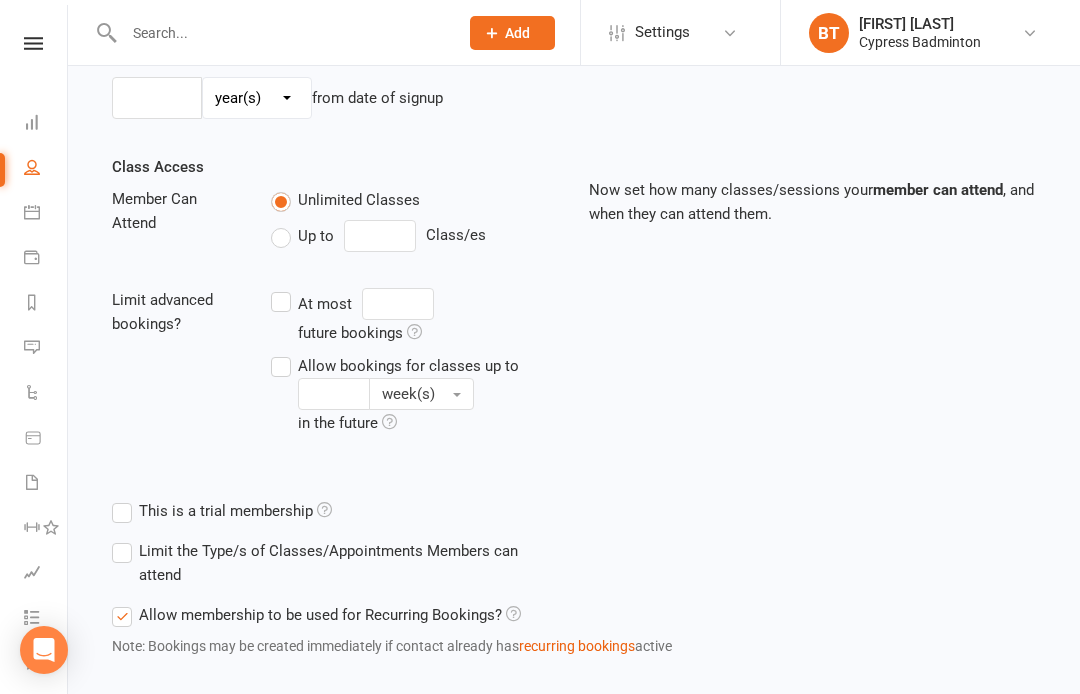 scroll, scrollTop: 0, scrollLeft: 0, axis: both 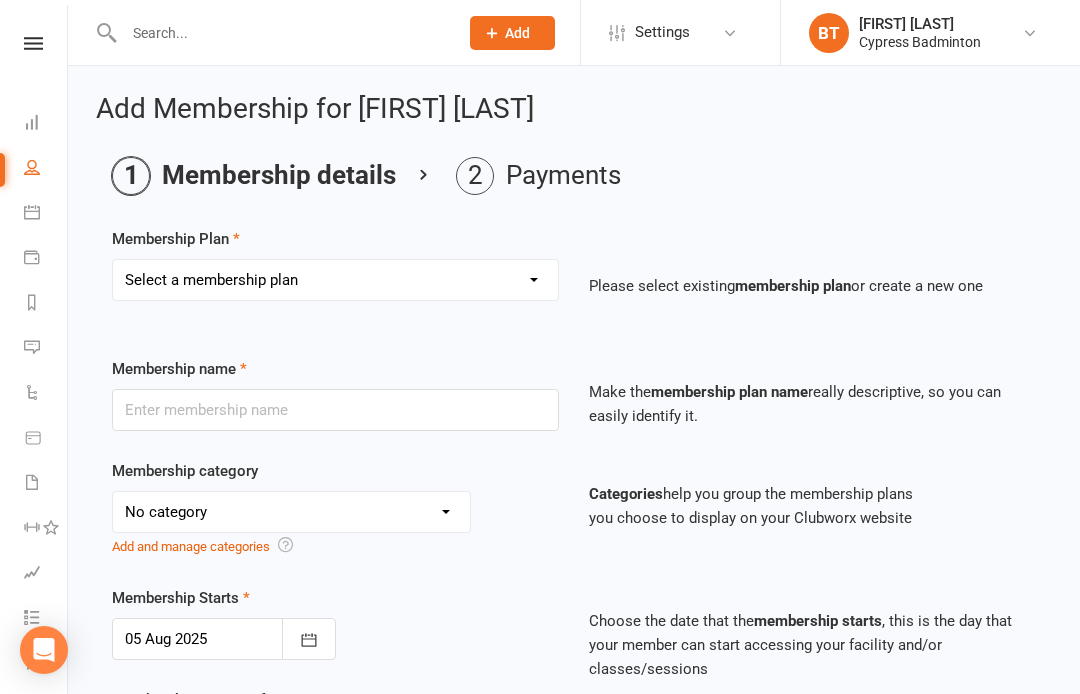 click on "Select a membership plan Create new Membership Plan walk-in 1 visit pass walk-in 5 visit pass walk-in 10 visit pass walk-in 25 visit pass walk-in 50 visit pass Unlimited 1 MONTH Walk-in Pass Unlimited 3 MONTHS Walk-in Pass Unlimited 6 MONTHS Walk-in Pass Unlimited 12 MONTHS Walk-in Pass 1 MONTH AUTOPAYMENT Walk-in Pass (Unlimited) 3 MONTHS AUTOPAYMENT Walk-in Pass (Unlimited) Junior Beginner Badminton Training Walk-in 1 trial session Junior Beginner Badminton Training Program 1x/ week Junior Beginner Badminton Training Program 2x/week Junior Beginner Badminton Training 4 session package Junior Beginner Badminton Training 8 session package JR Intermediate Badminton Training program 1X/week JR Intermediate Badminton Training 4 sessions package JR Intermediate Badminton Training 8 sessions package HP Badminton Training 2X/WEEK HP Badminton Training 3X/WEEK HP Badminton Training 4x/week Program Pre Tournament 2X/WEEK Pre Tournament 3X/WEEK Pre Tournament 4x/week Walk in Adult group training 1 session Grip" at bounding box center (335, 280) 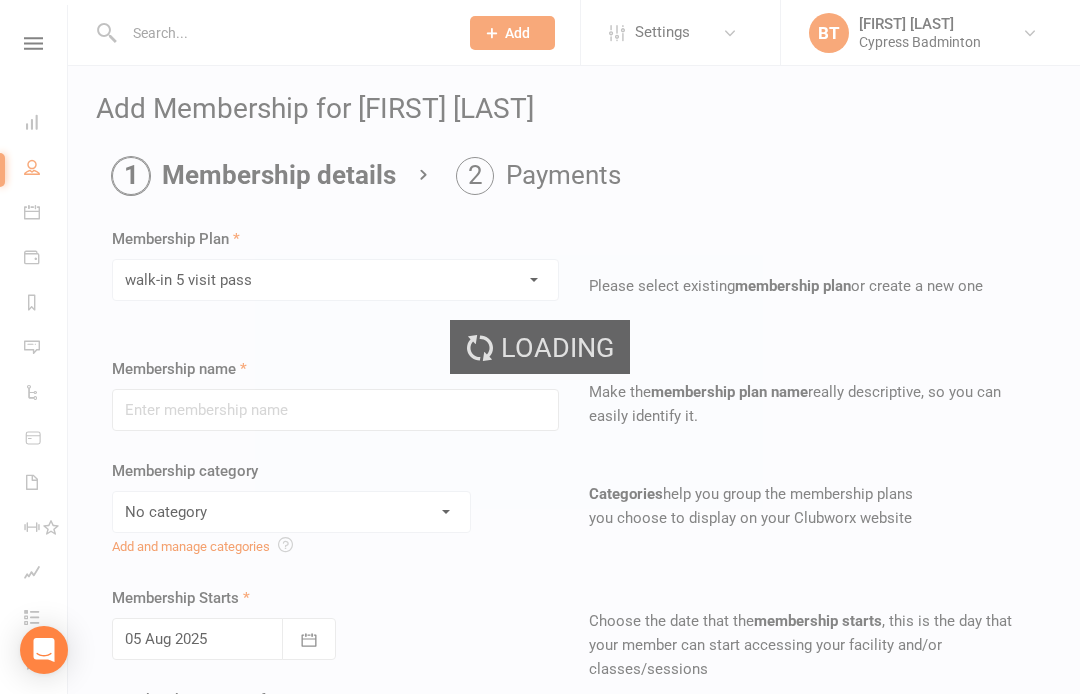 type on "walk-in 5 visit pass" 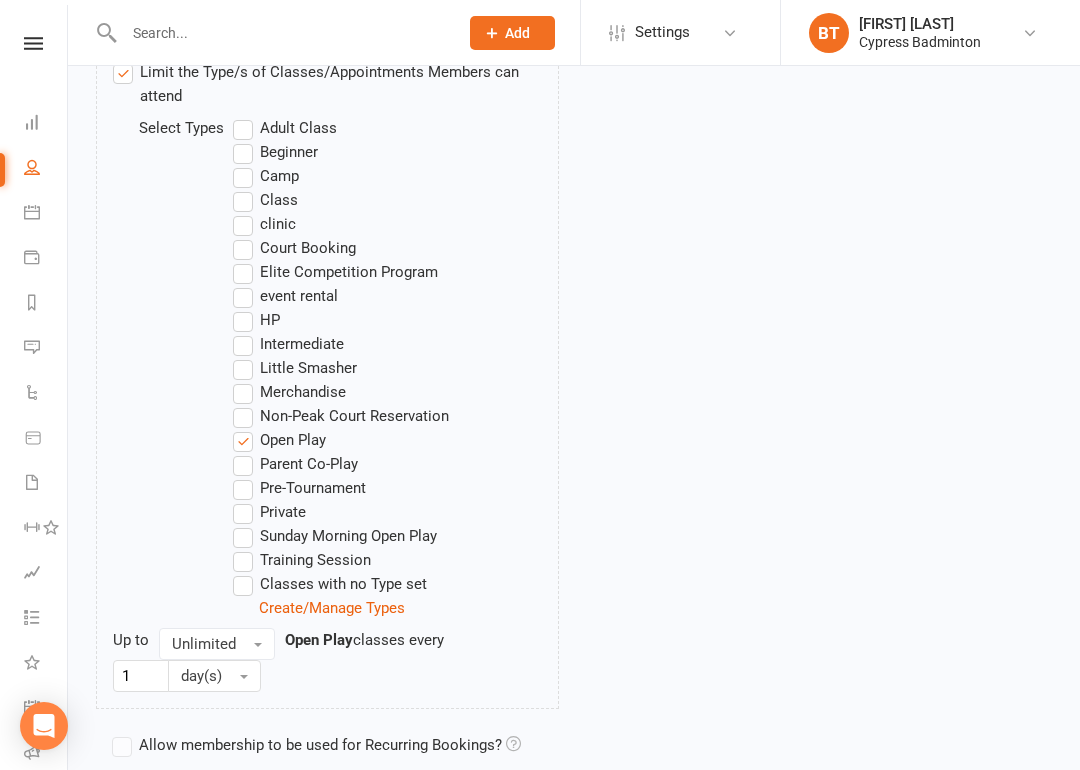 scroll, scrollTop: 1229, scrollLeft: 0, axis: vertical 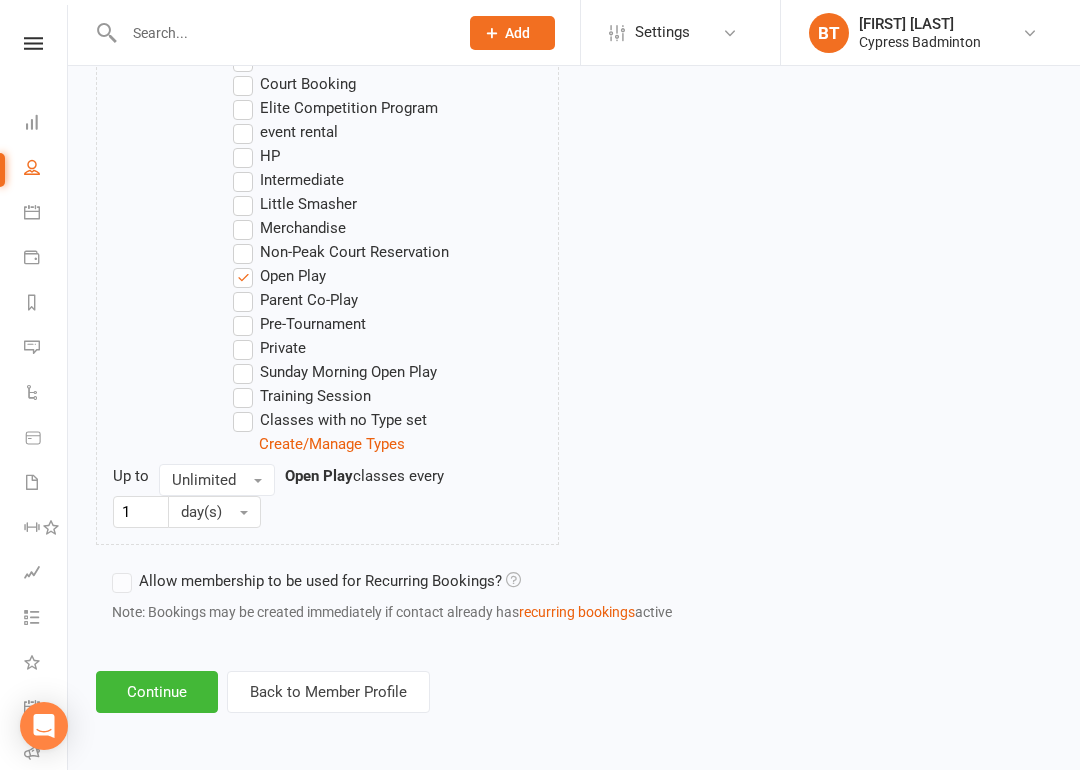 click on "Continue" at bounding box center [157, 692] 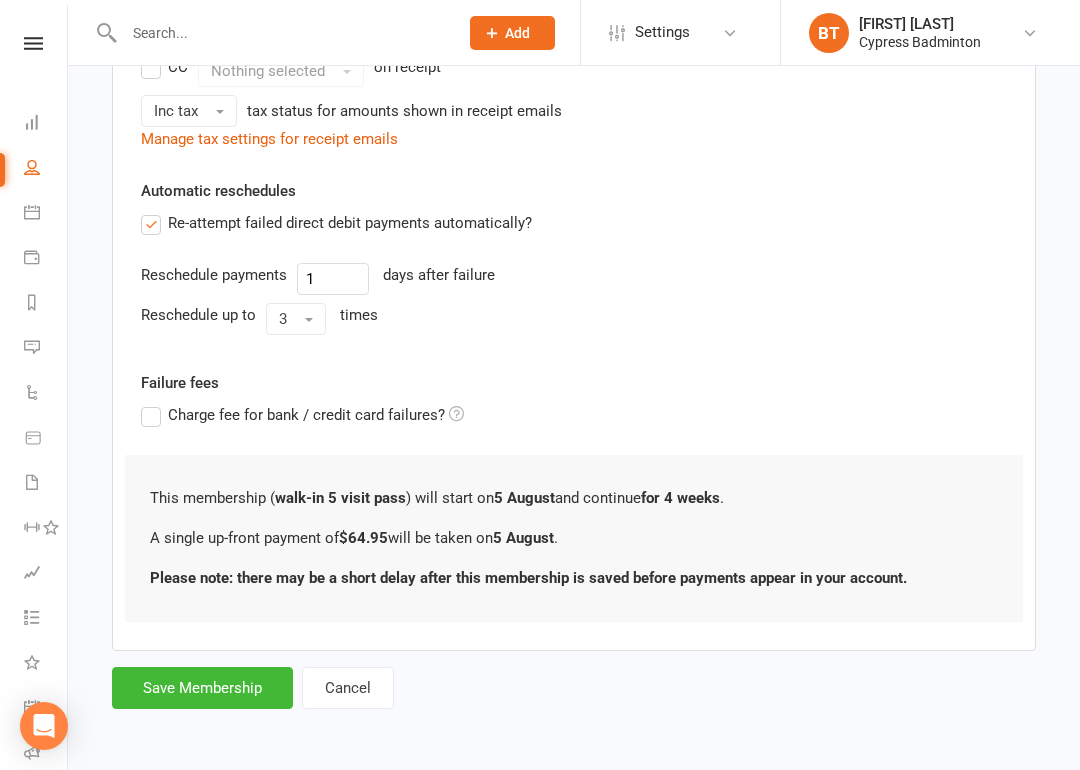 scroll, scrollTop: 0, scrollLeft: 0, axis: both 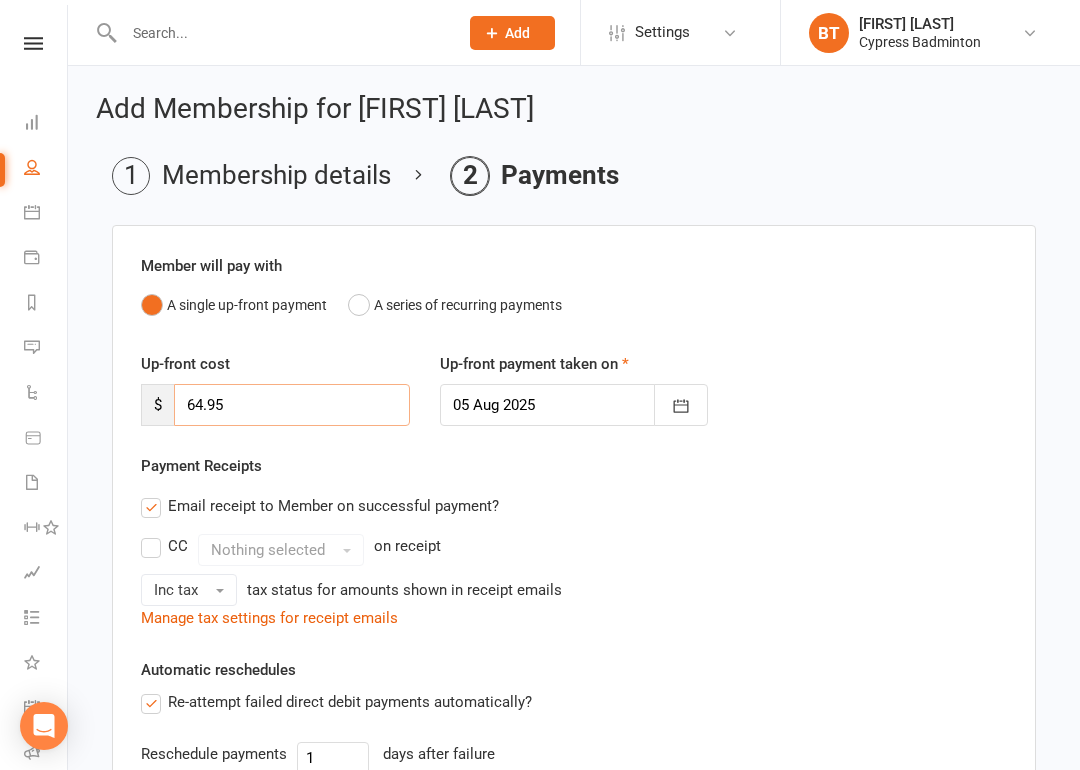 click on "64.95" at bounding box center (292, 405) 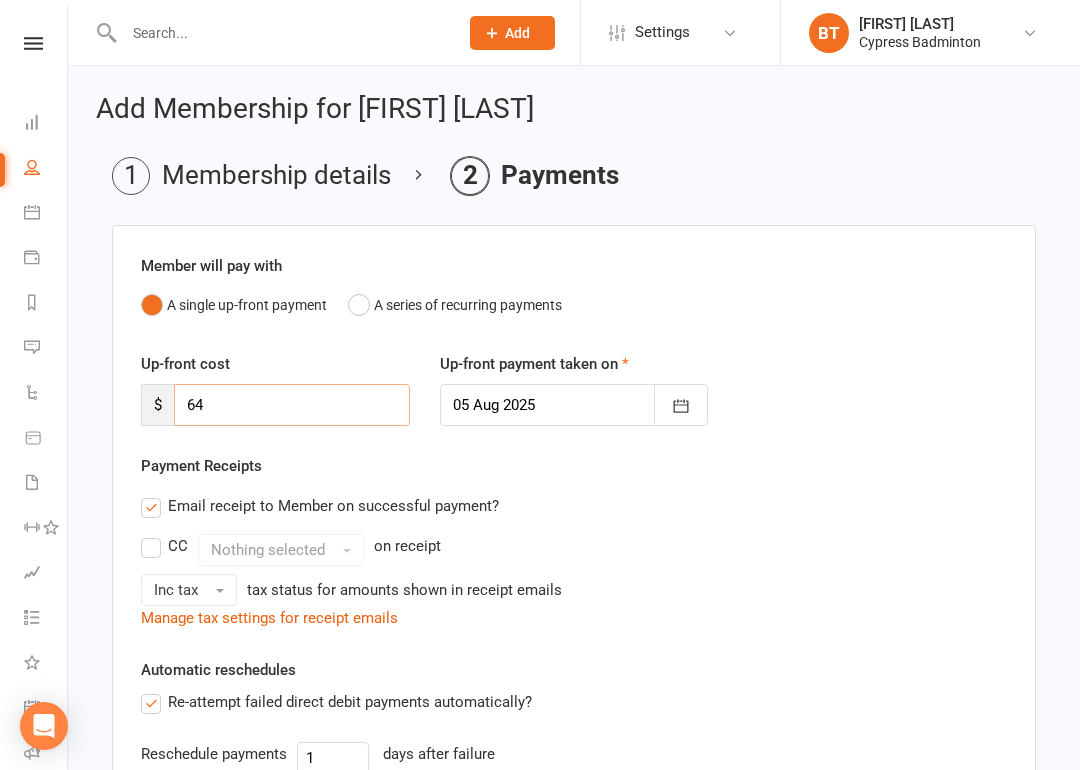 type on "6" 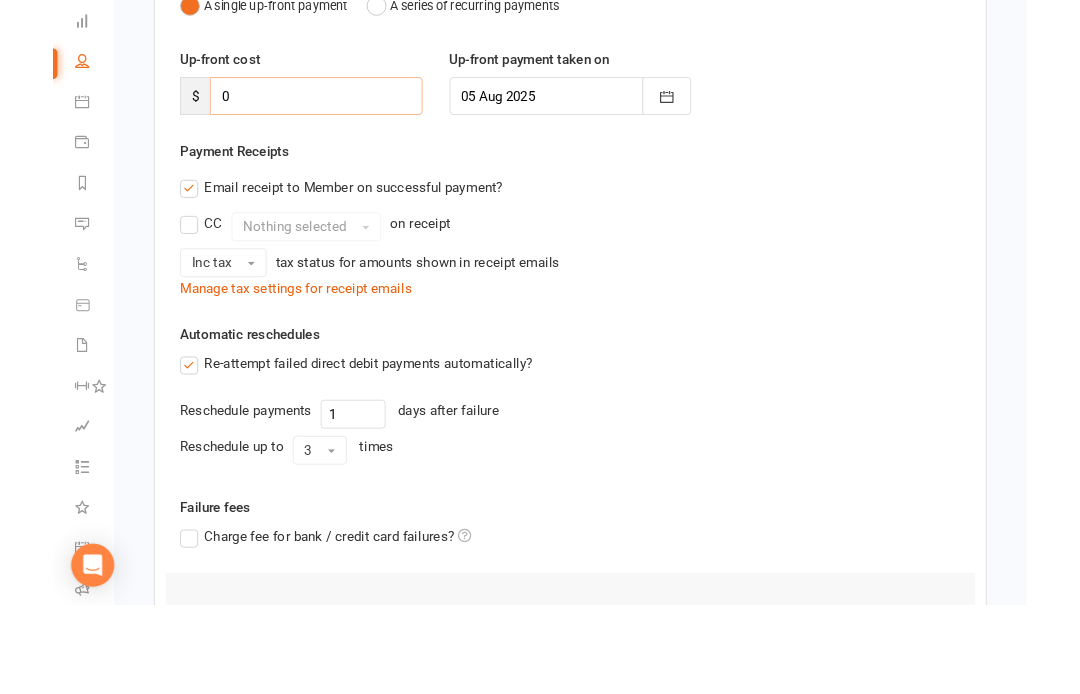 scroll, scrollTop: 415, scrollLeft: 0, axis: vertical 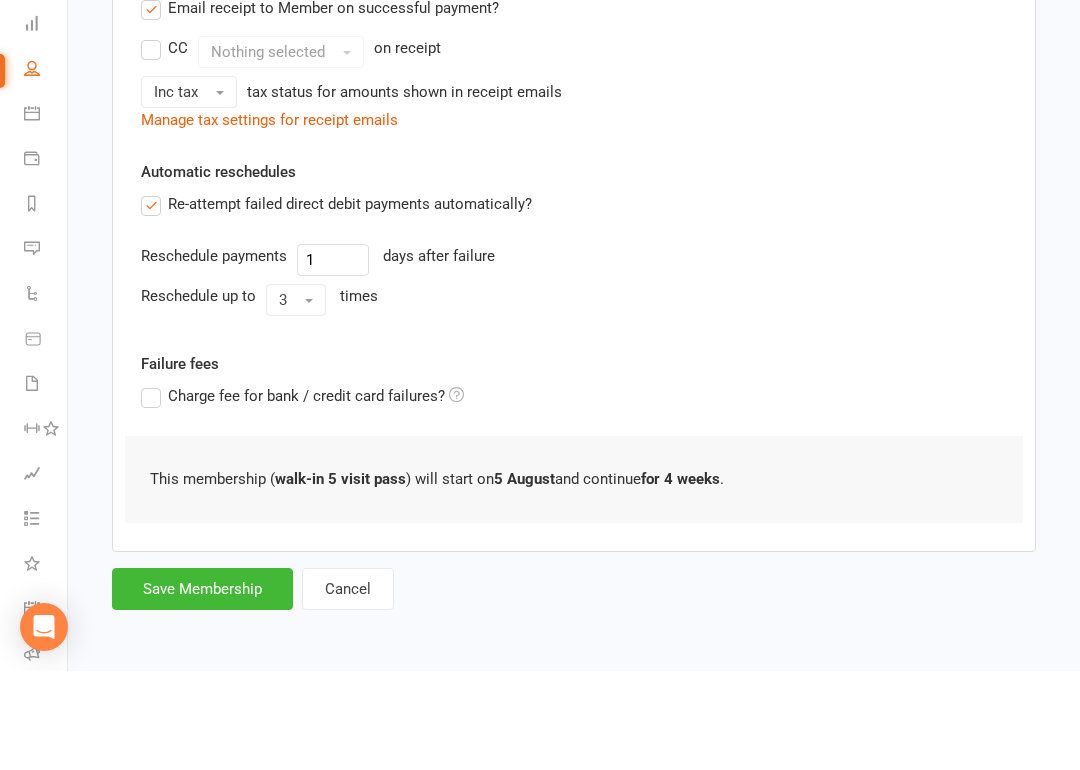 type on "0" 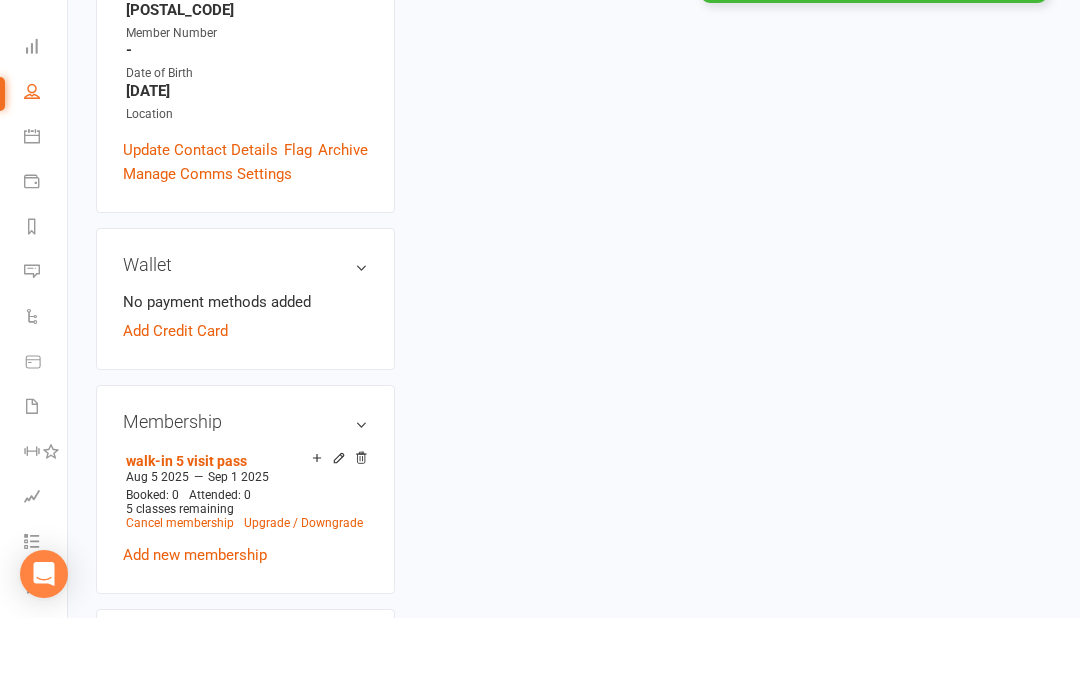 scroll, scrollTop: 0, scrollLeft: 0, axis: both 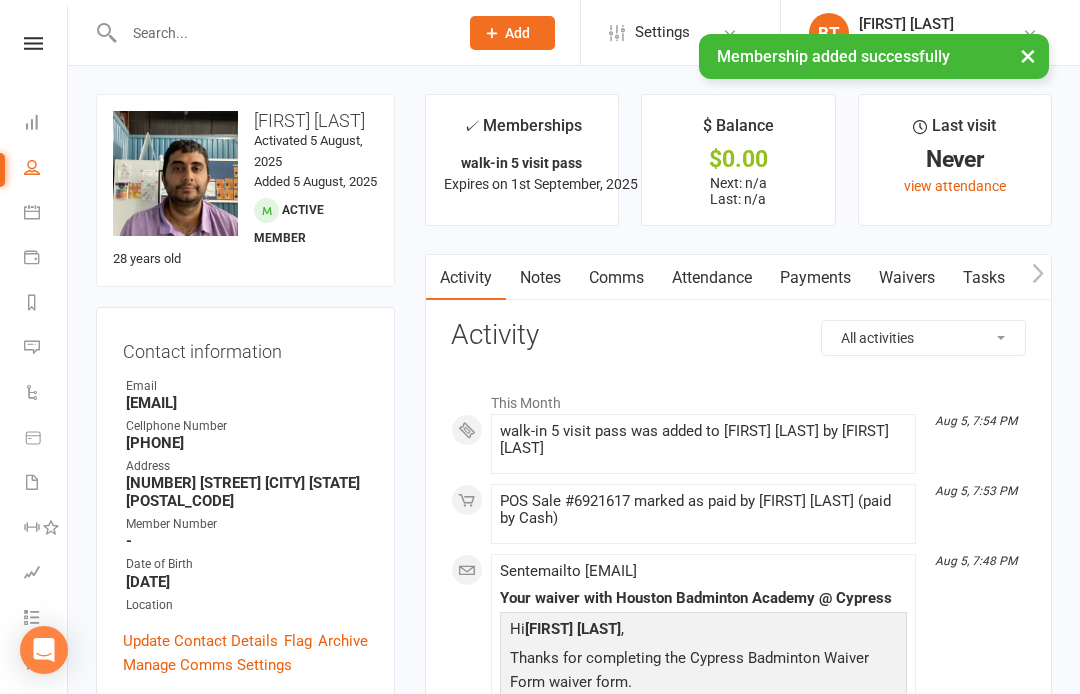 click at bounding box center (281, 33) 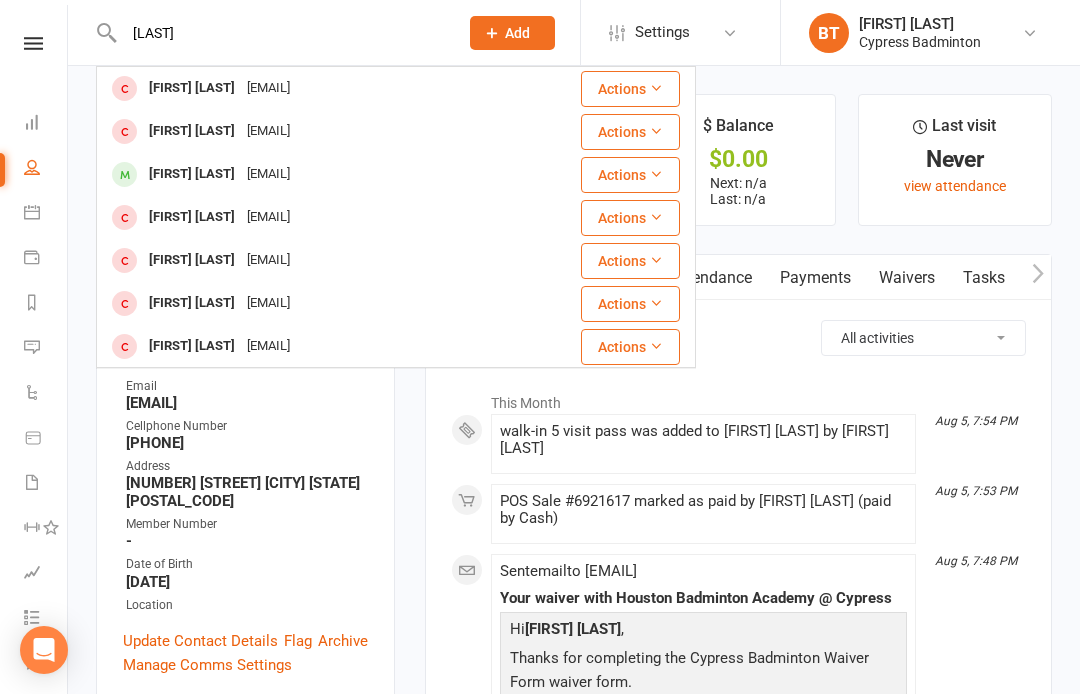 type on "[LAST]" 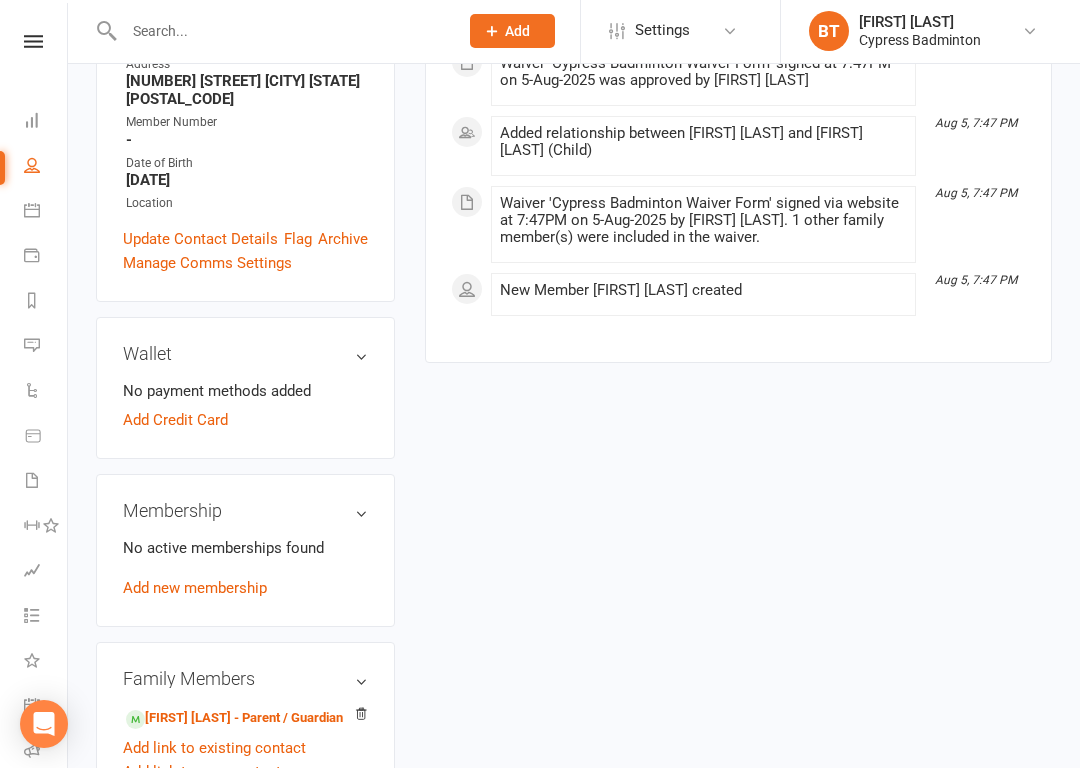 scroll, scrollTop: 368, scrollLeft: 0, axis: vertical 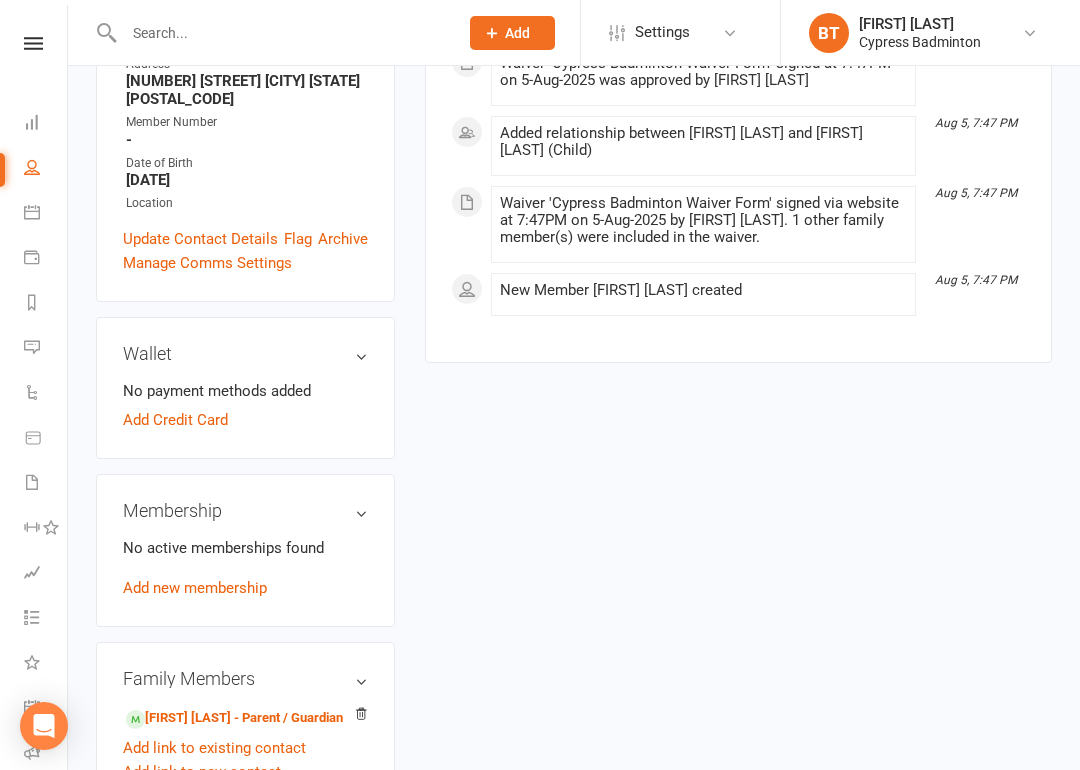click on "Add new membership" at bounding box center [195, 588] 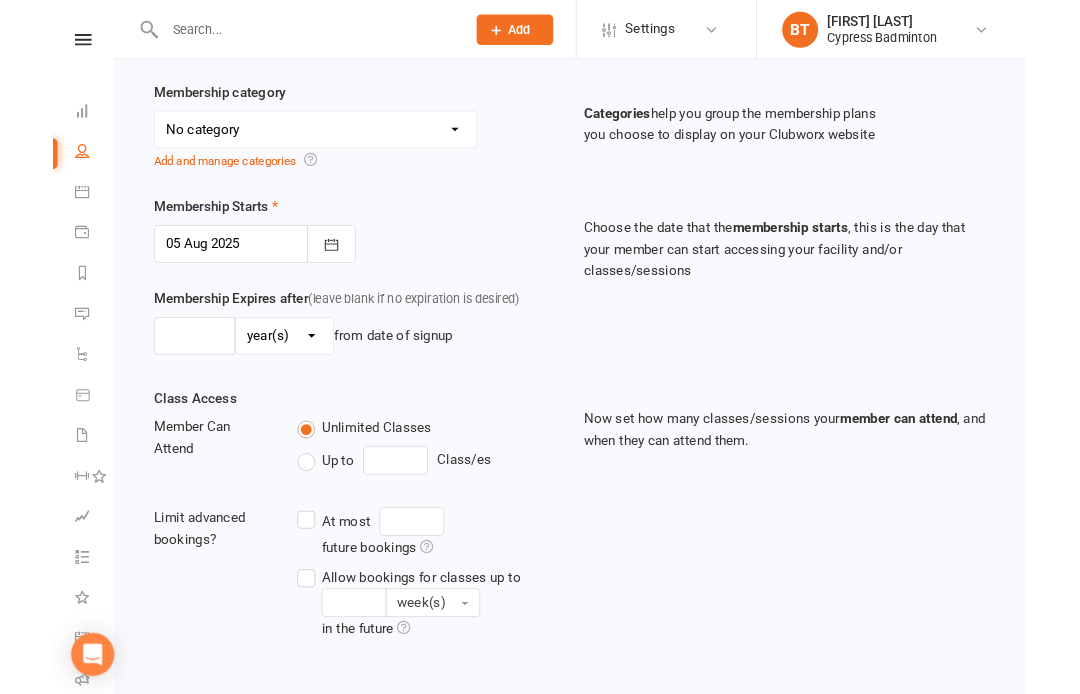 scroll, scrollTop: 0, scrollLeft: 0, axis: both 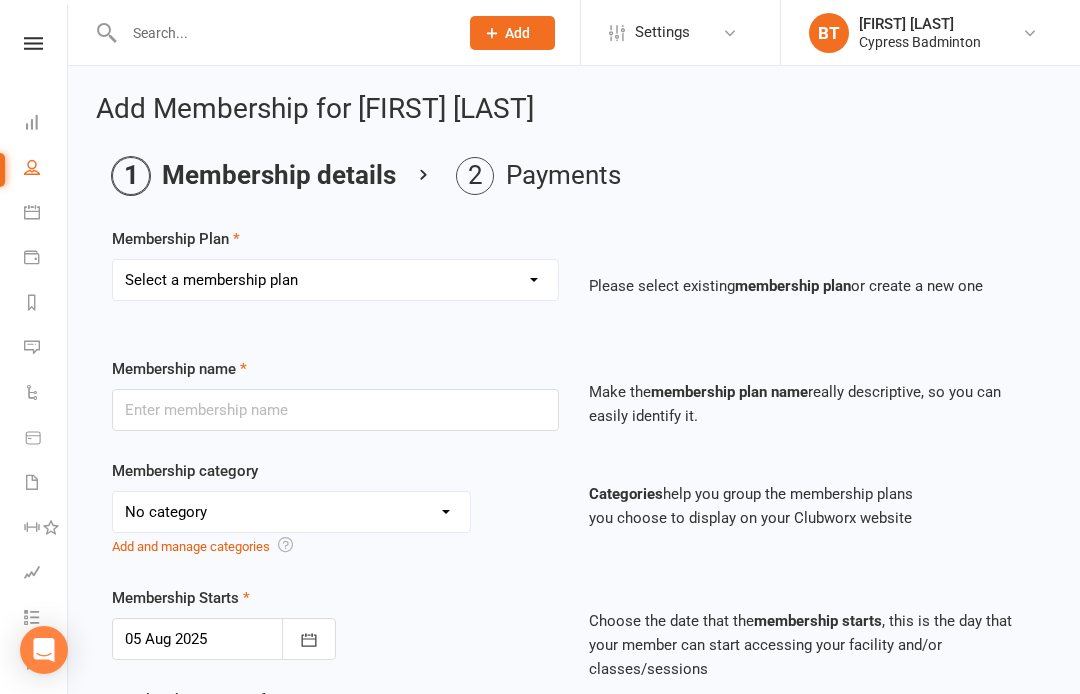 click on "Select a membership plan Create new Membership Plan walk-in 1 visit pass walk-in 5 visit pass walk-in 10 visit pass walk-in 25 visit pass walk-in 50 visit pass Unlimited 1 MONTH Walk-in Pass Unlimited 3 MONTHS Walk-in Pass Unlimited 6 MONTHS Walk-in Pass Unlimited 12 MONTHS Walk-in Pass 1 MONTH AUTOPAYMENT Walk-in Pass (Unlimited) 3 MONTHS AUTOPAYMENT Walk-in Pass (Unlimited) Junior Beginner Badminton Training Walk-in 1 trial session Junior Beginner Badminton Training Program 1x/ week Junior Beginner Badminton Training Program 2x/week Junior Beginner Badminton Training 4 session package Junior Beginner Badminton Training 8 session package JR Intermediate Badminton Training program 1X/week JR Intermediate Badminton Training 4 sessions package JR Intermediate Badminton Training 8 sessions package HP Badminton Training 2X/WEEK HP Badminton Training 3X/WEEK HP Badminton Training 4x/week Program Pre Tournament 2X/WEEK Pre Tournament 3X/WEEK Pre Tournament 4x/week Walk in Adult group training 1 session Grip" at bounding box center (335, 280) 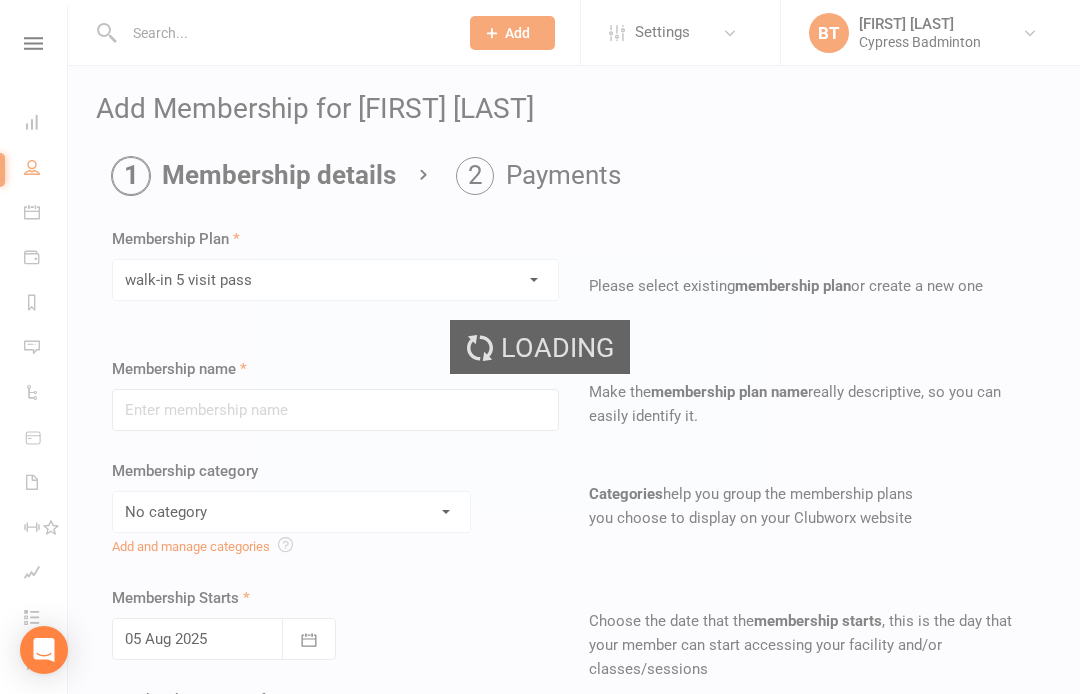 type on "walk-in 5 visit pass" 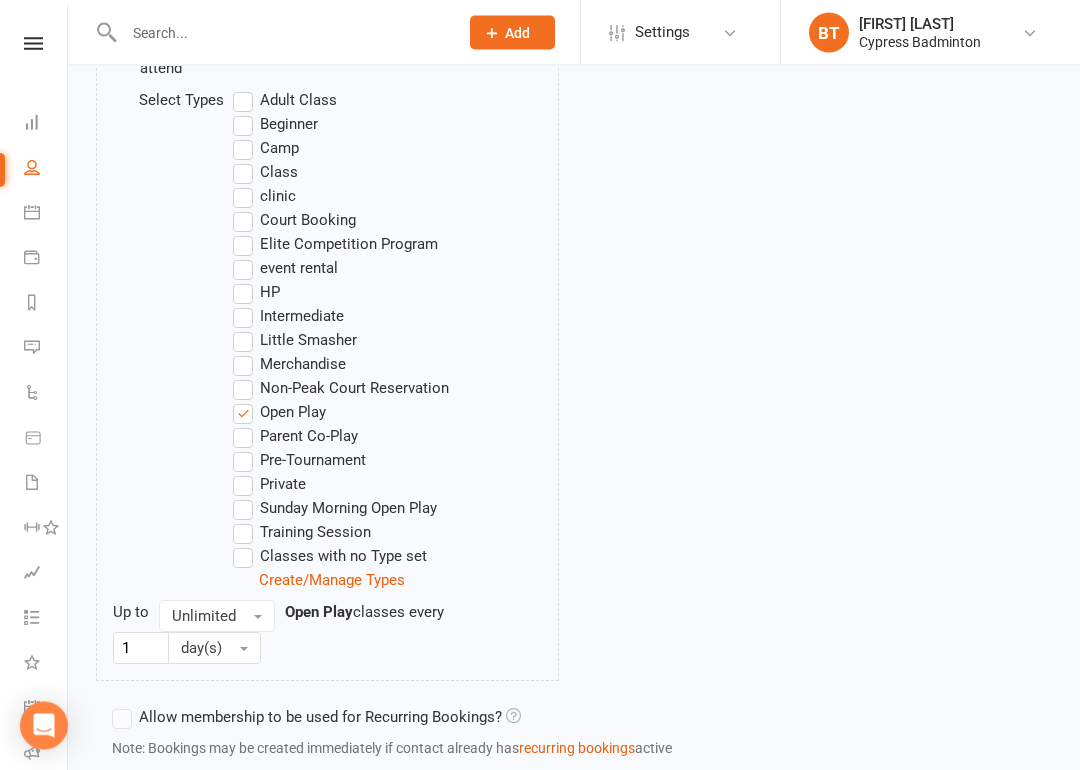 scroll, scrollTop: 1229, scrollLeft: 0, axis: vertical 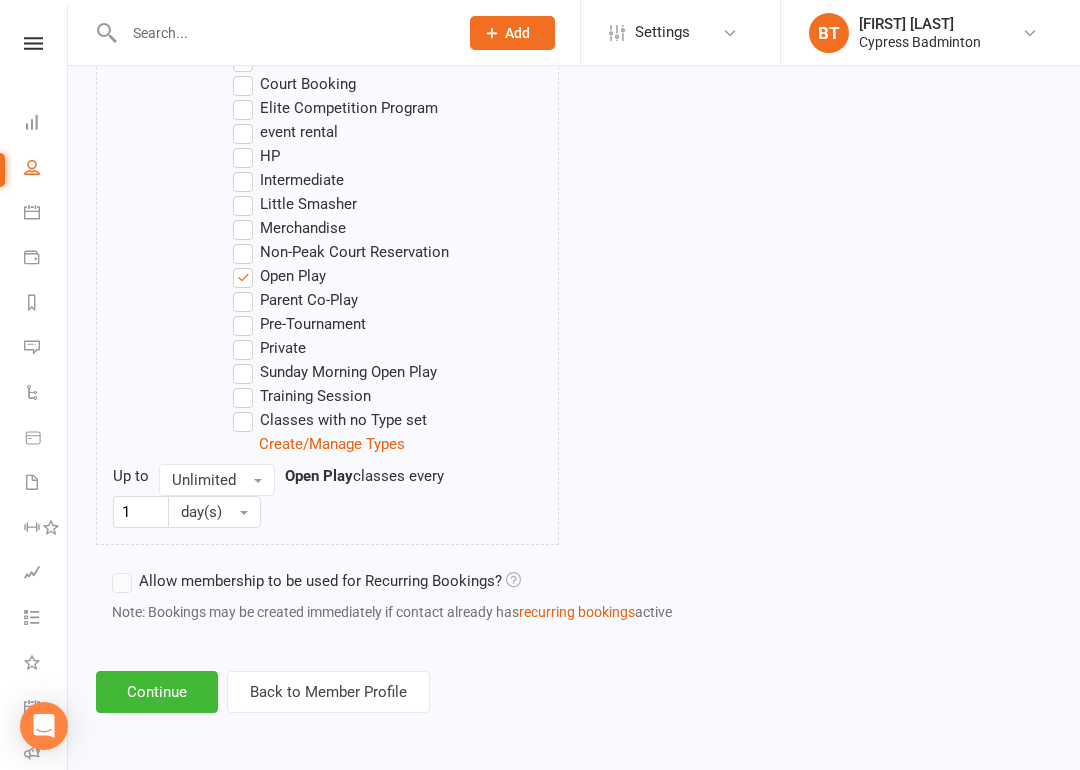 click on "Continue" at bounding box center (157, 692) 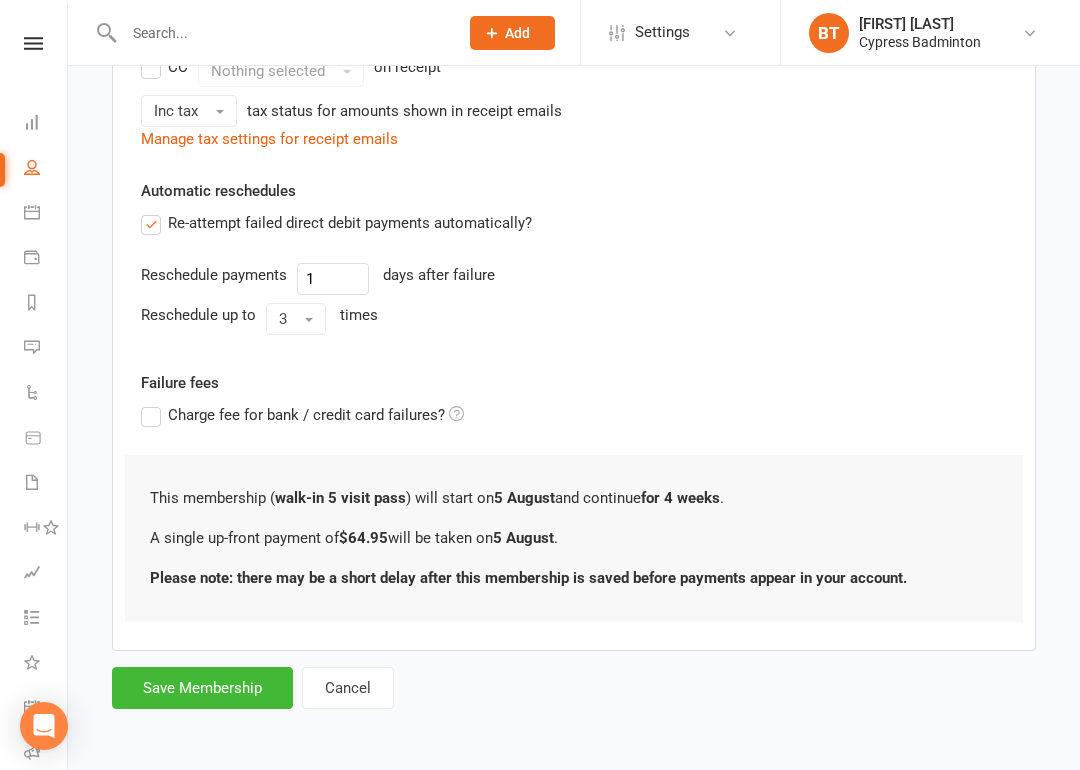scroll, scrollTop: 0, scrollLeft: 0, axis: both 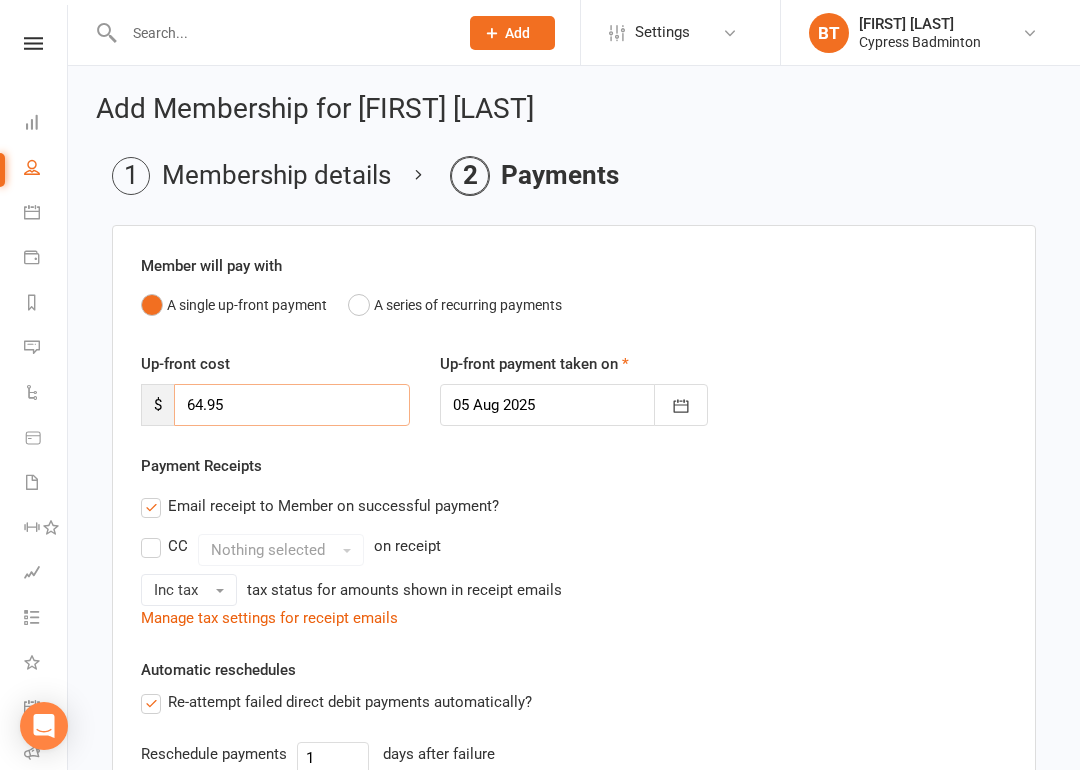 click on "64.95" at bounding box center (292, 405) 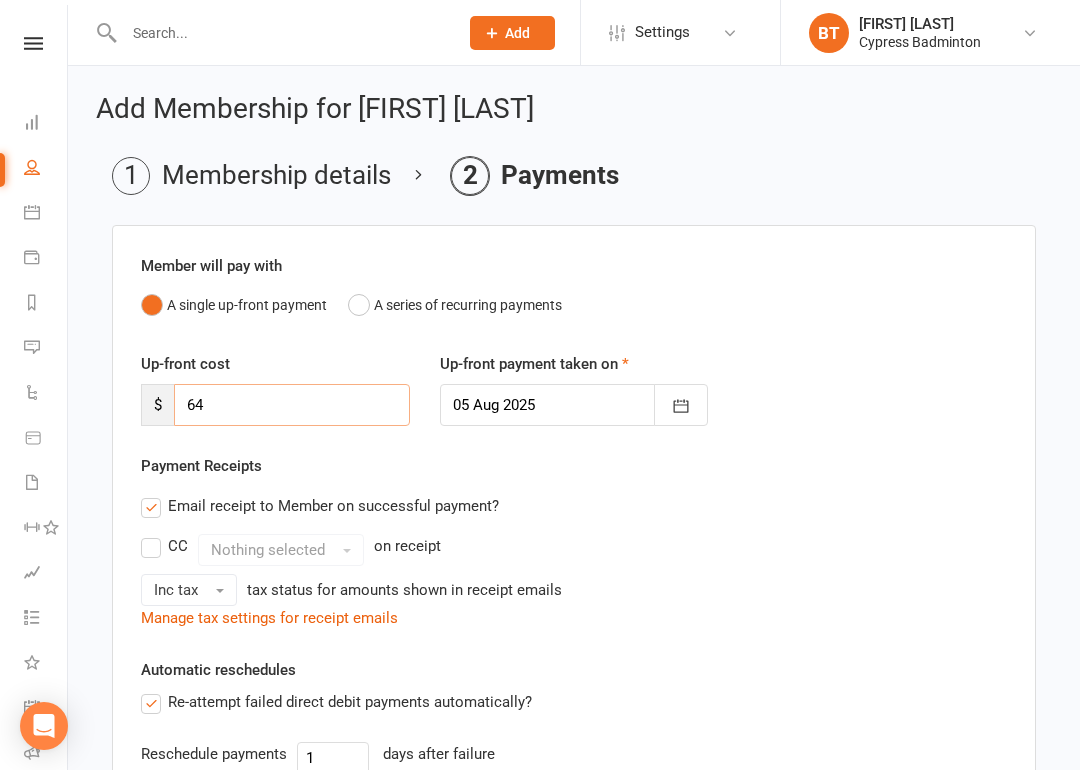 type on "6" 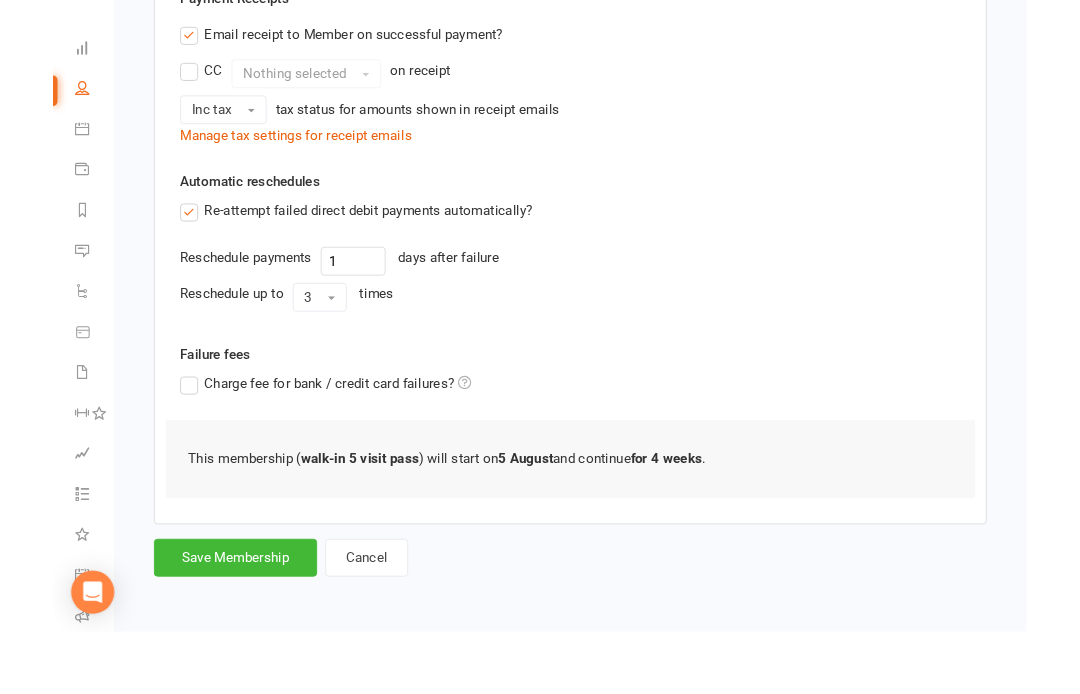 scroll, scrollTop: 491, scrollLeft: 0, axis: vertical 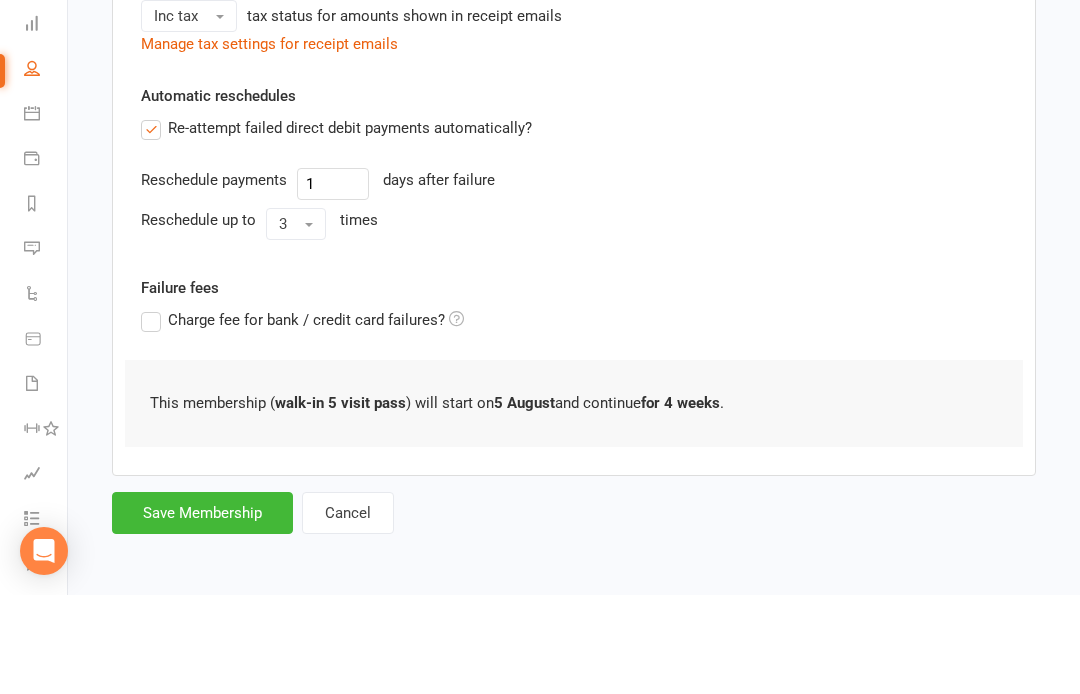 type on "0" 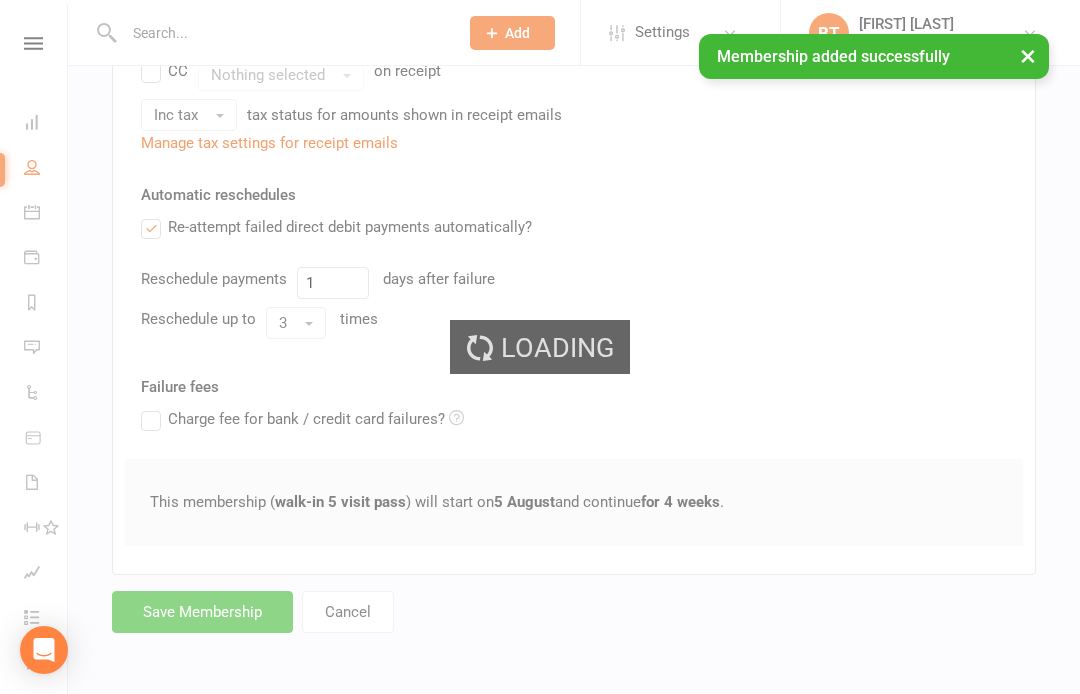 scroll, scrollTop: 0, scrollLeft: 0, axis: both 